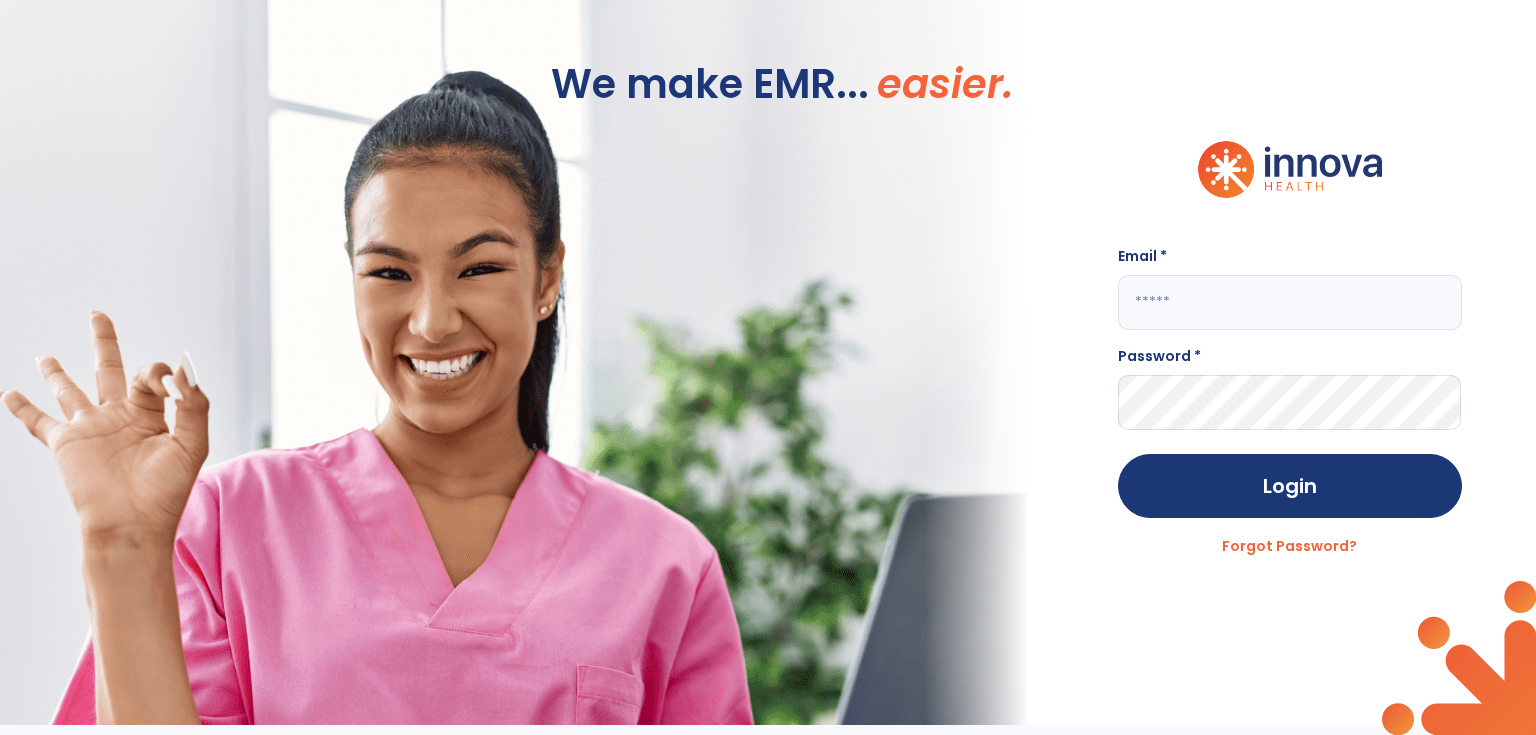 scroll, scrollTop: 0, scrollLeft: 0, axis: both 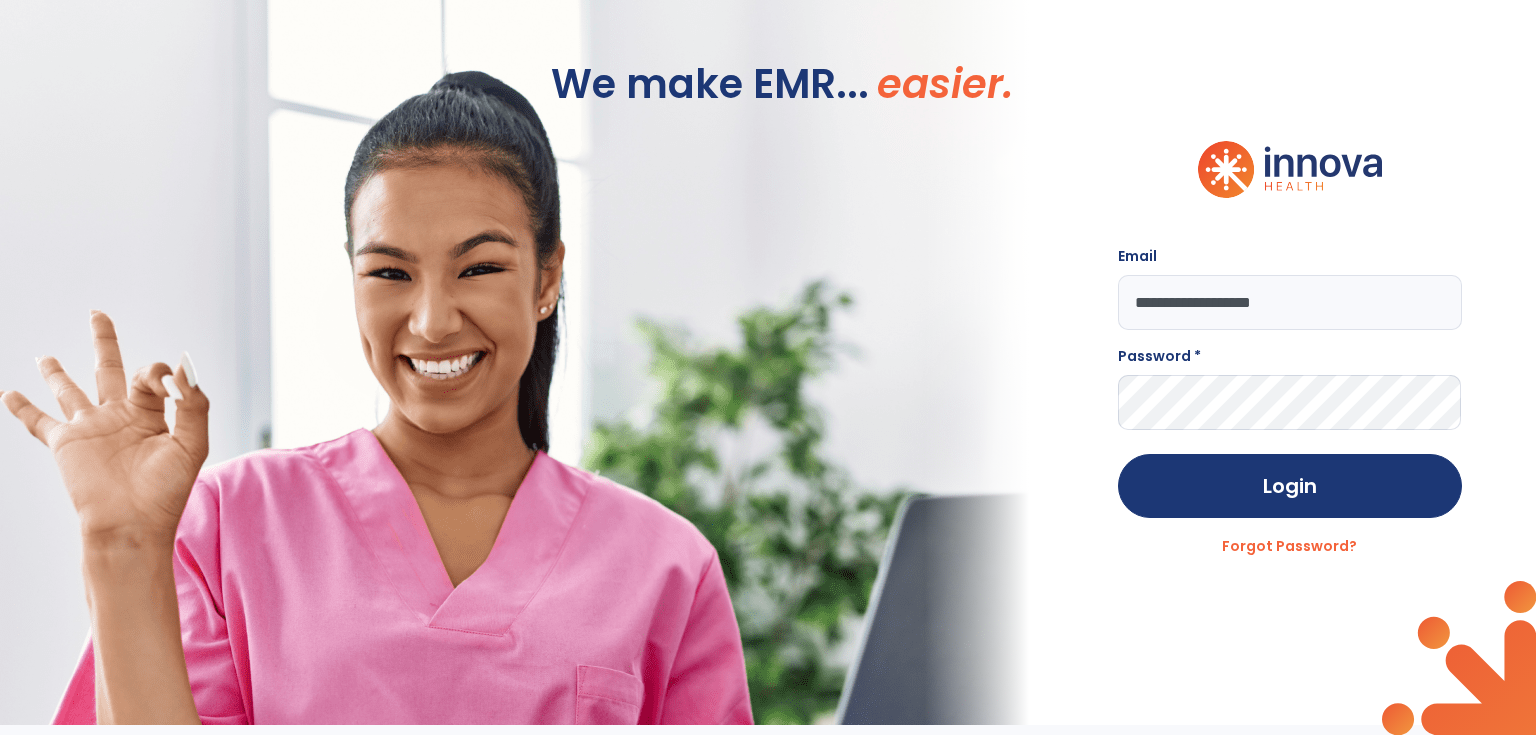 type on "**********" 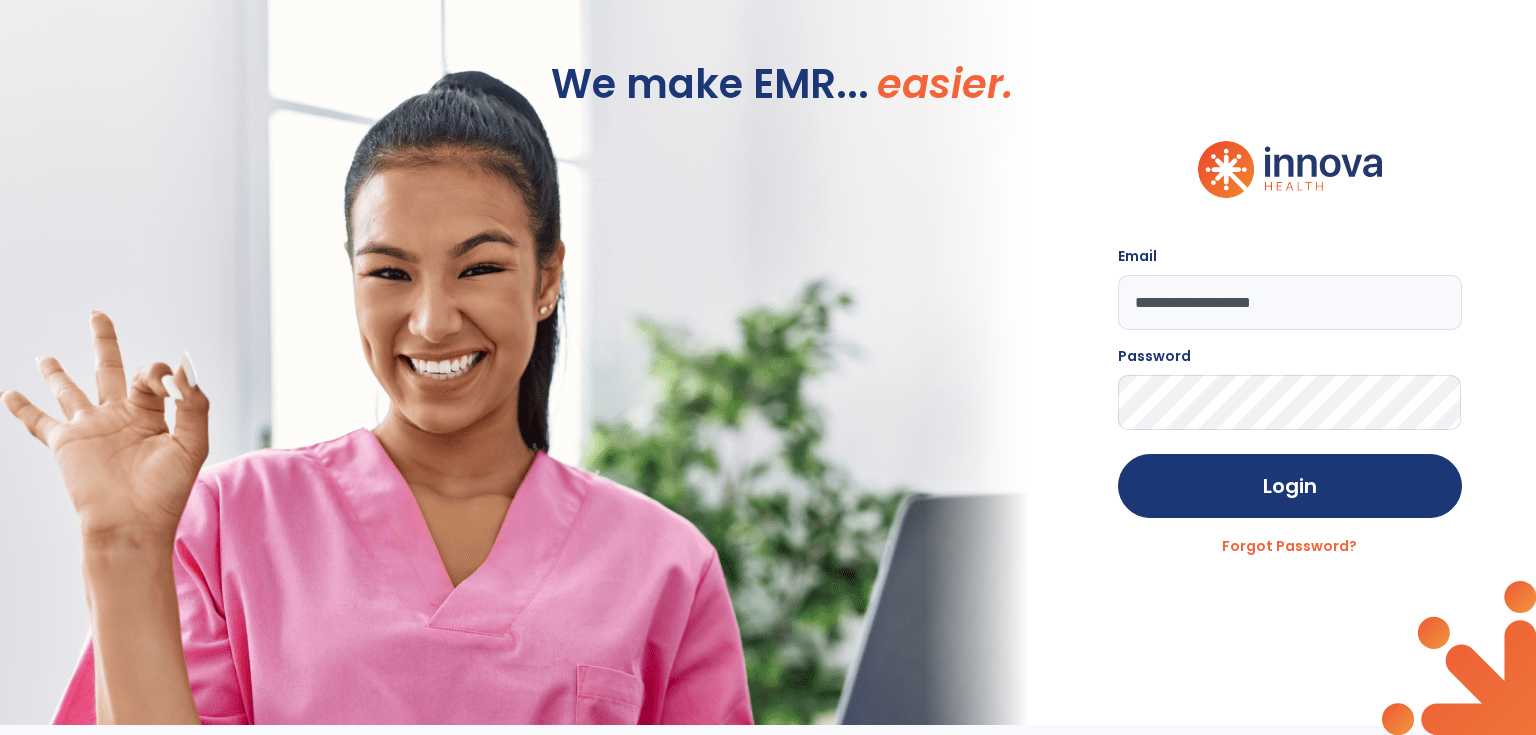 click on "Login" 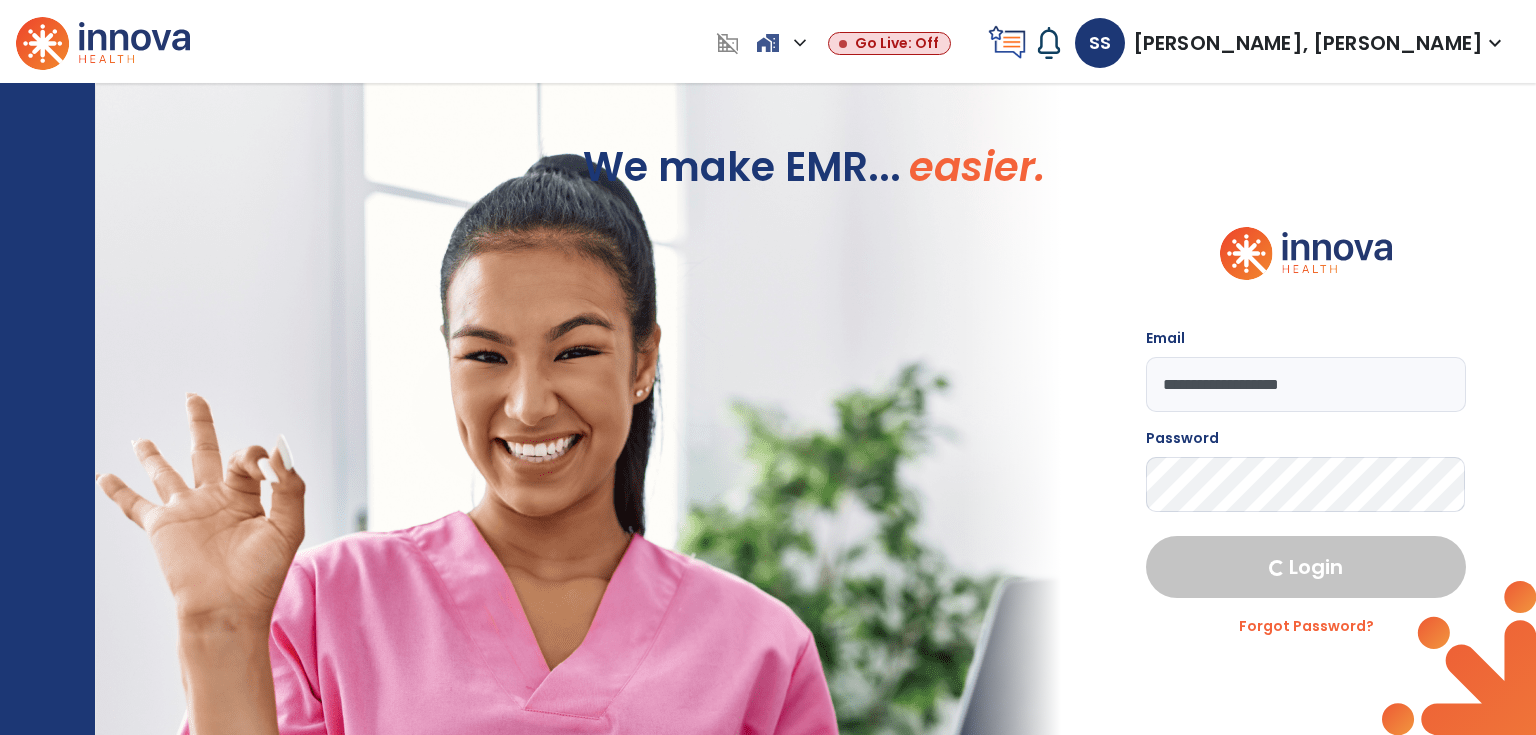 select on "****" 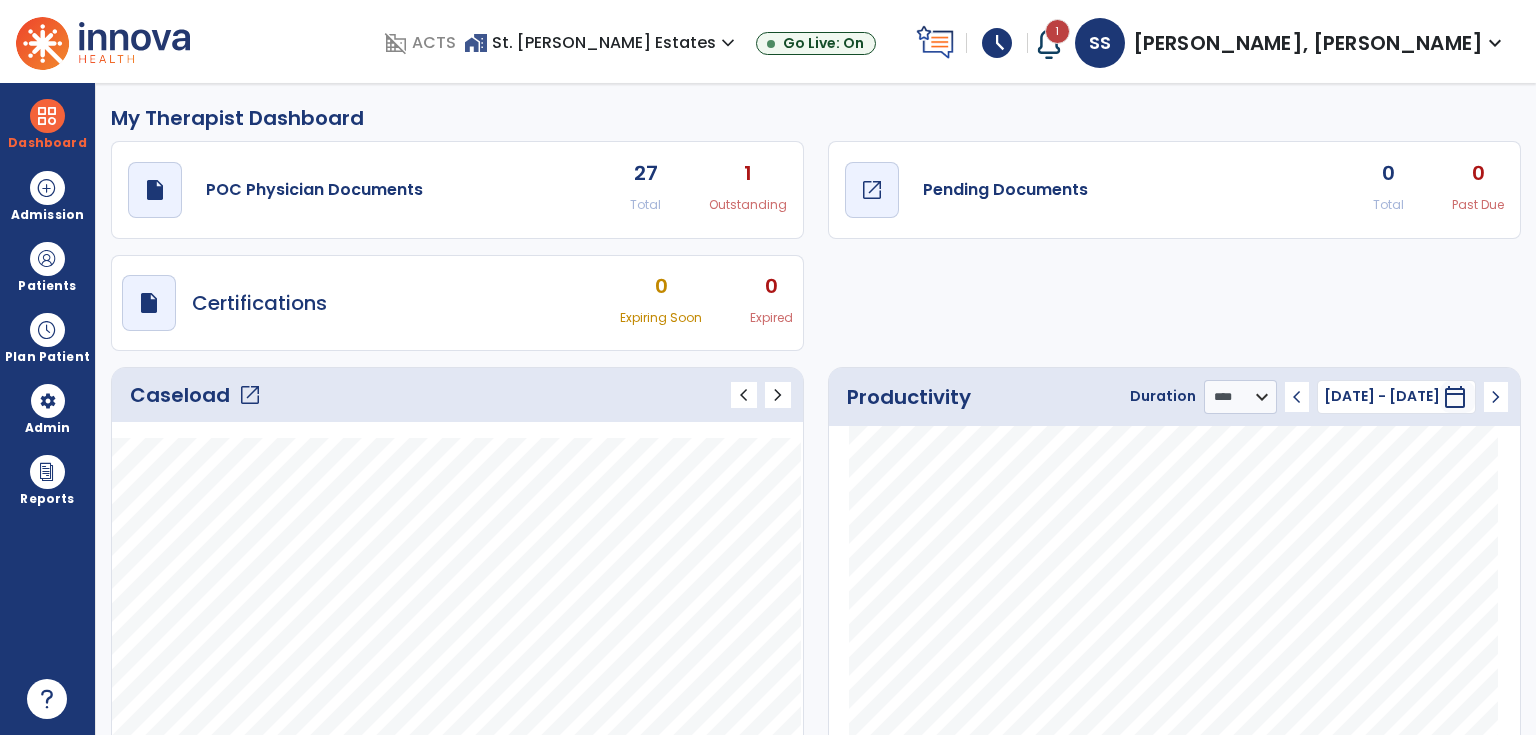 click on "Pending Documents" 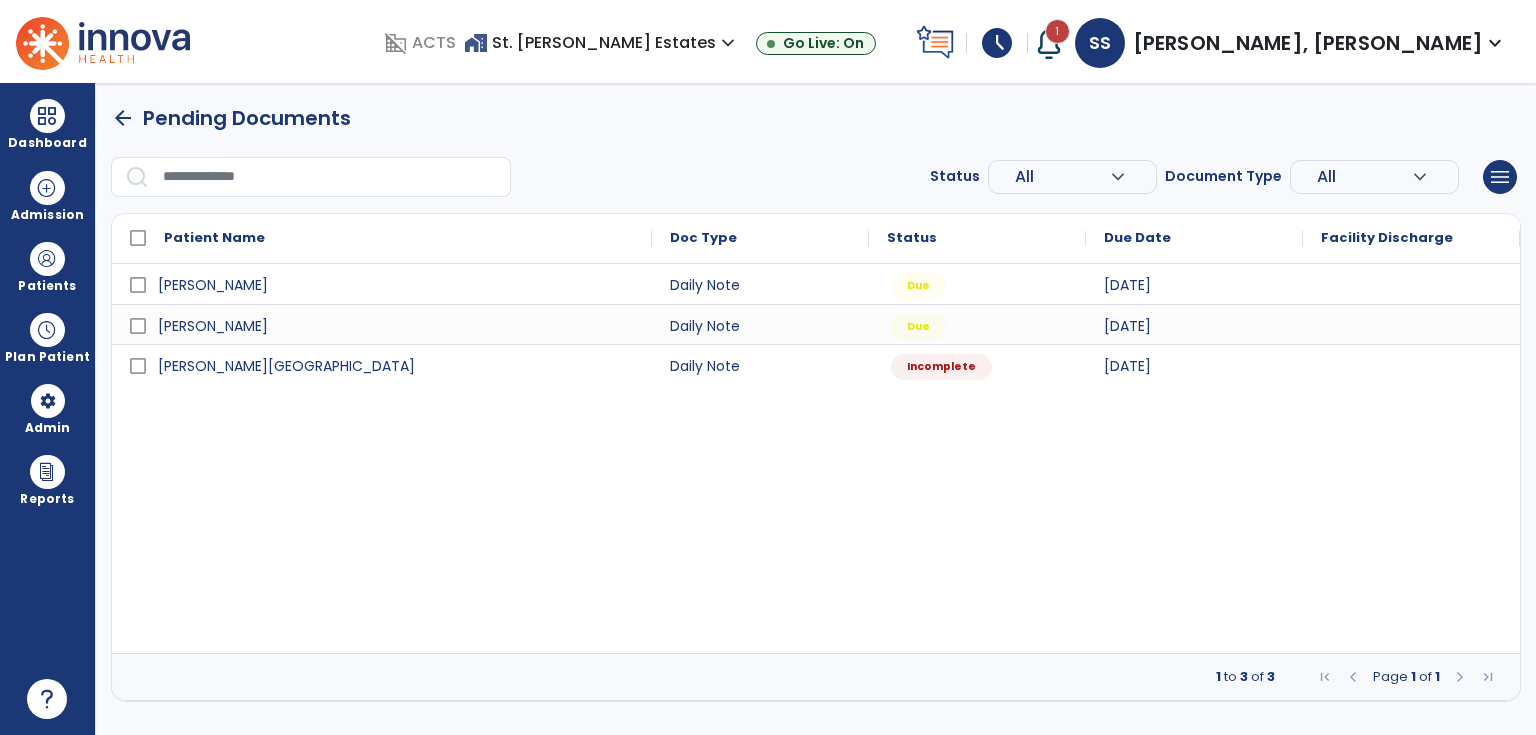 click on "arrow_back" at bounding box center (123, 118) 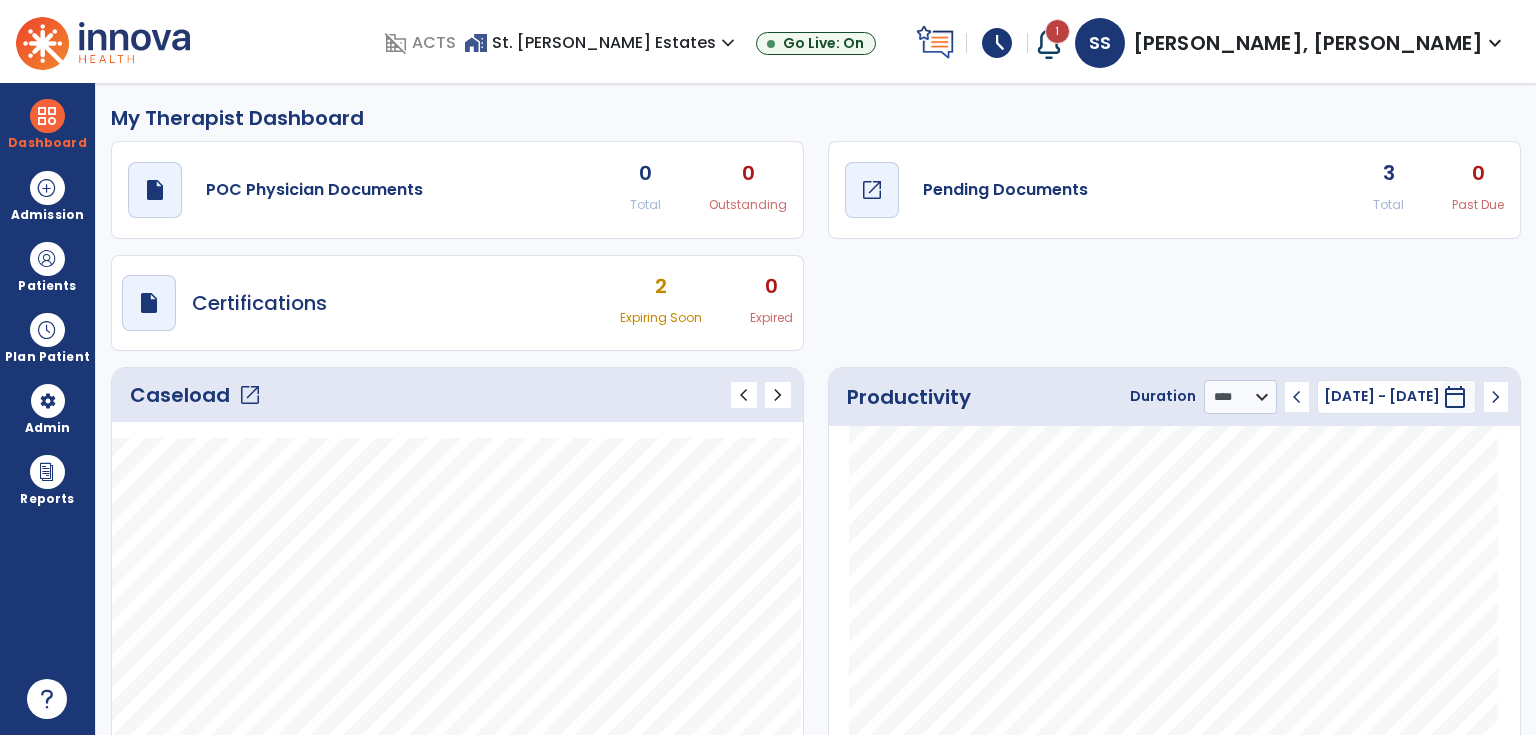 click on "Pending Documents" 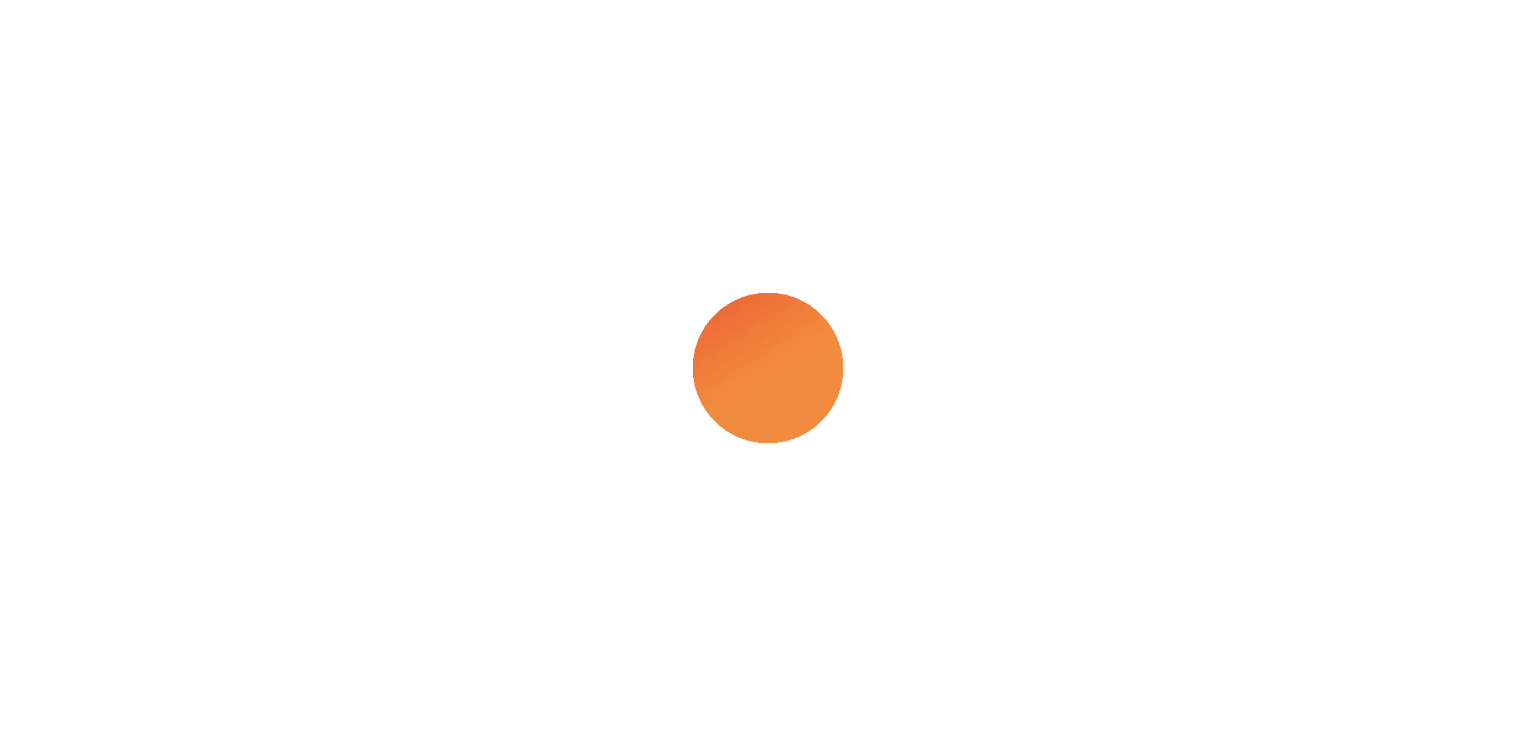 scroll, scrollTop: 0, scrollLeft: 0, axis: both 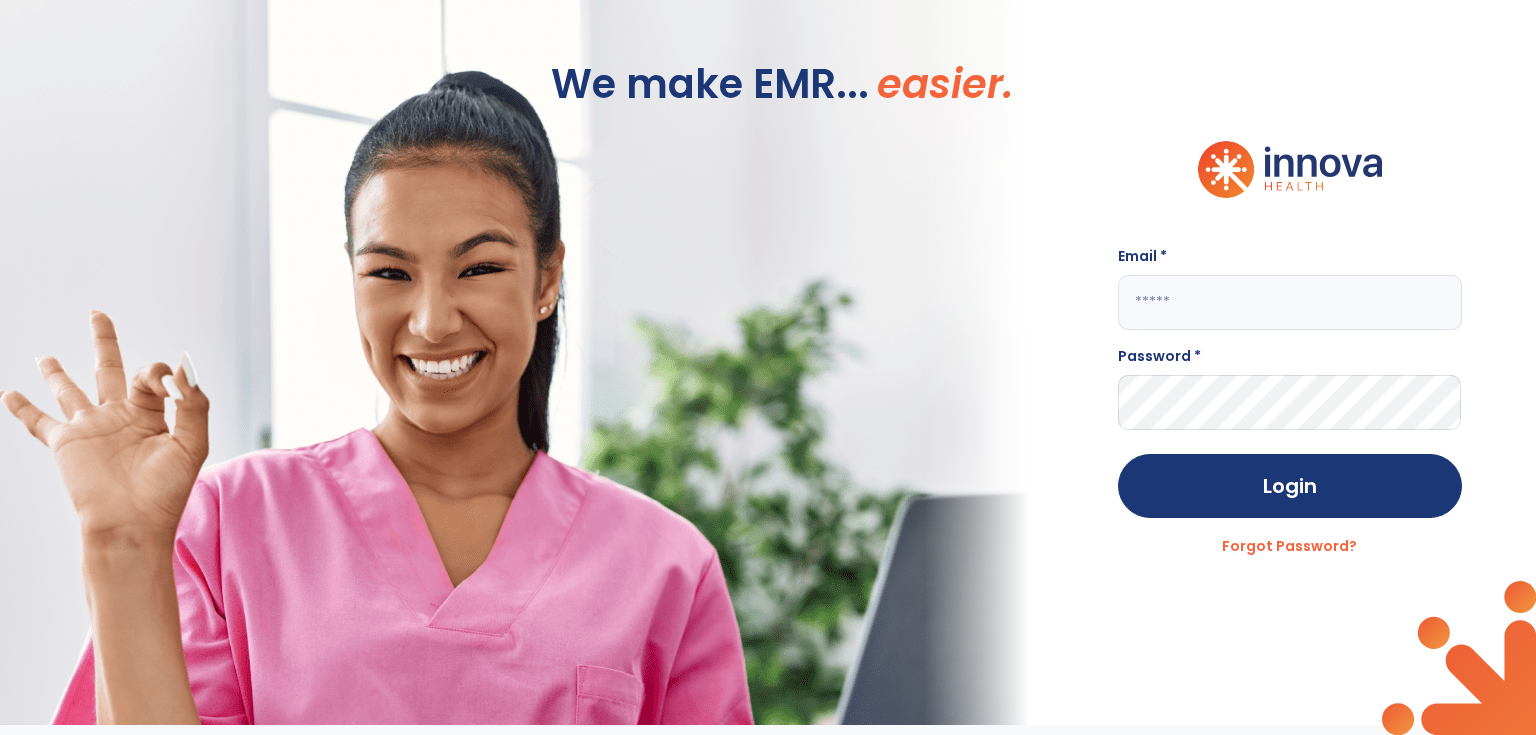 click 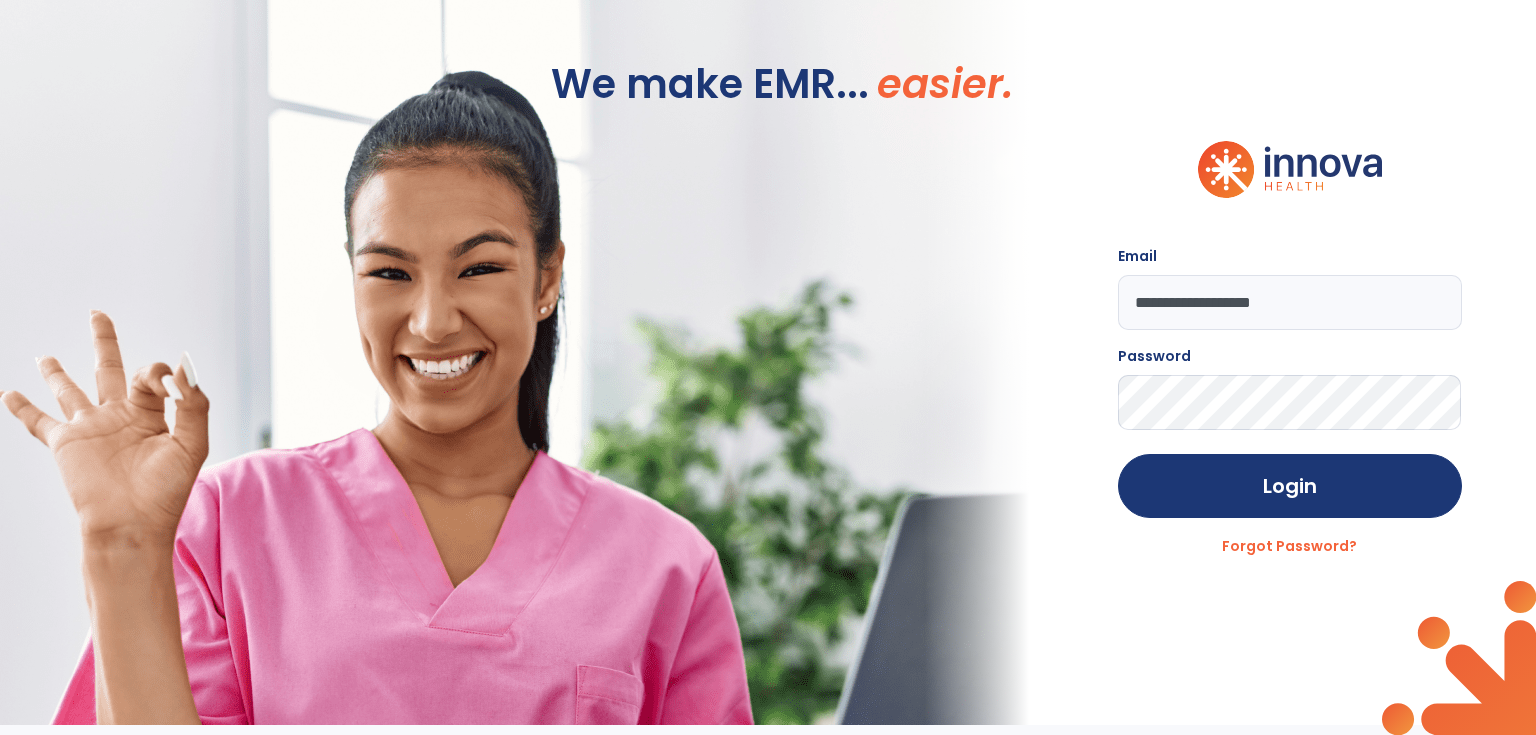 click on "Login" 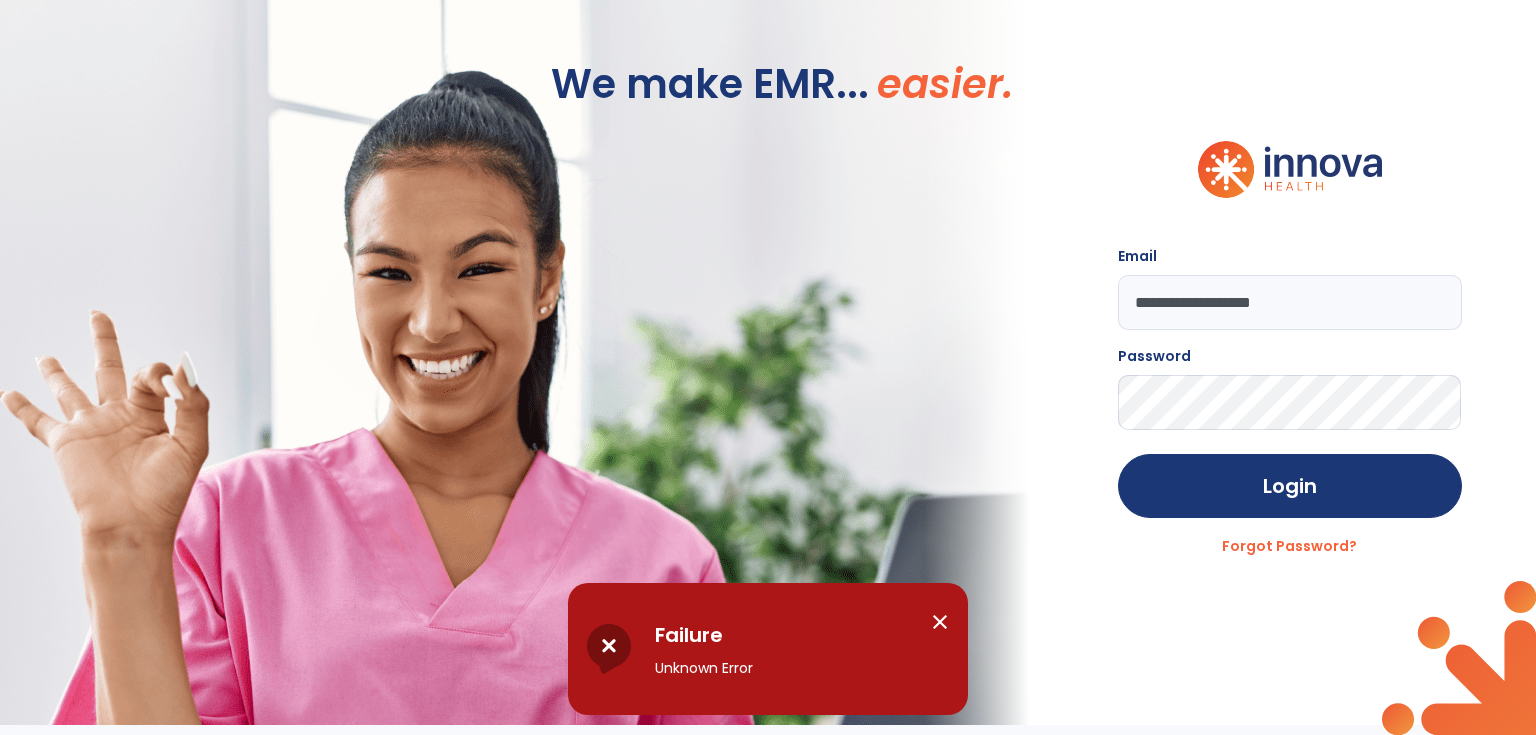click on "**********" 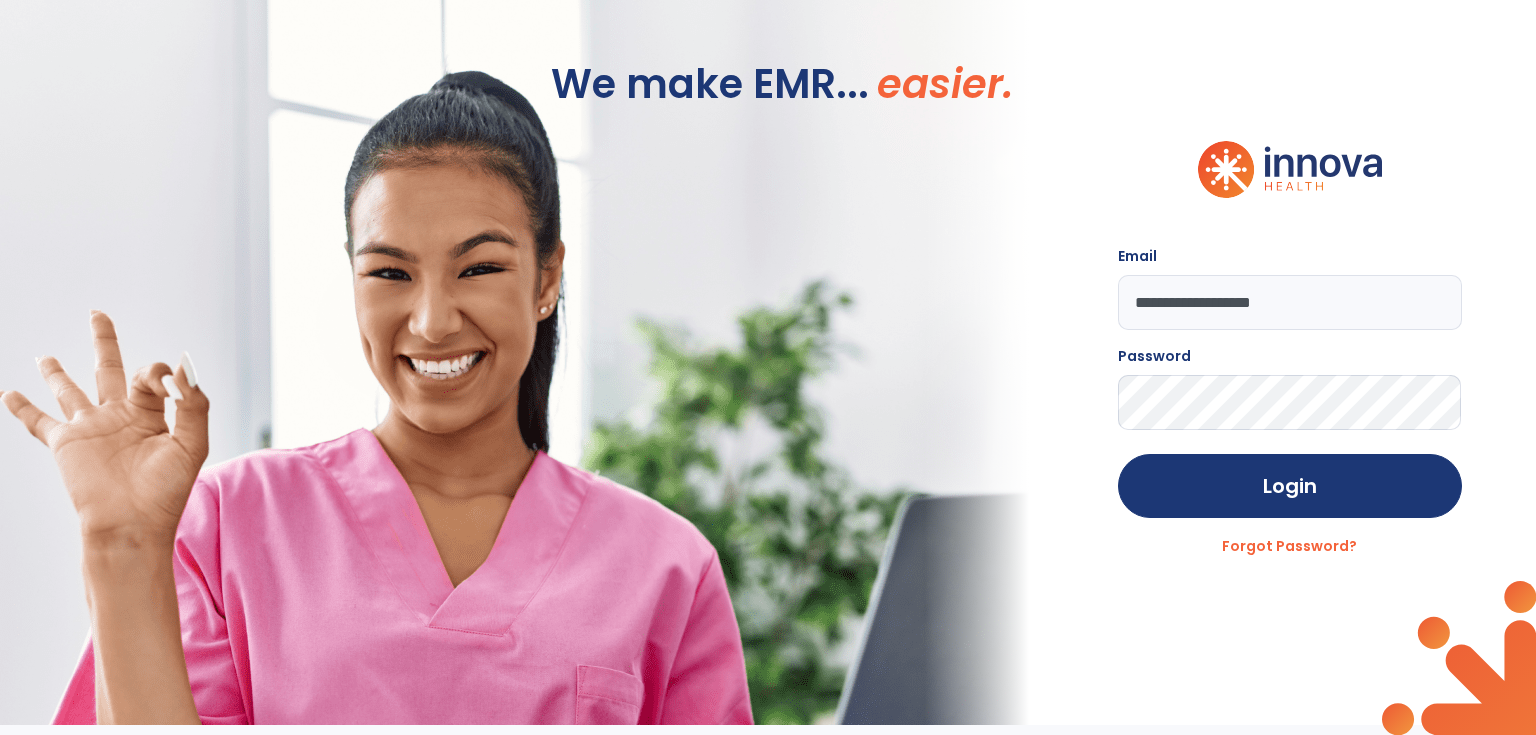 click on "**********" 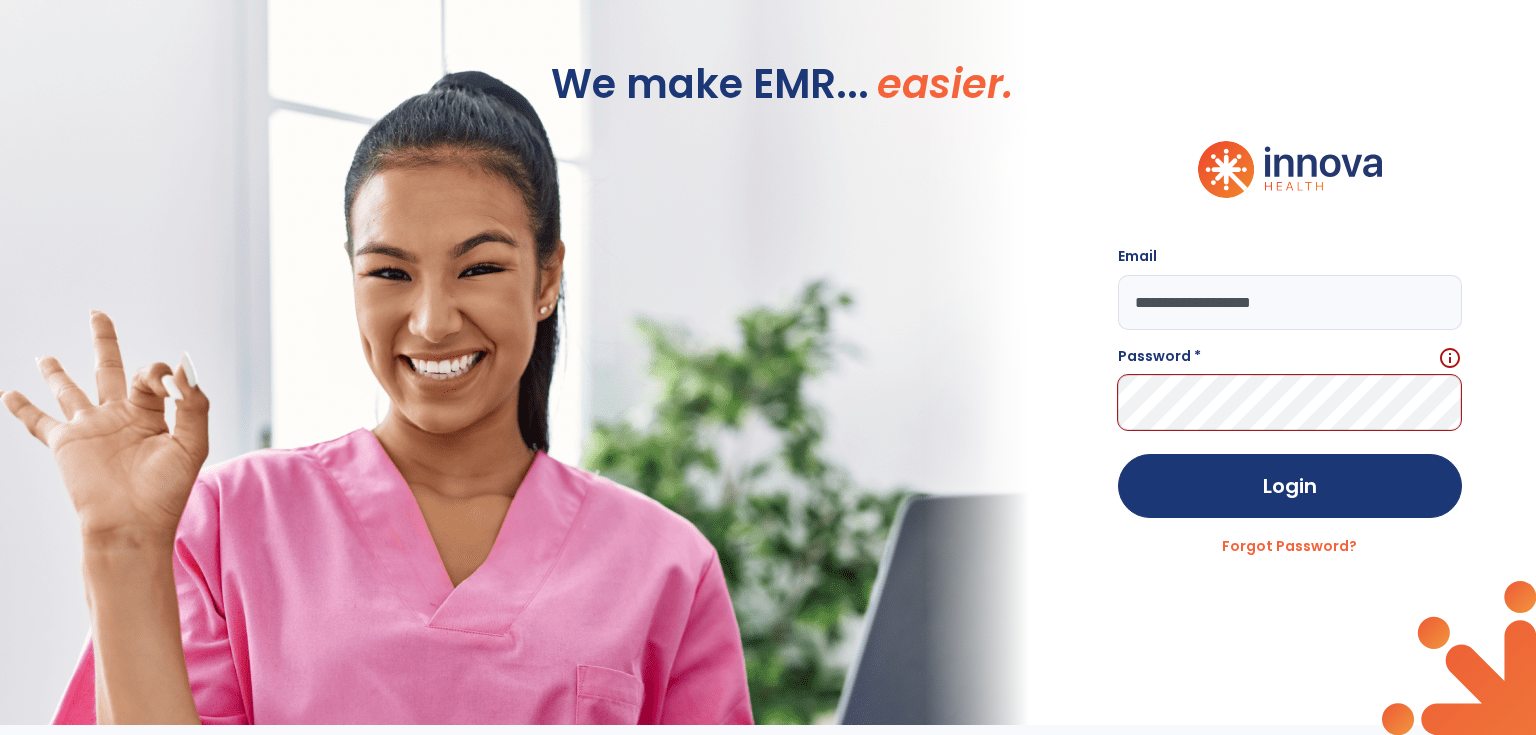 click on "**********" 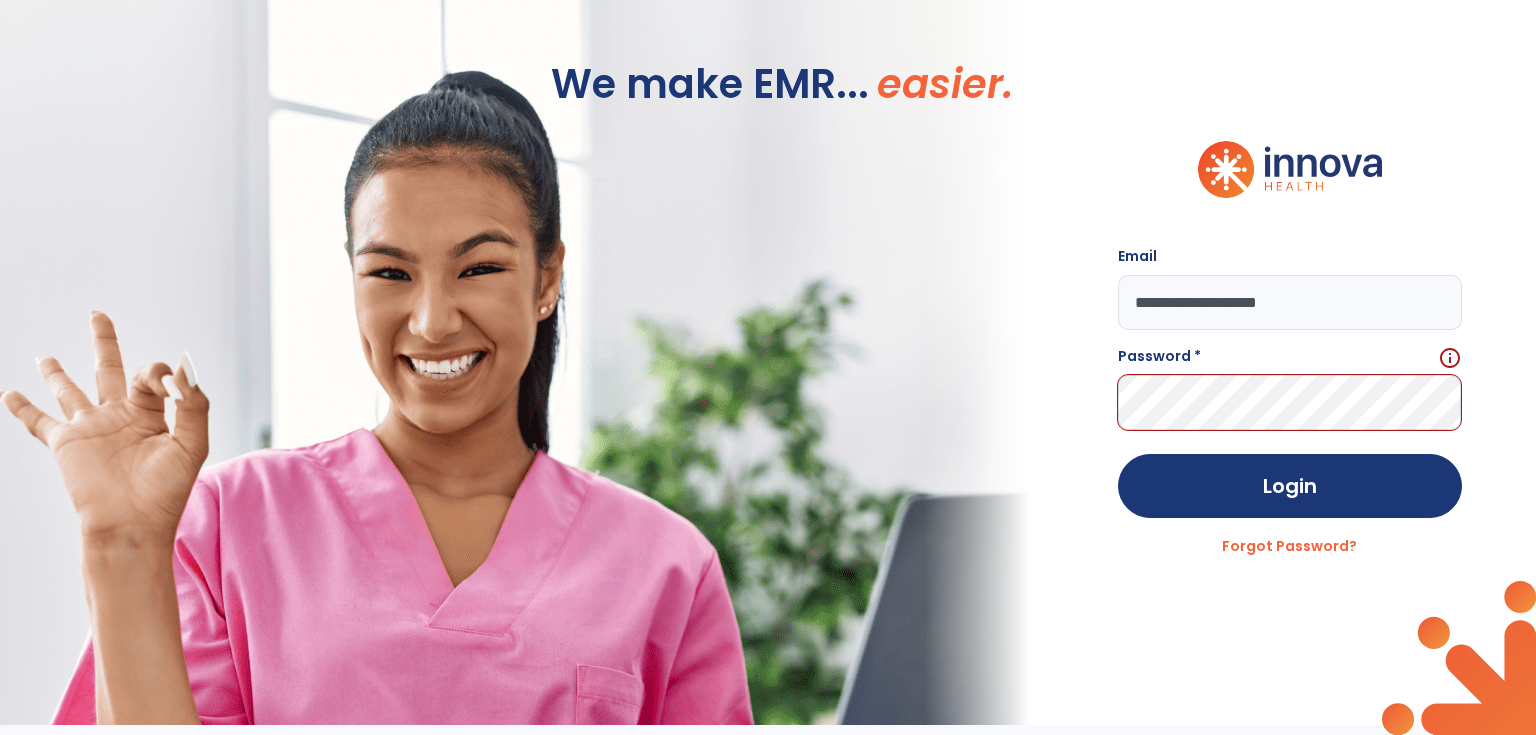 type on "**********" 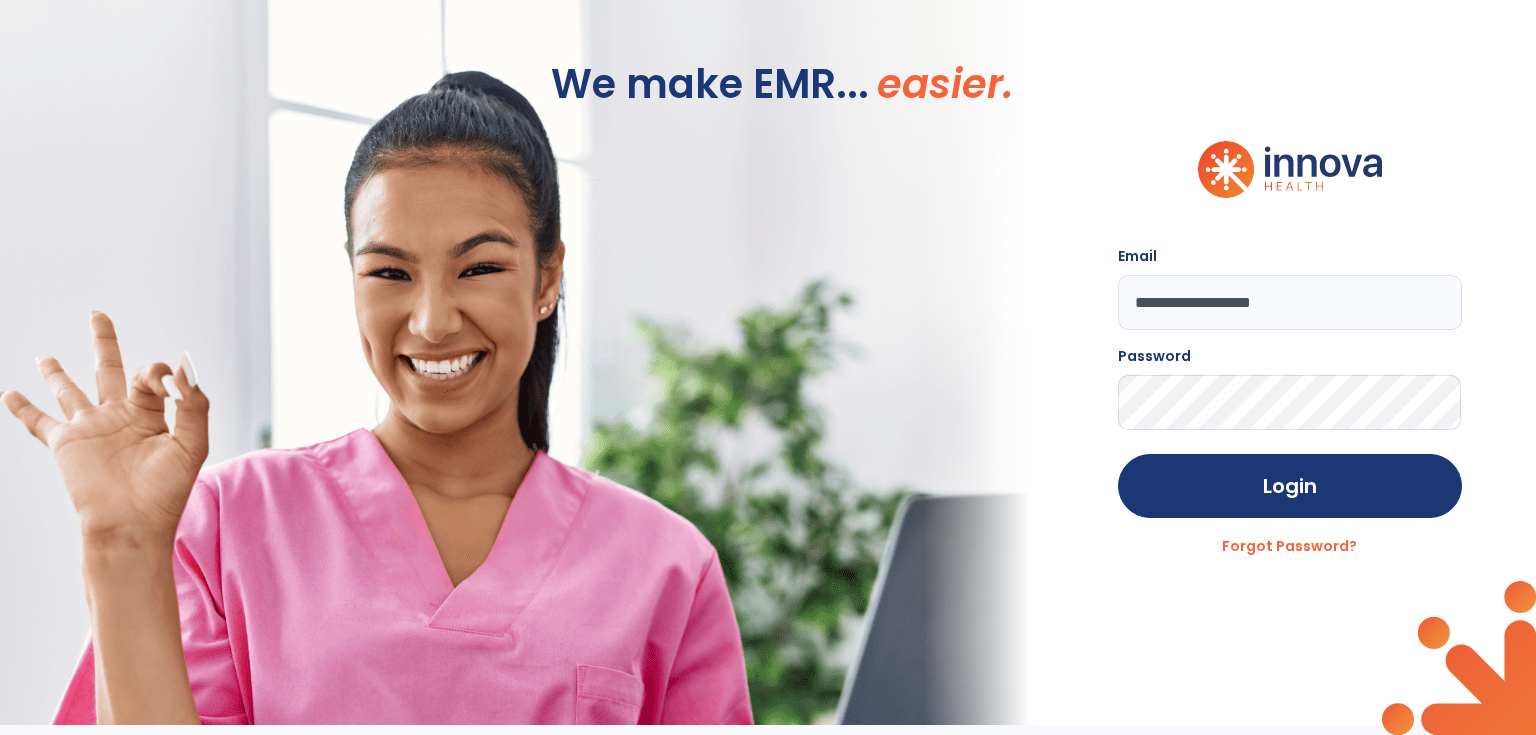 click on "Login" 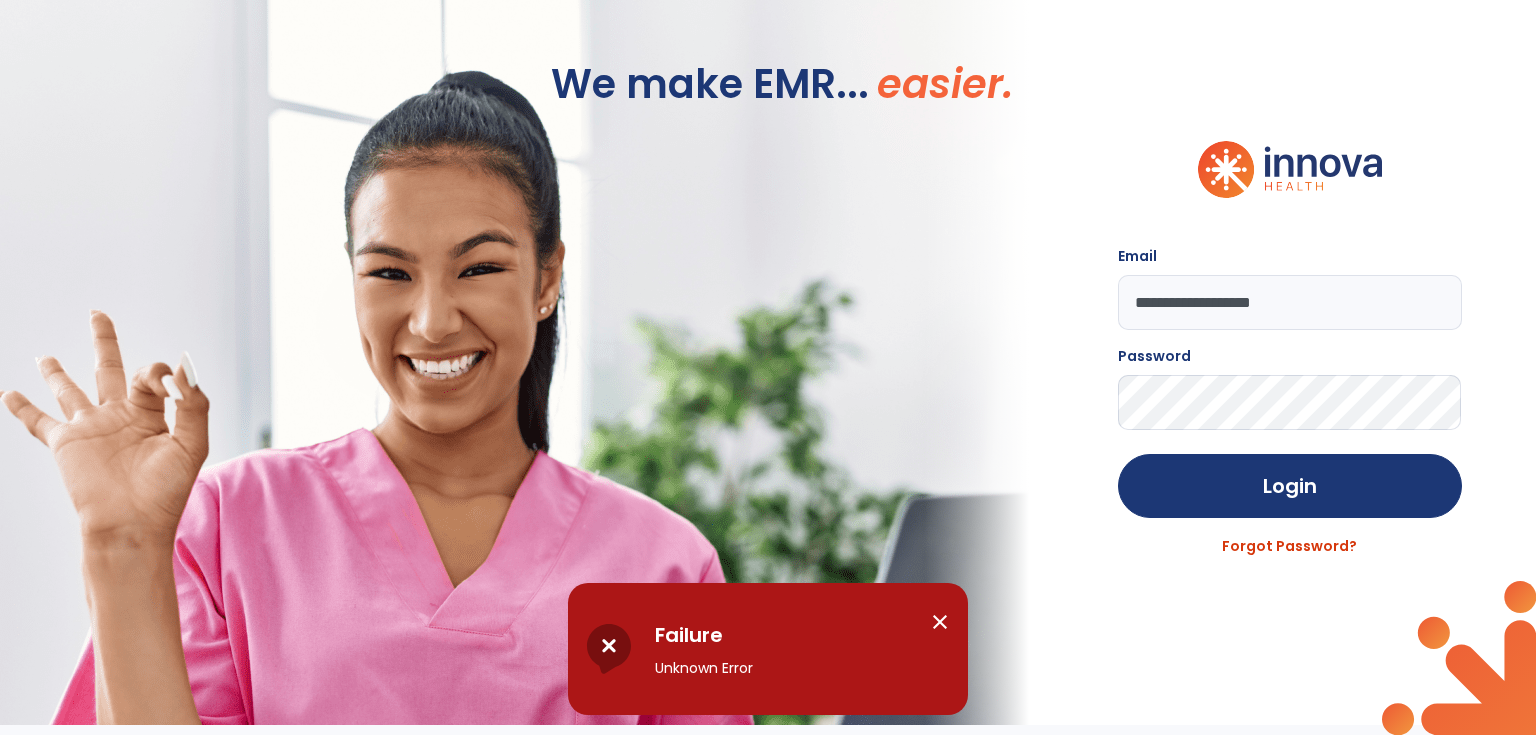 click on "Forgot Password?" 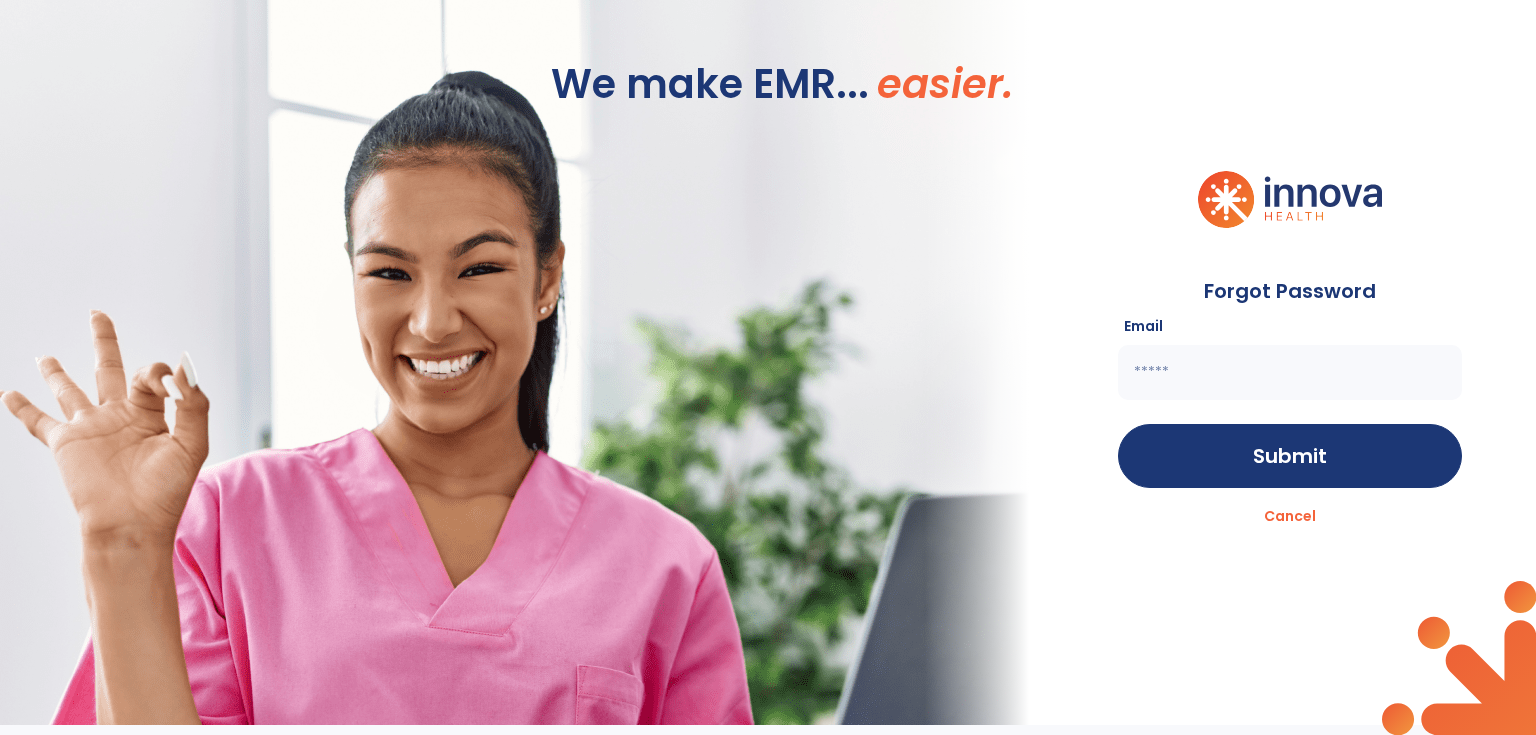 click 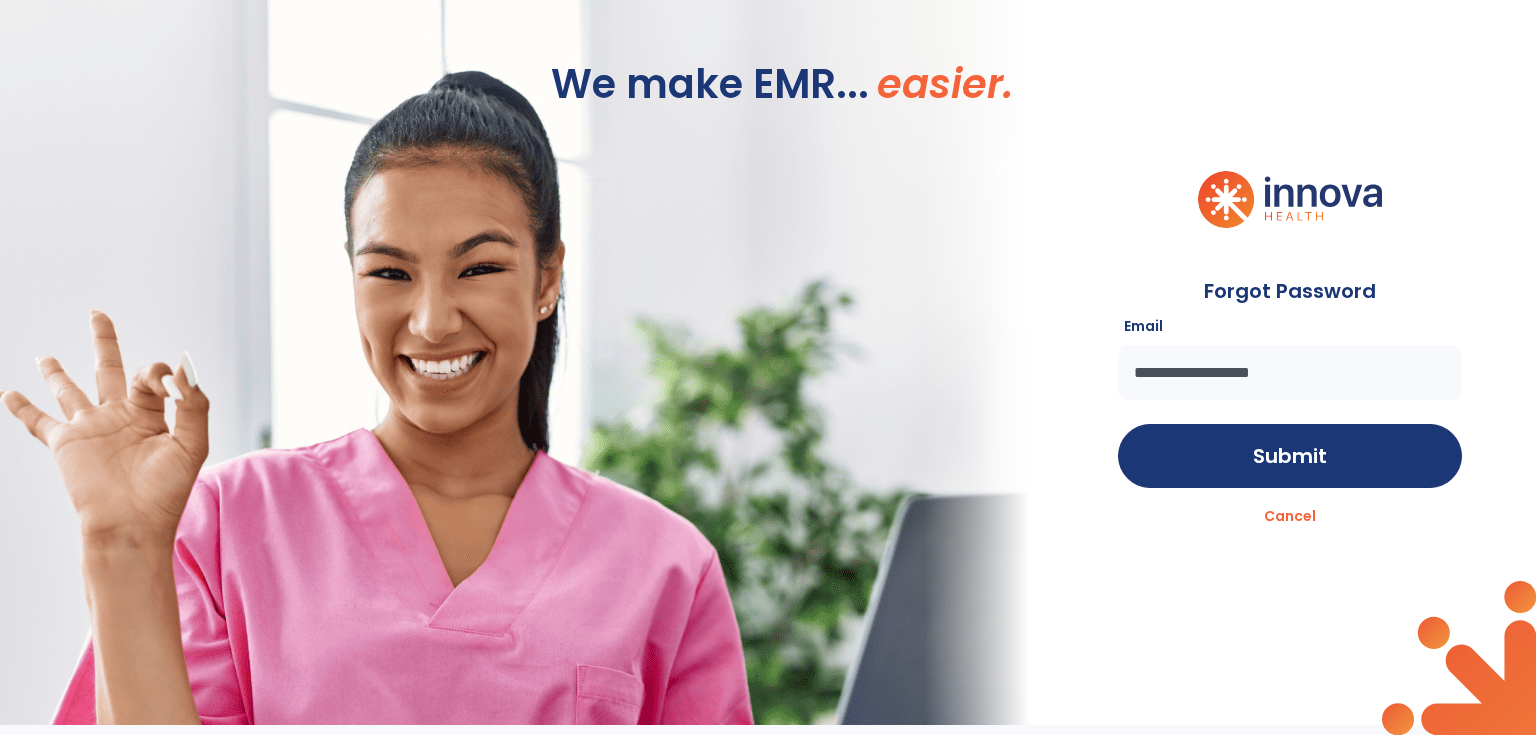 type on "**********" 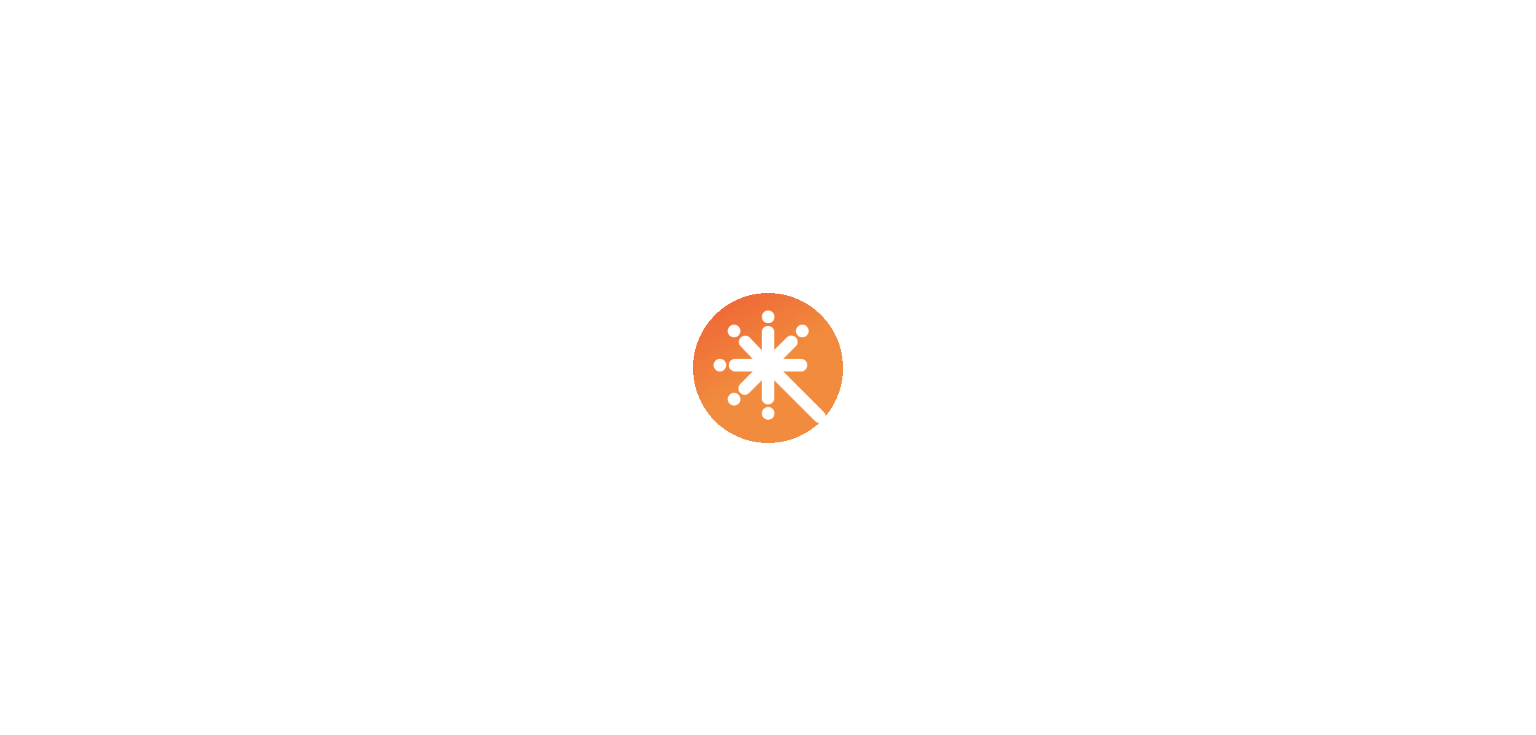 scroll, scrollTop: 0, scrollLeft: 0, axis: both 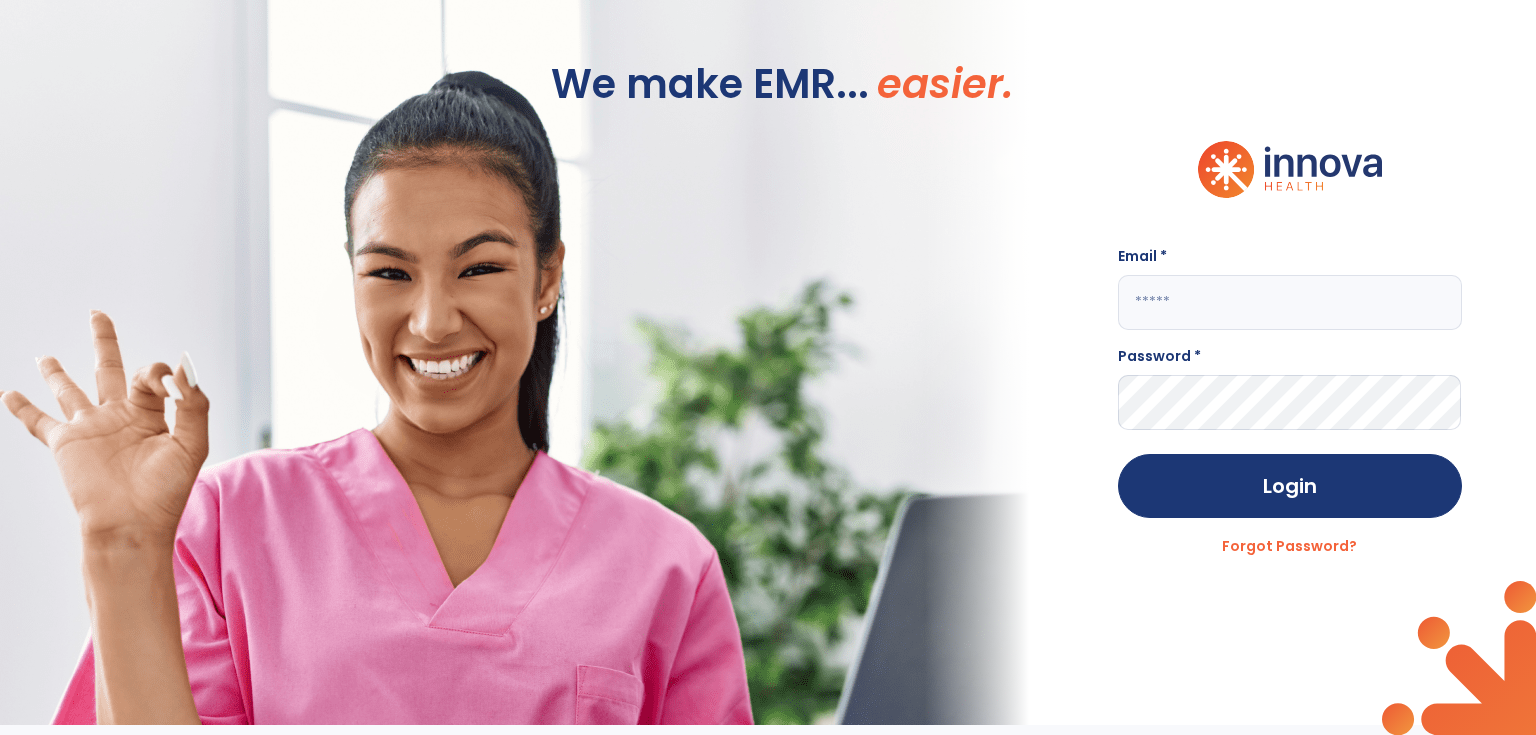 click 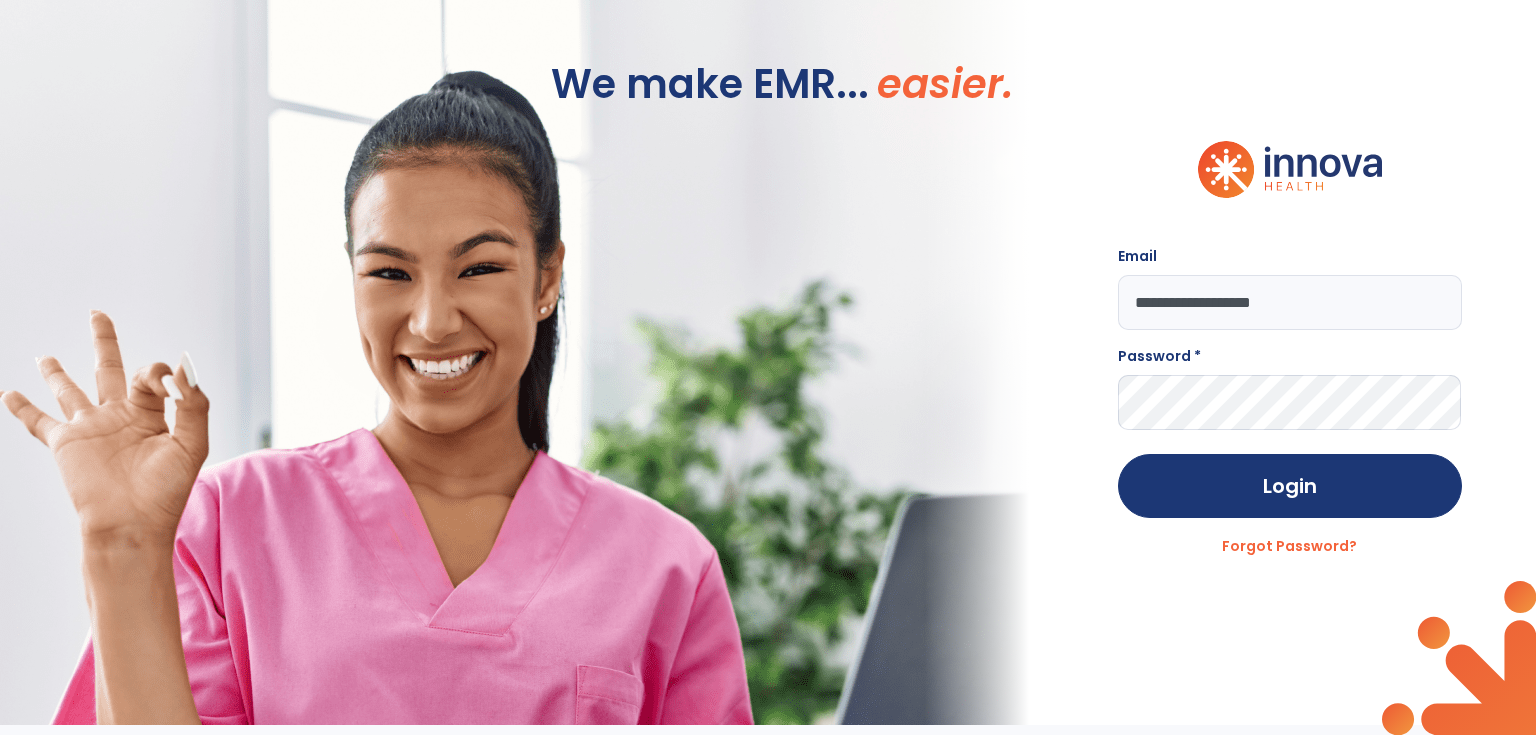 type on "**********" 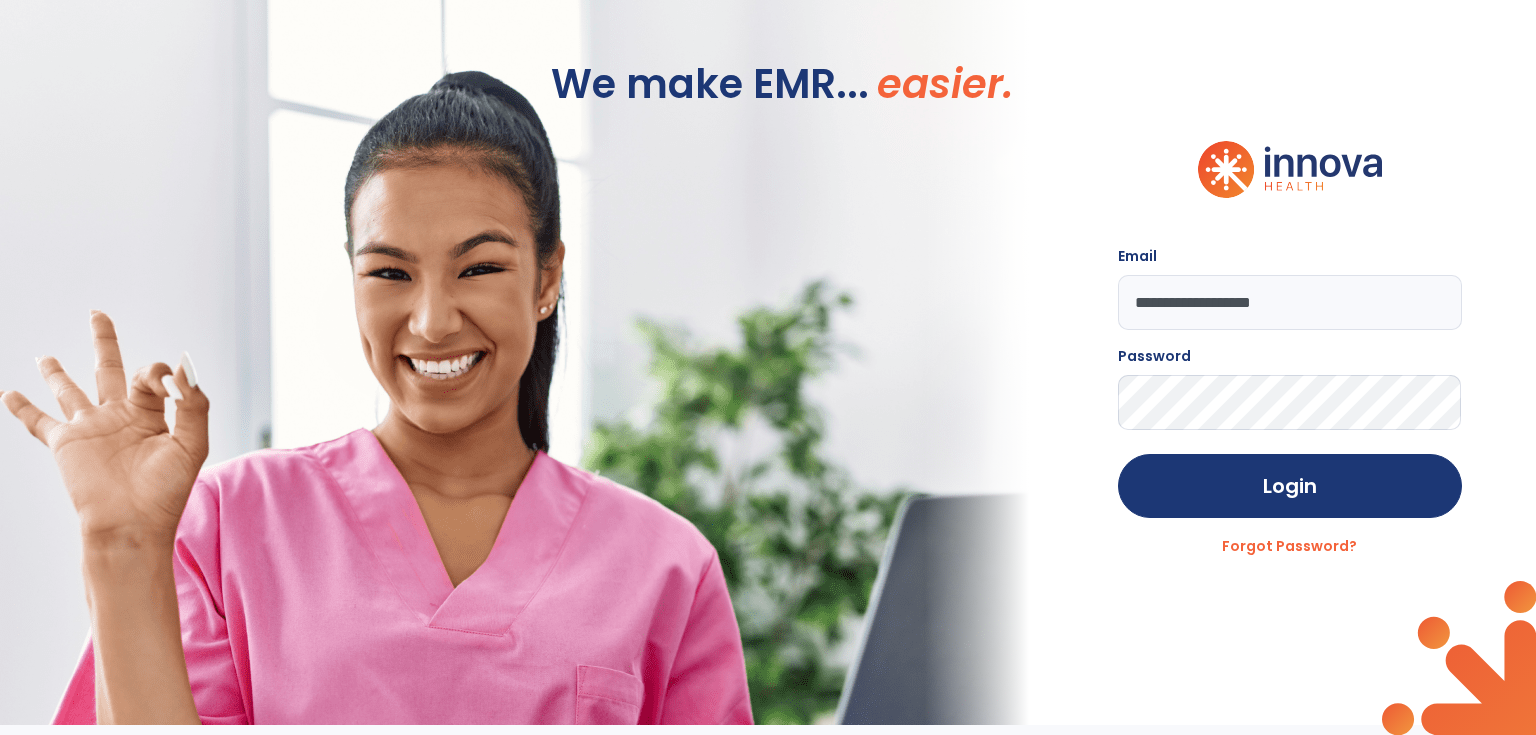click on "Login" 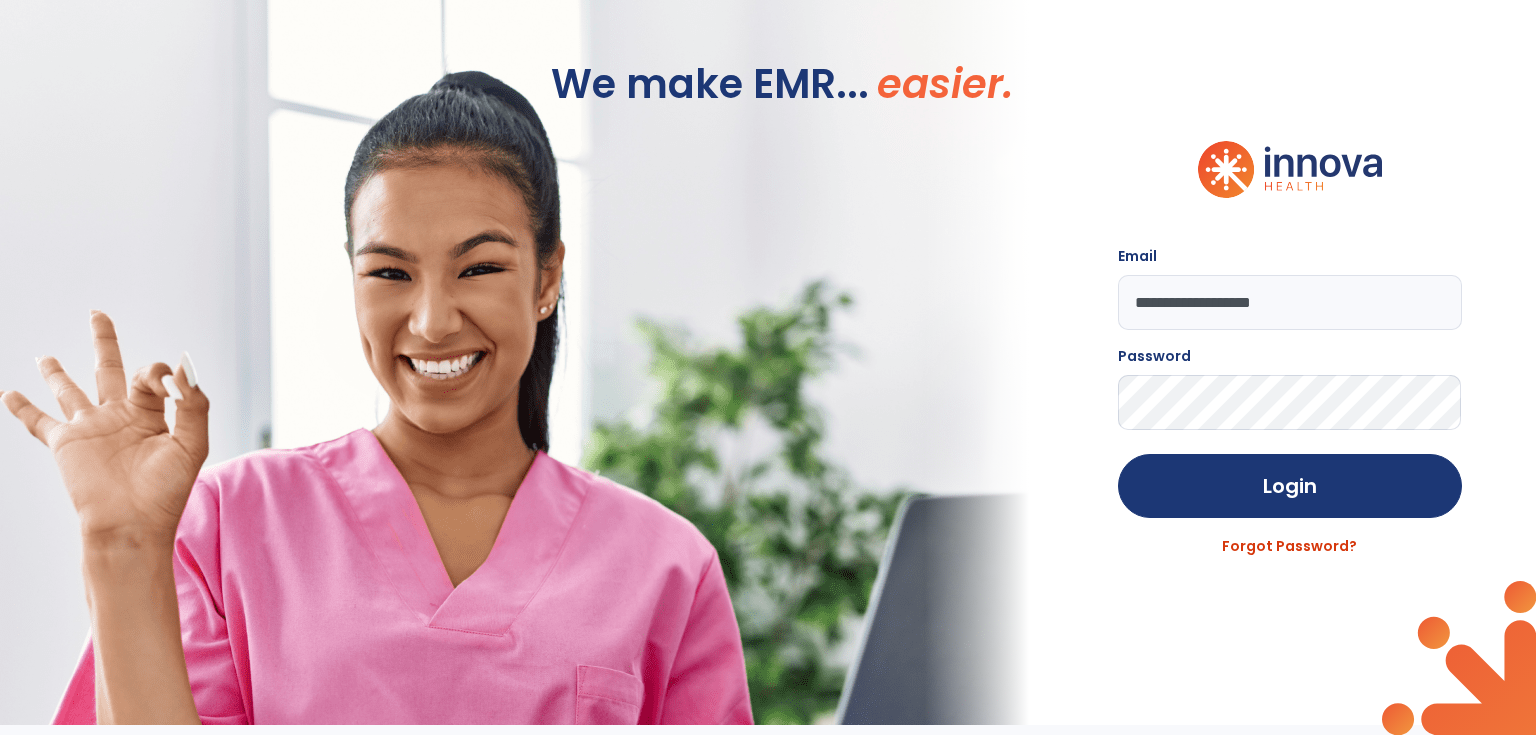 click on "Forgot Password?" 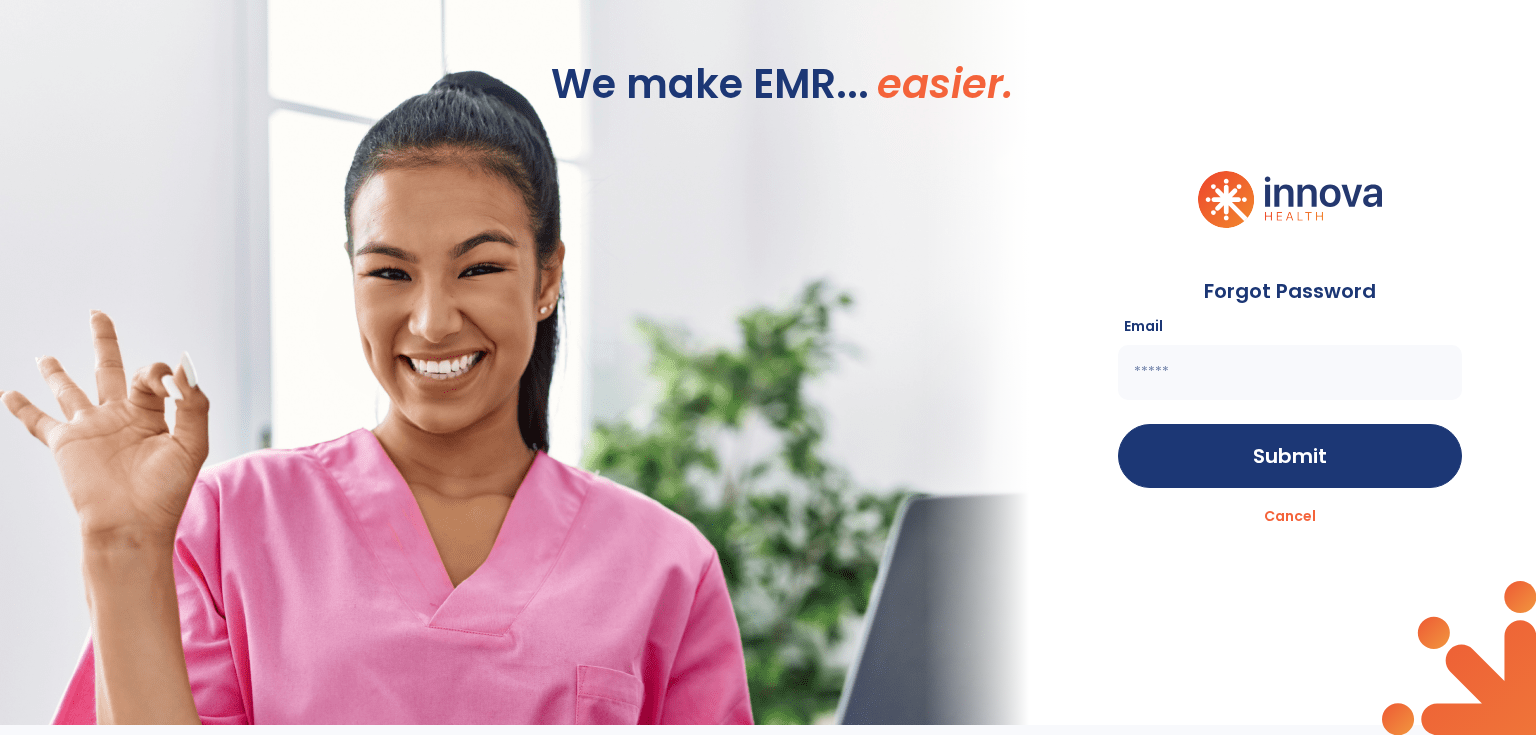 click 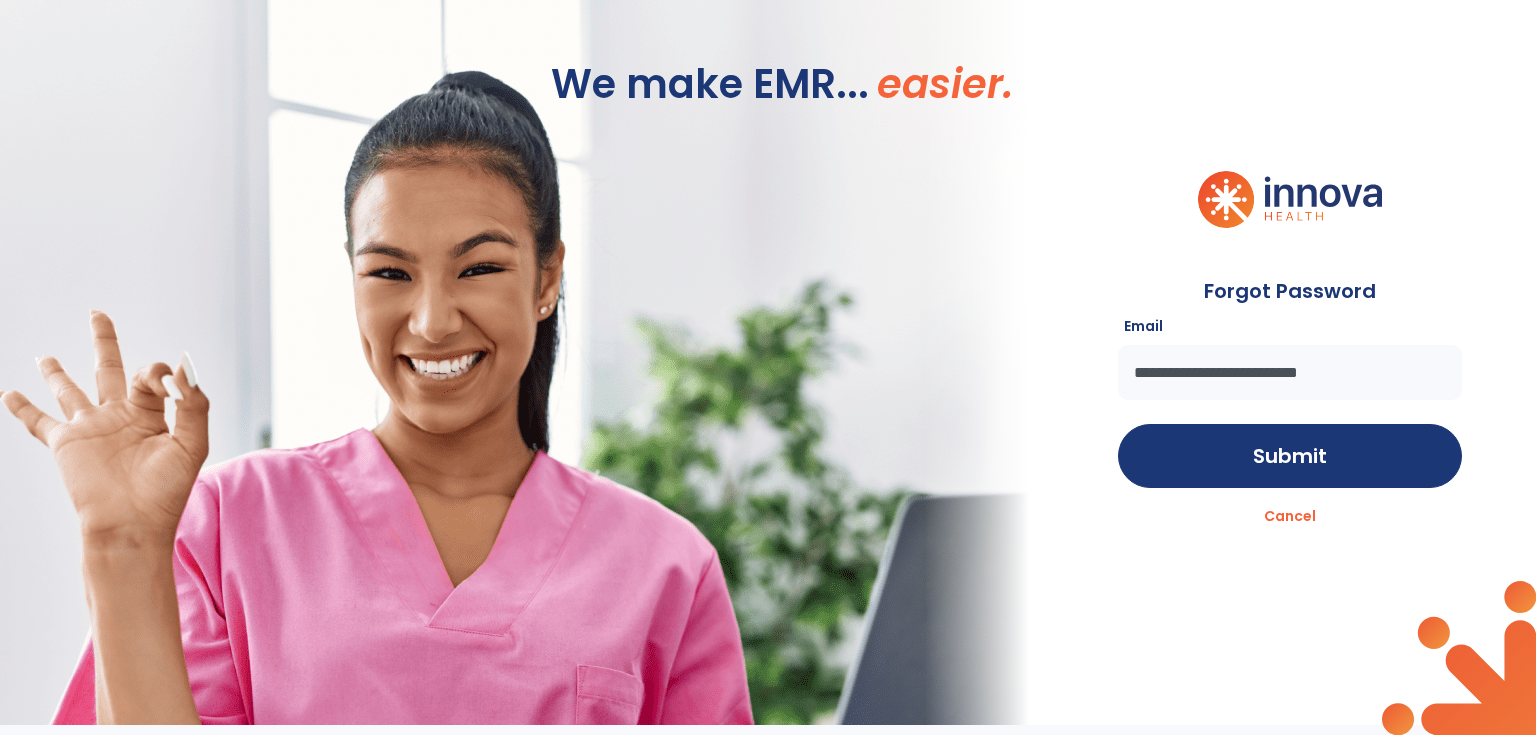 type on "**********" 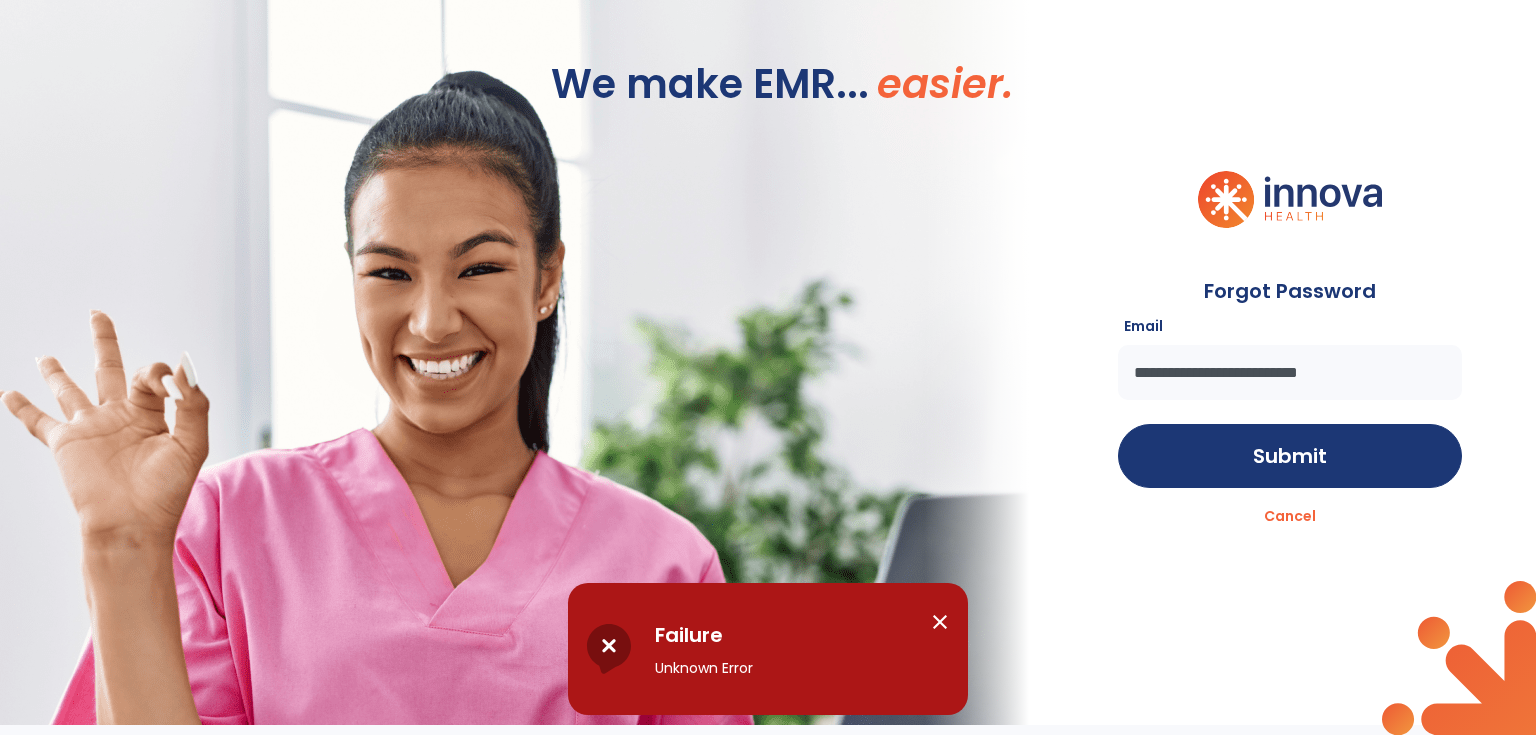 click on "Submit" 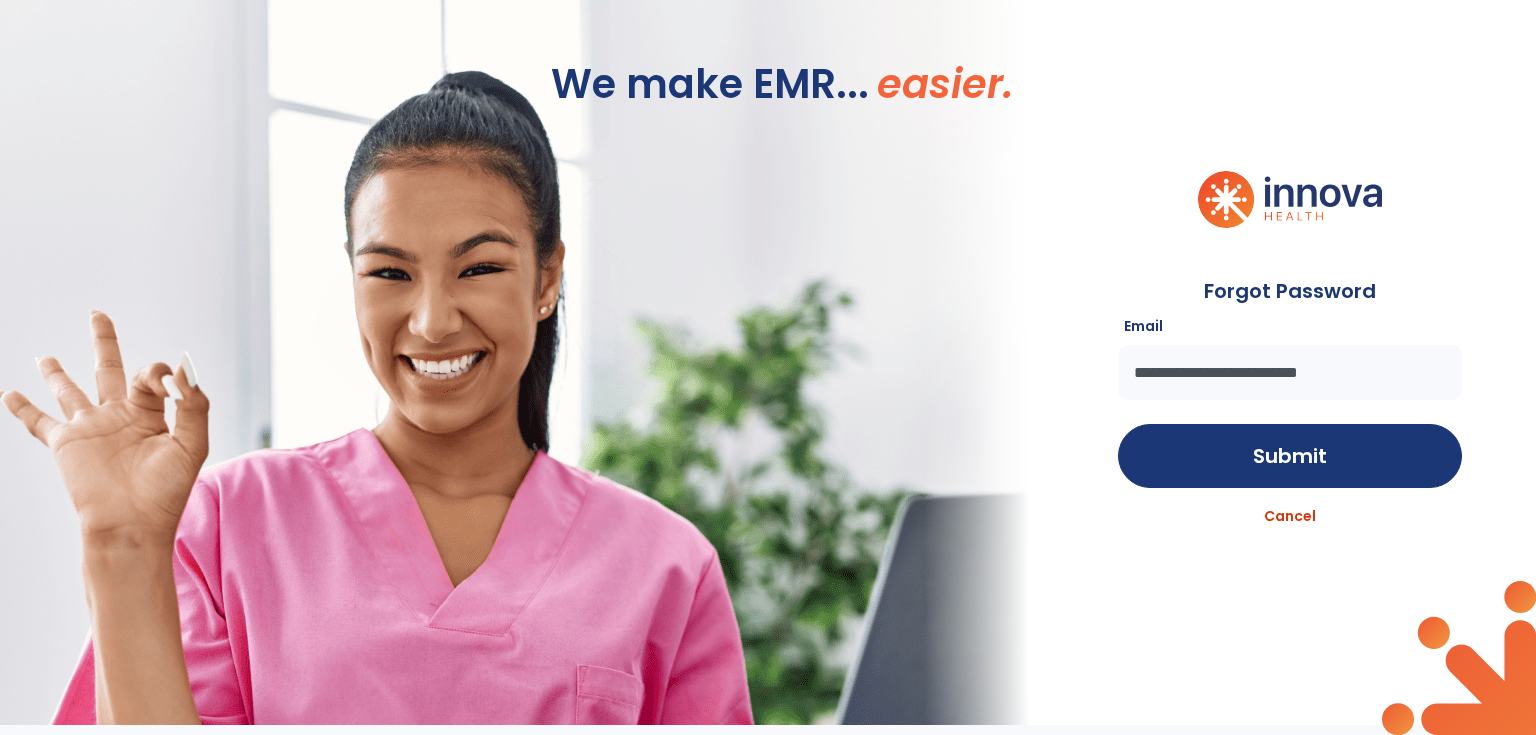 click on "Cancel" 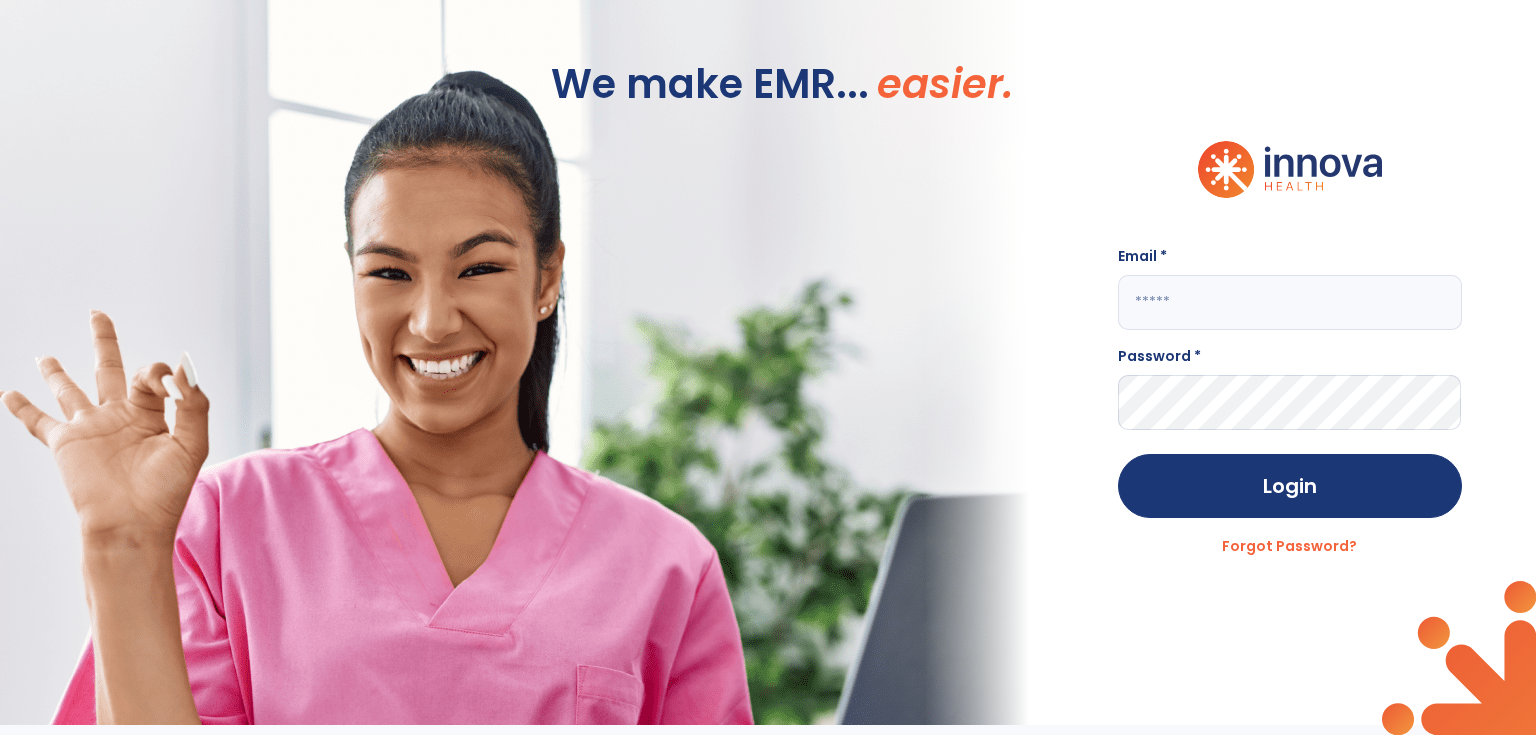 click 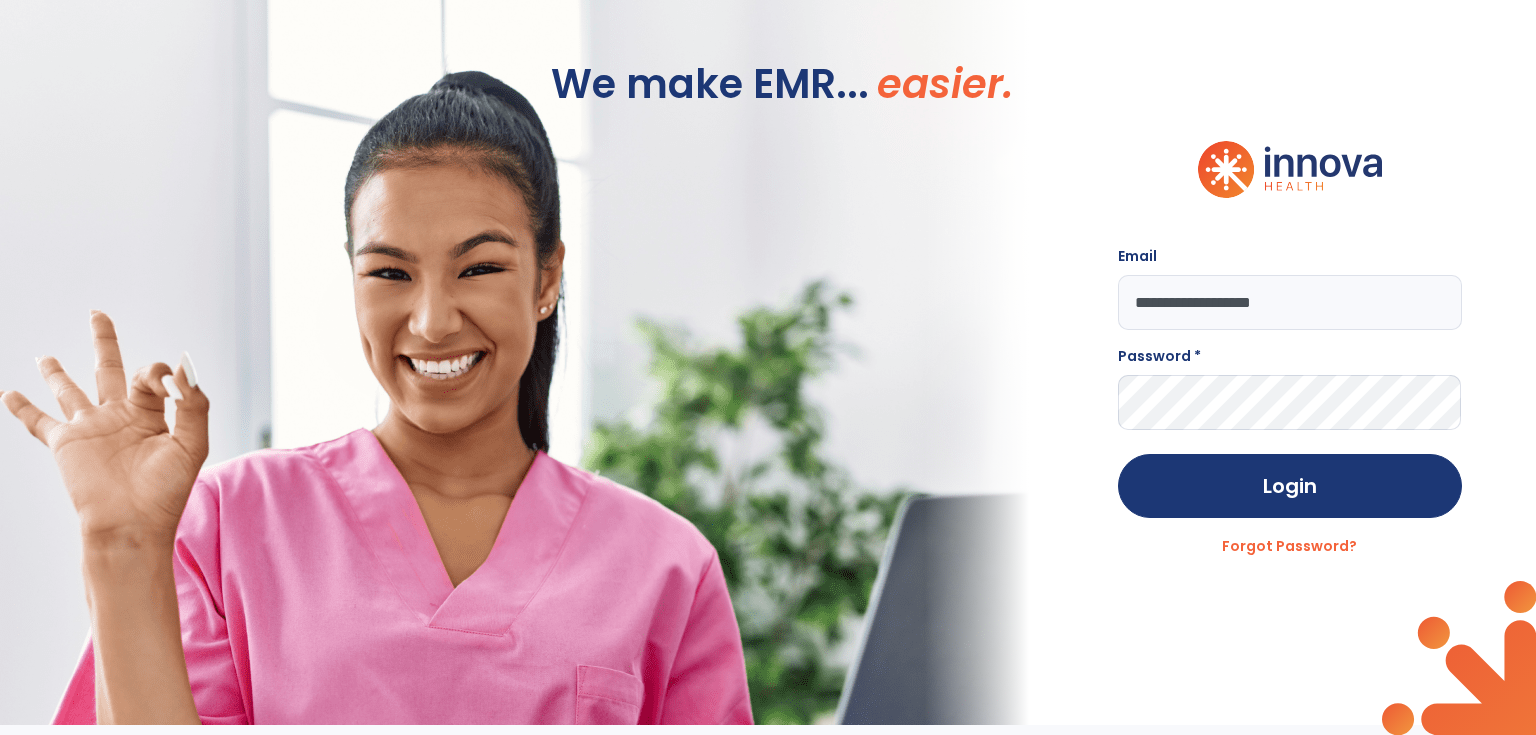 type on "**********" 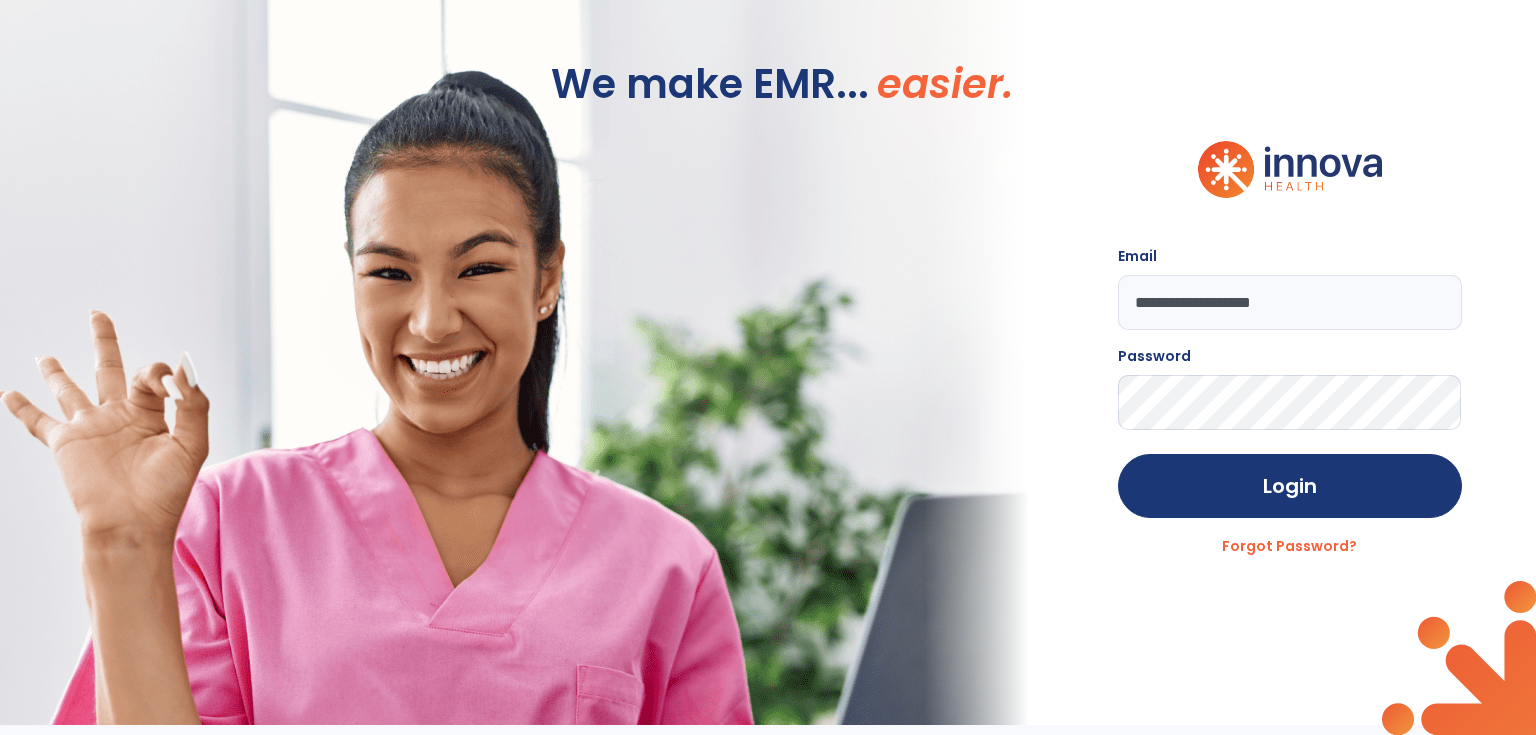 click on "Login" 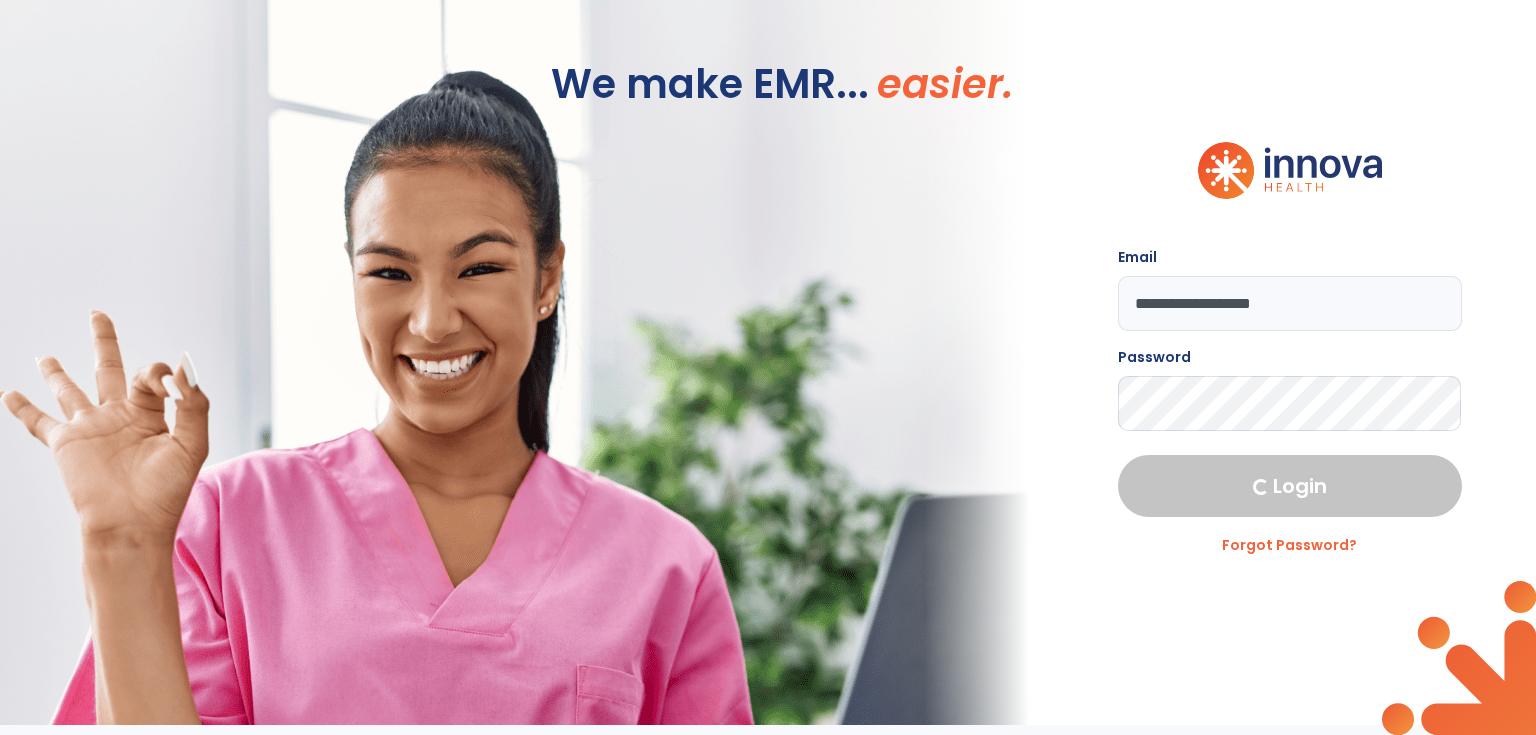 select on "****" 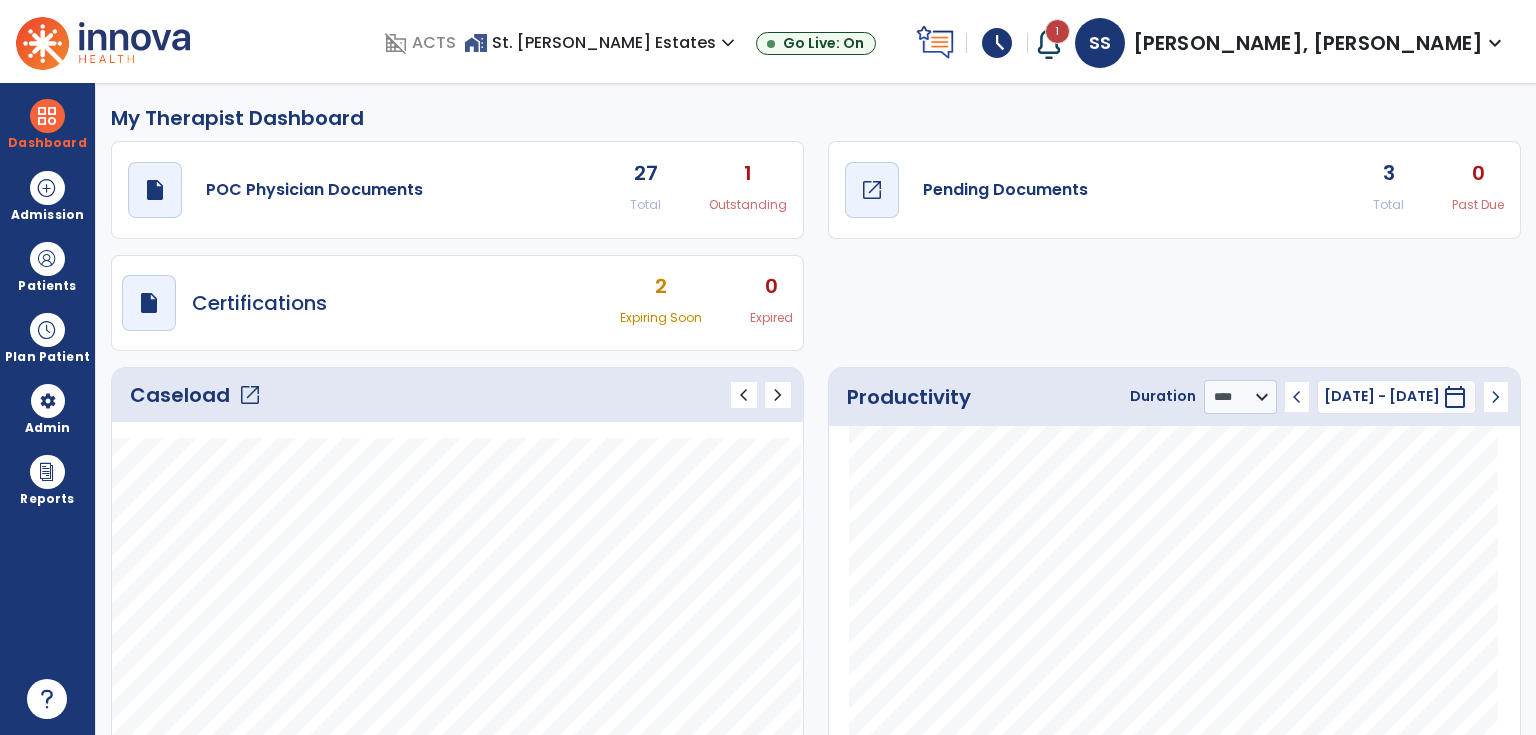 click on "Pending Documents" 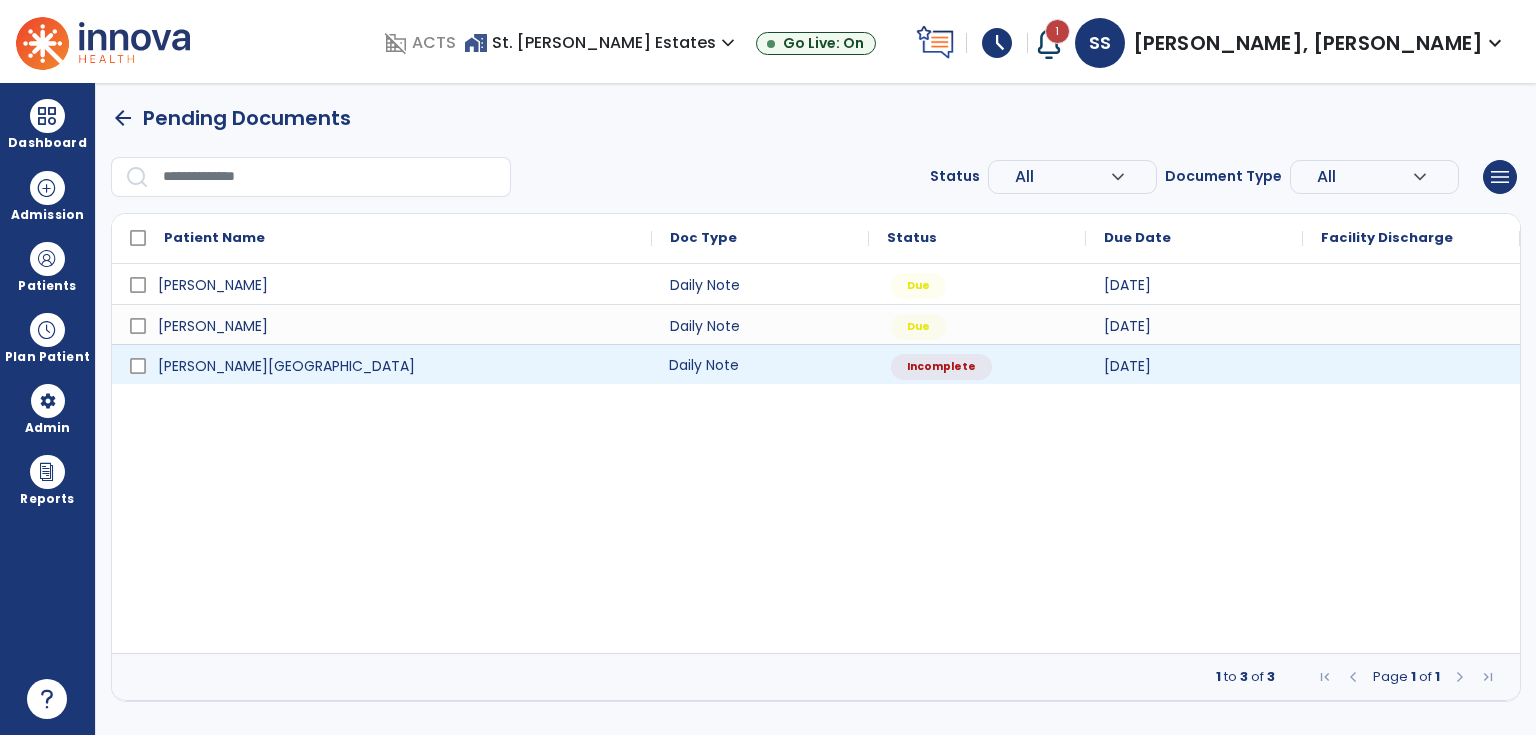 click on "Daily Note" at bounding box center (760, 364) 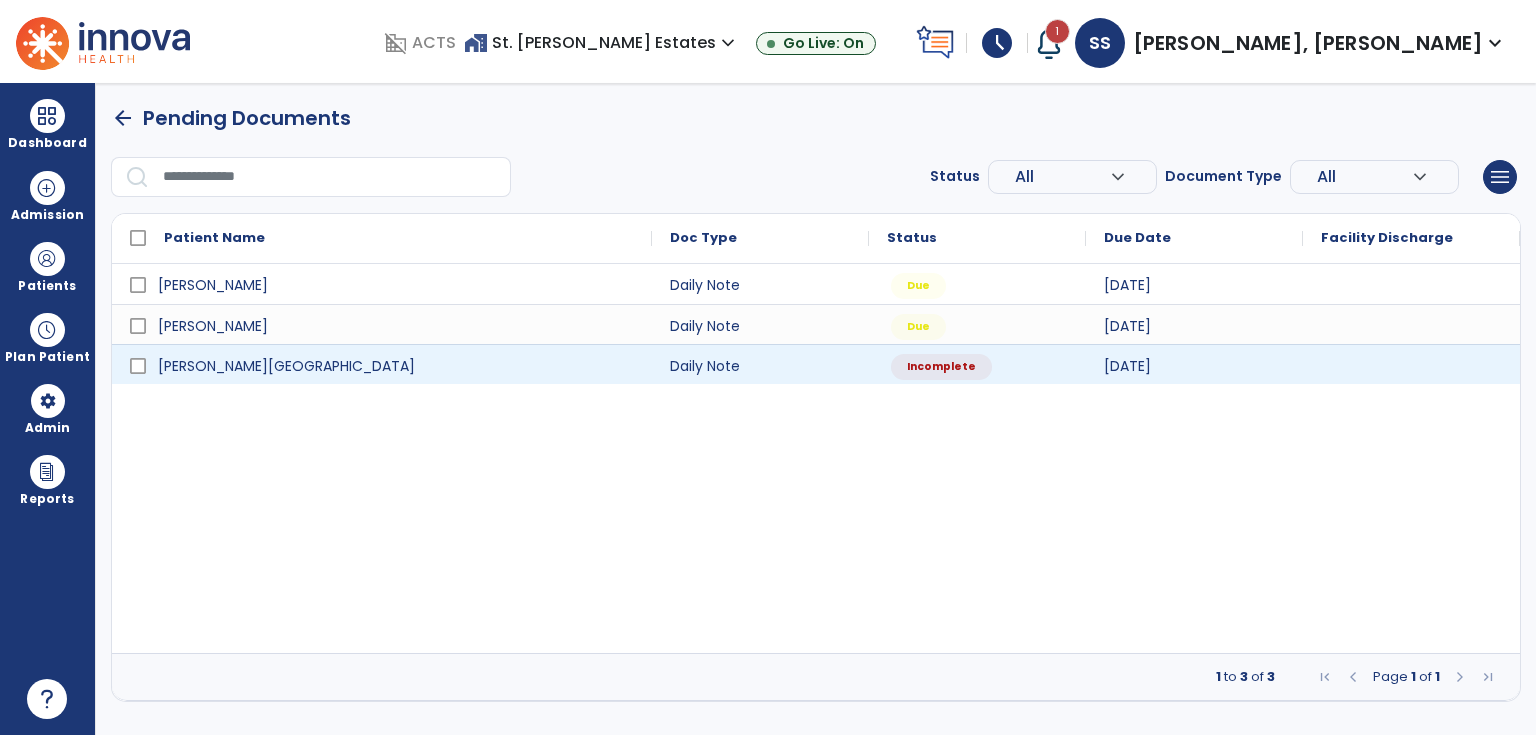 select on "*" 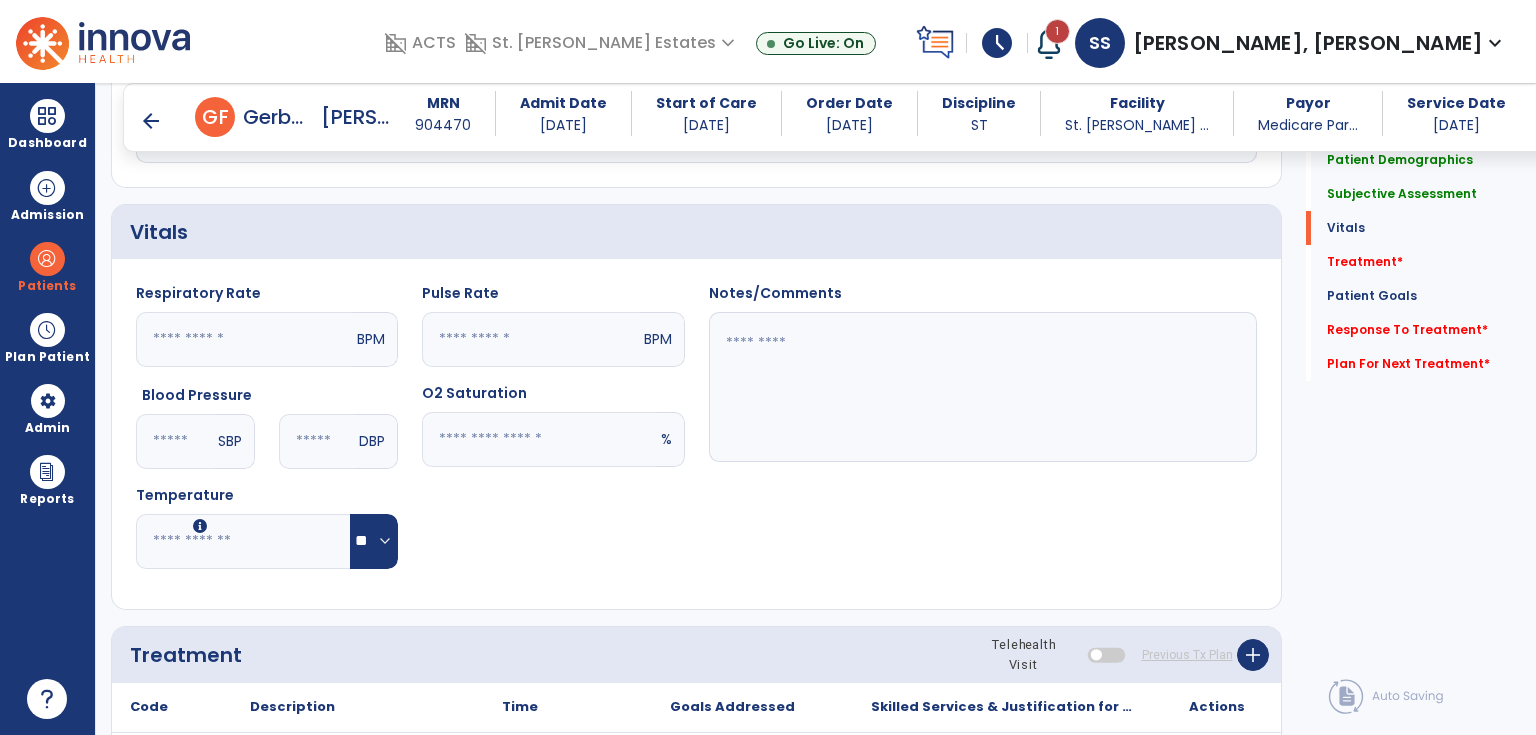 scroll, scrollTop: 960, scrollLeft: 0, axis: vertical 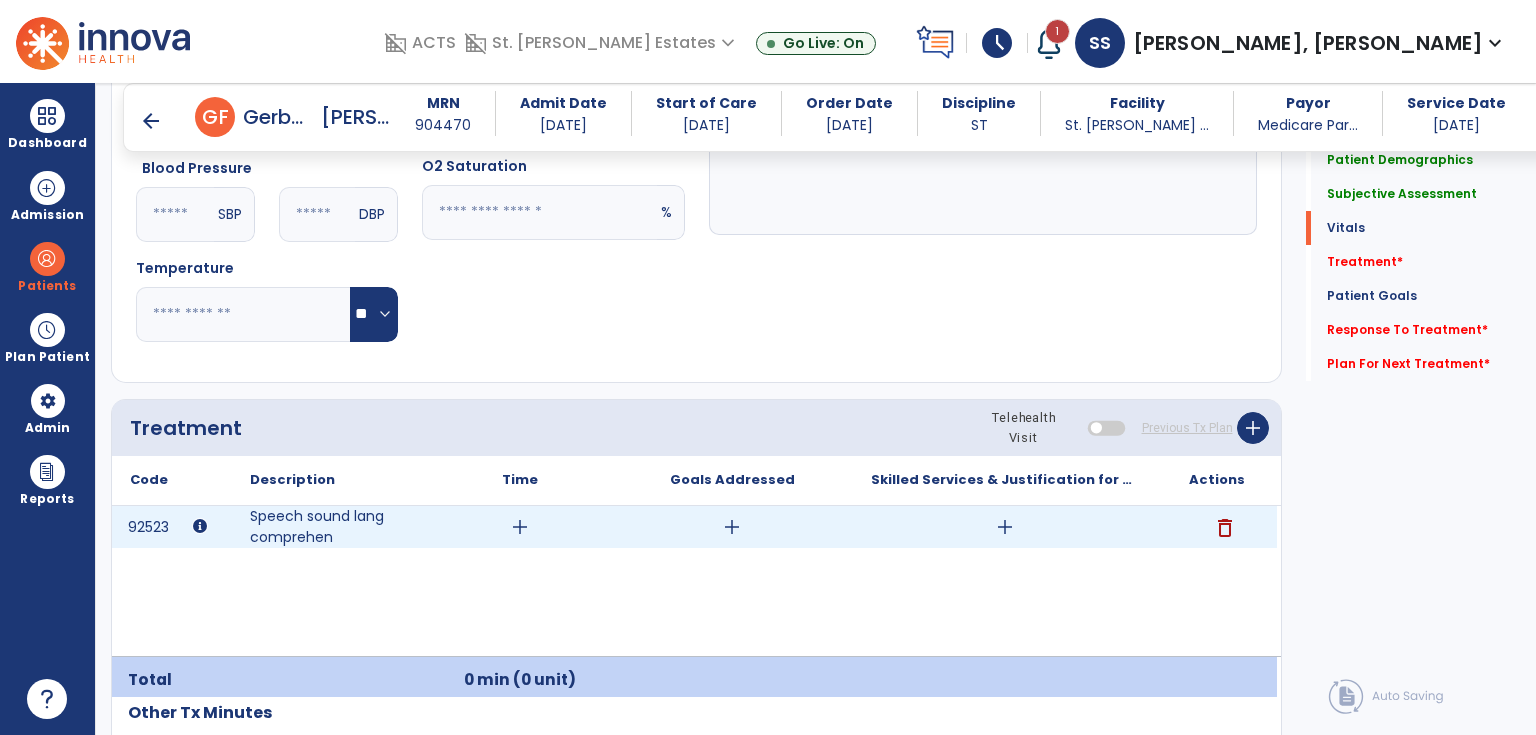 click on "add" at bounding box center (732, 527) 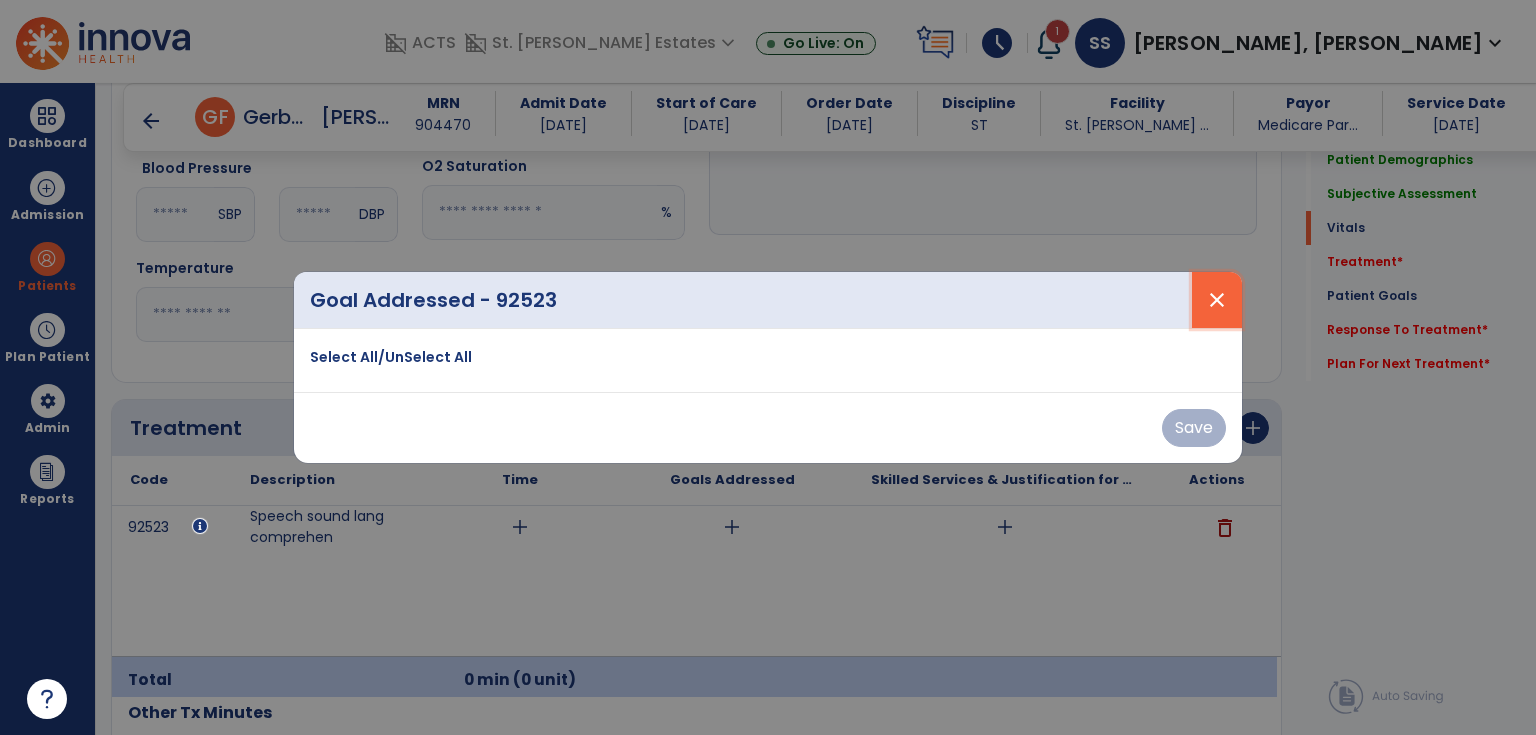 click on "close" at bounding box center [1217, 300] 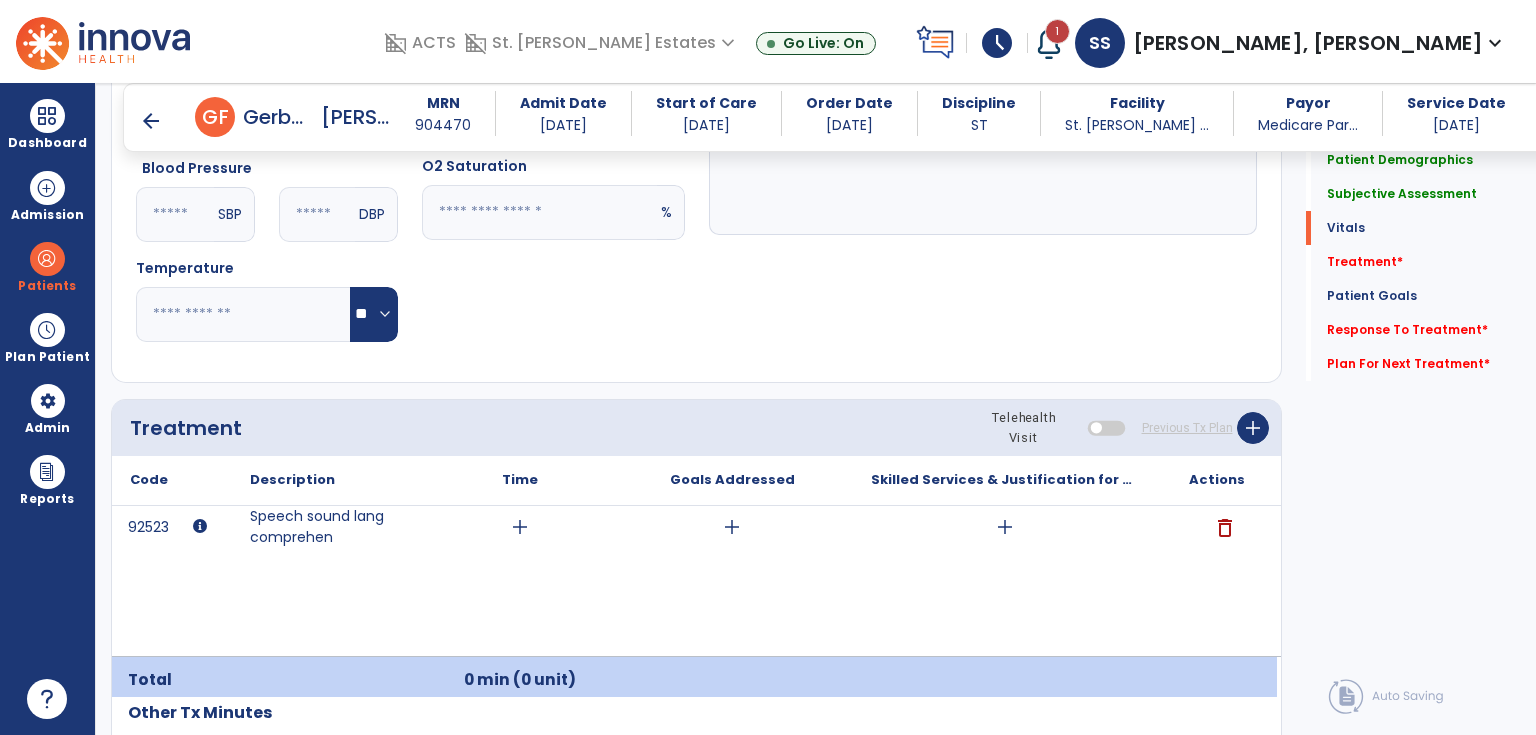 click on "arrow_back" at bounding box center [151, 121] 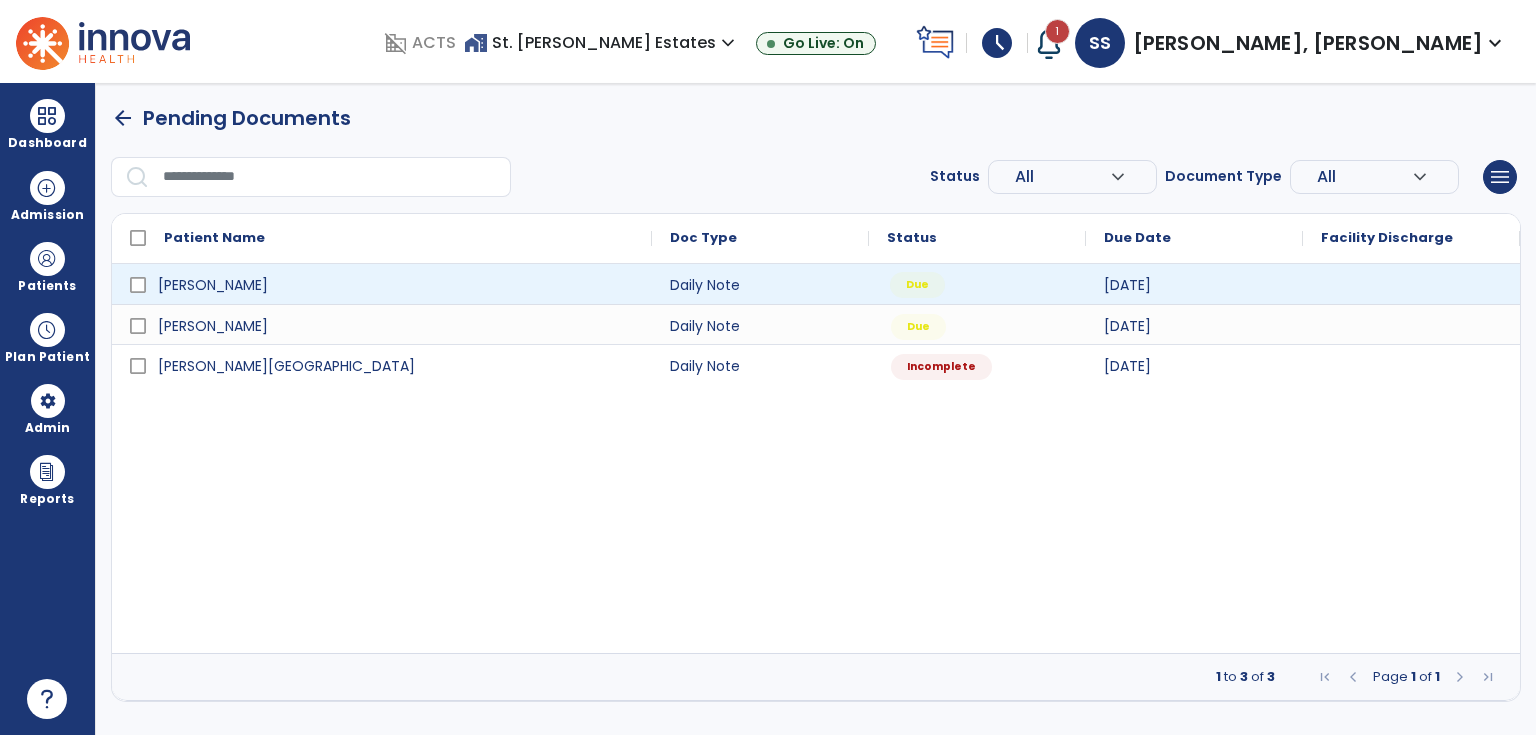 click on "Due" at bounding box center (917, 285) 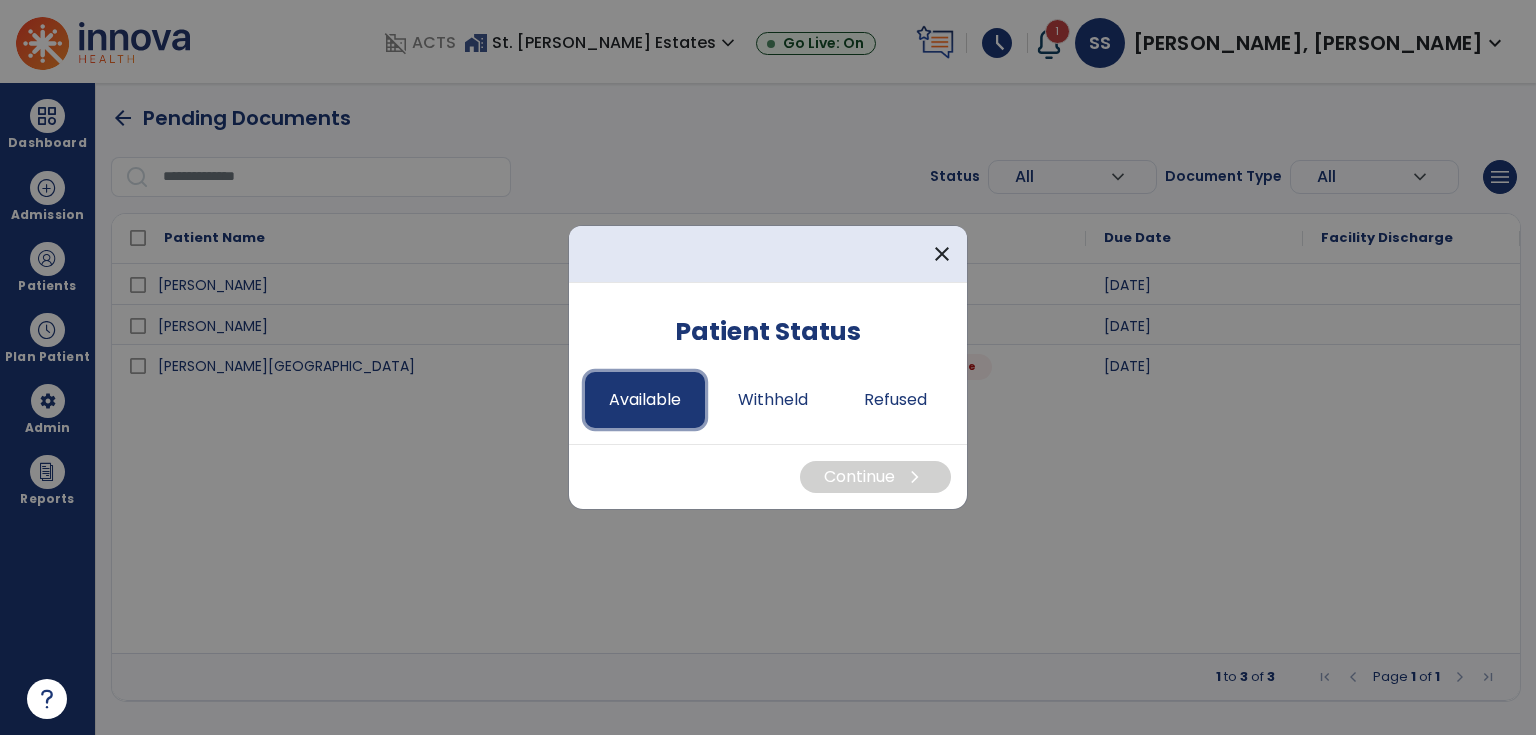 click on "Available" at bounding box center (645, 400) 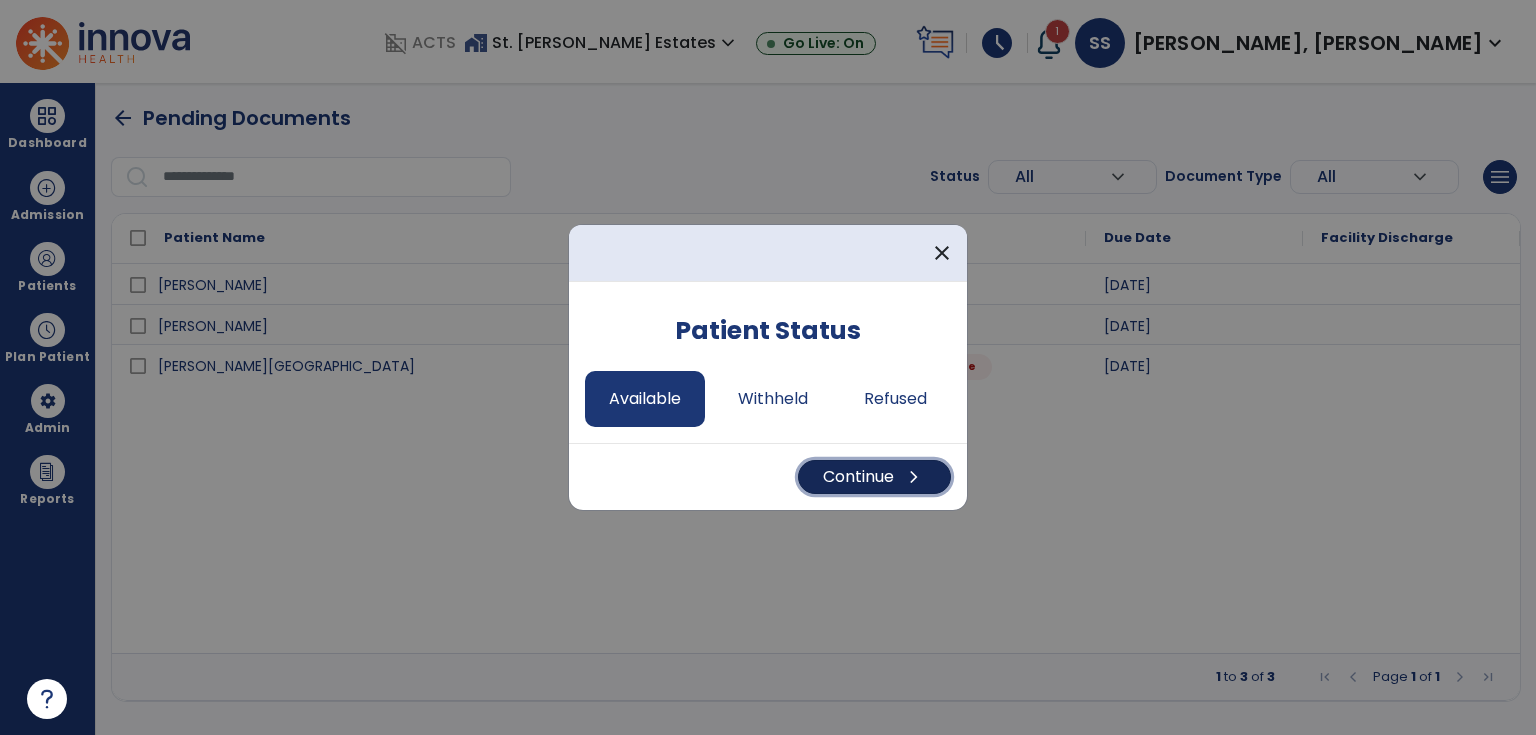 click on "chevron_right" at bounding box center [914, 477] 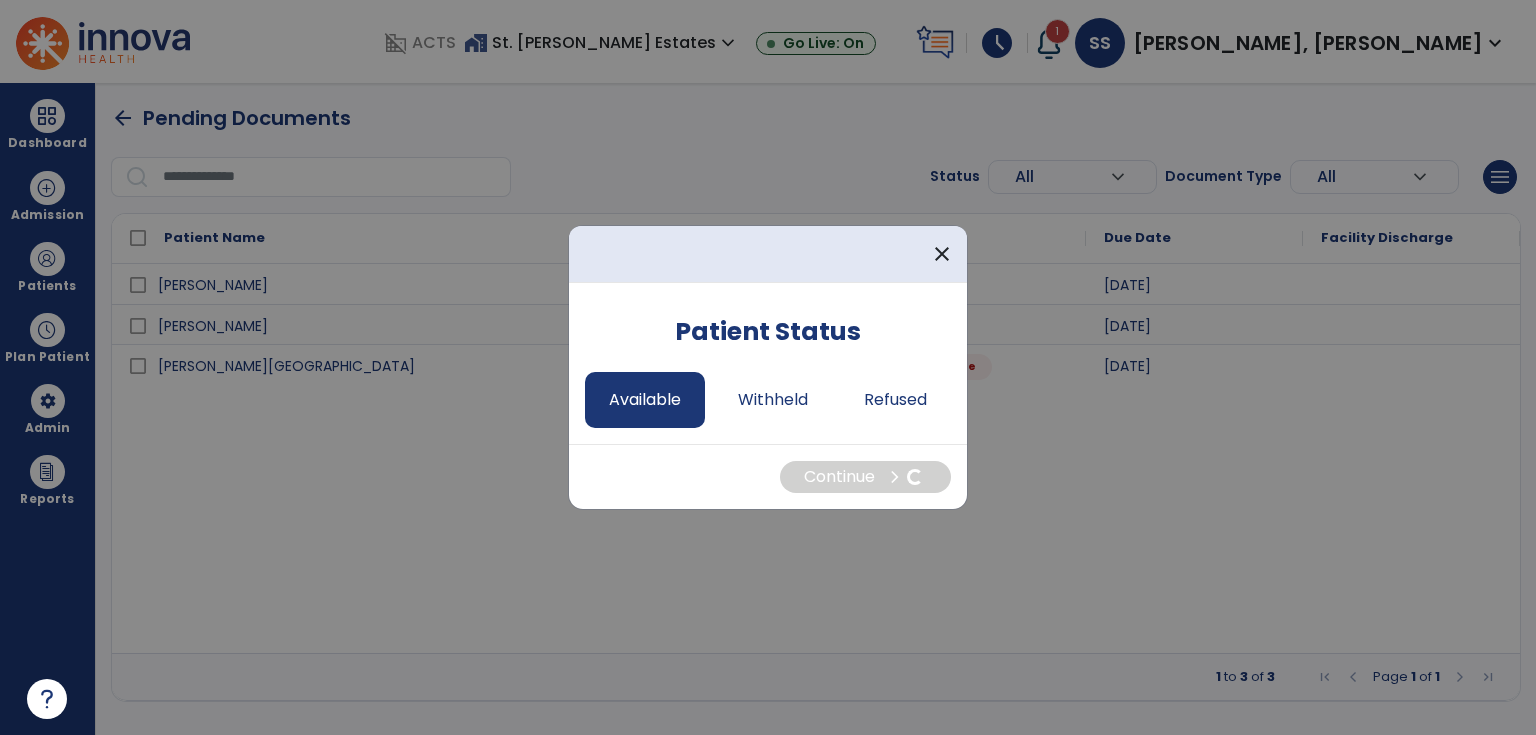 select on "*" 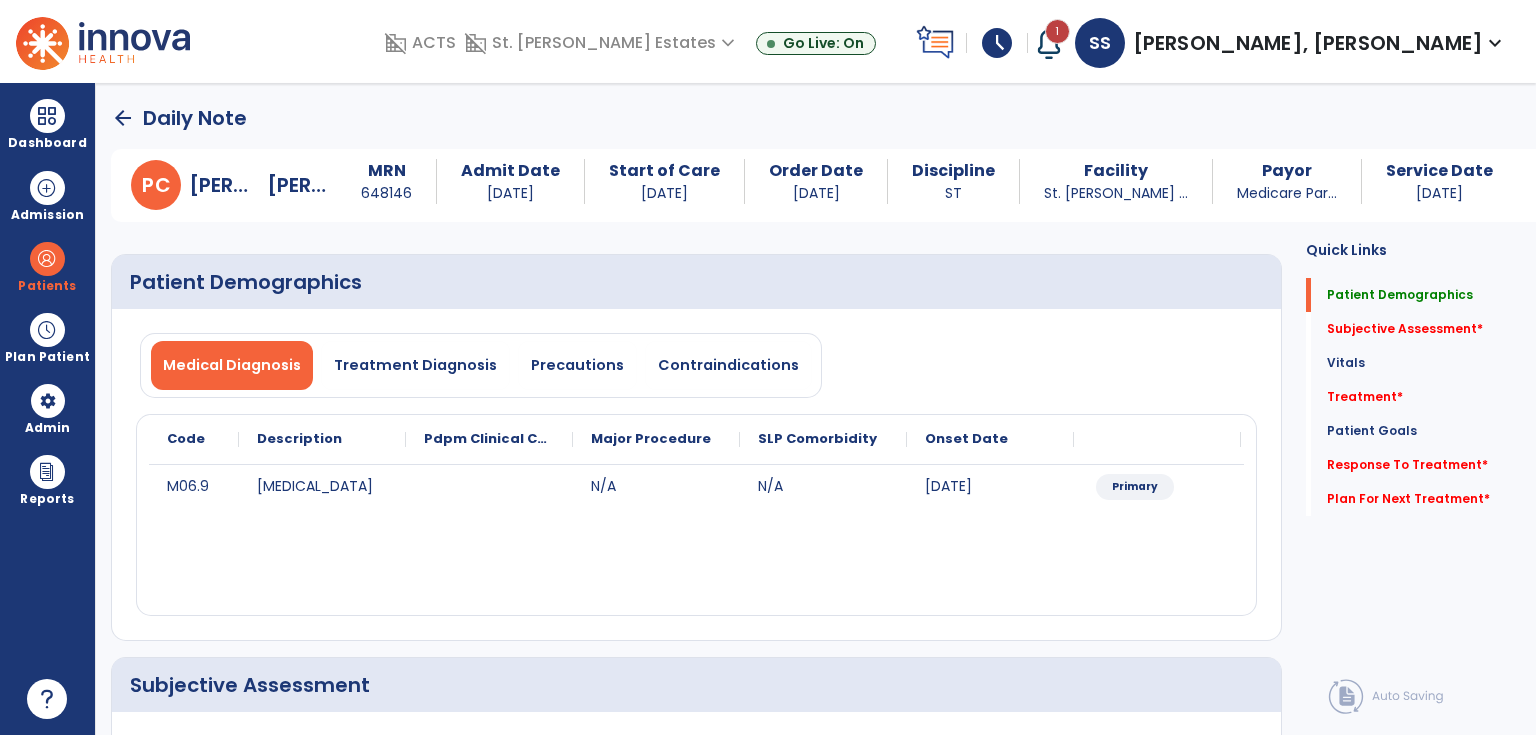 scroll, scrollTop: 320, scrollLeft: 0, axis: vertical 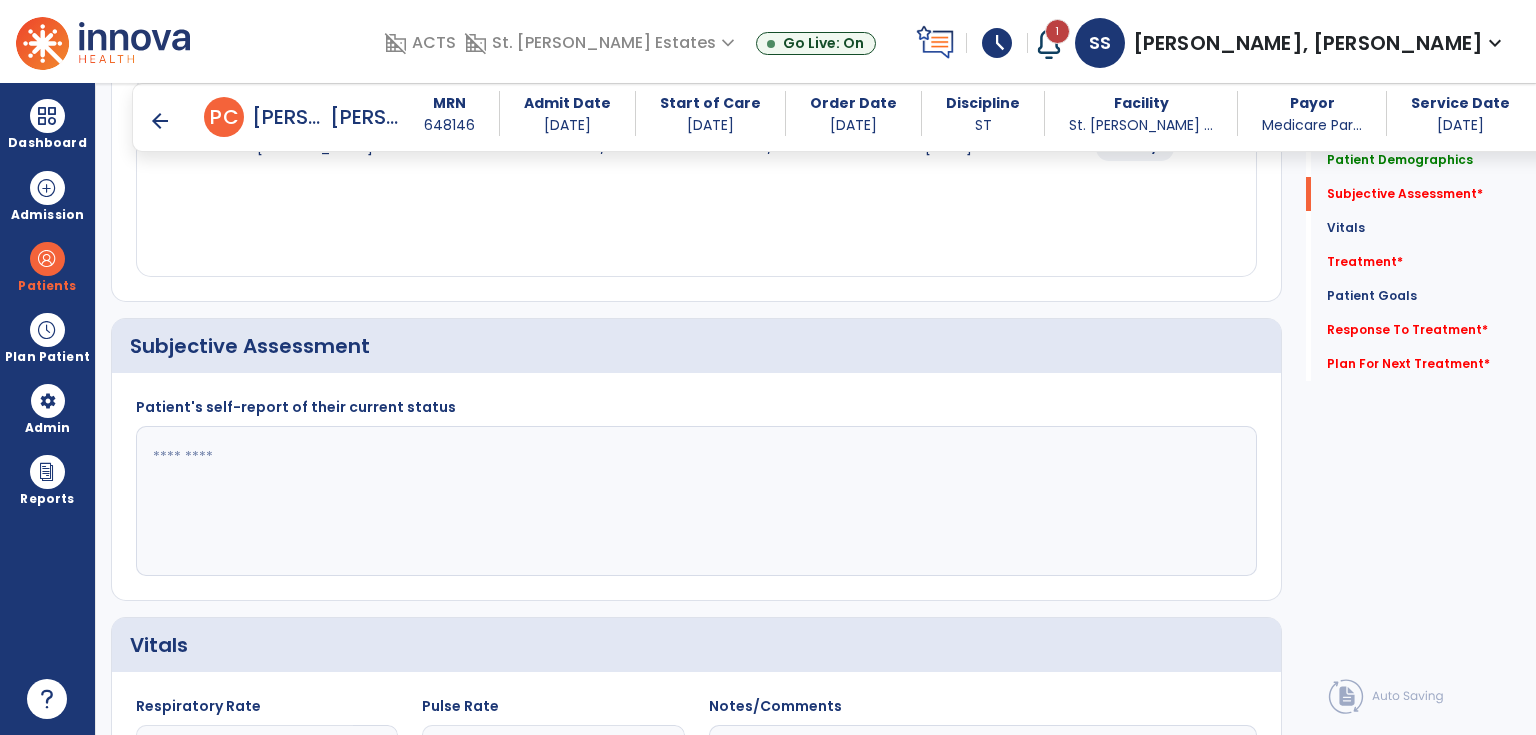 click 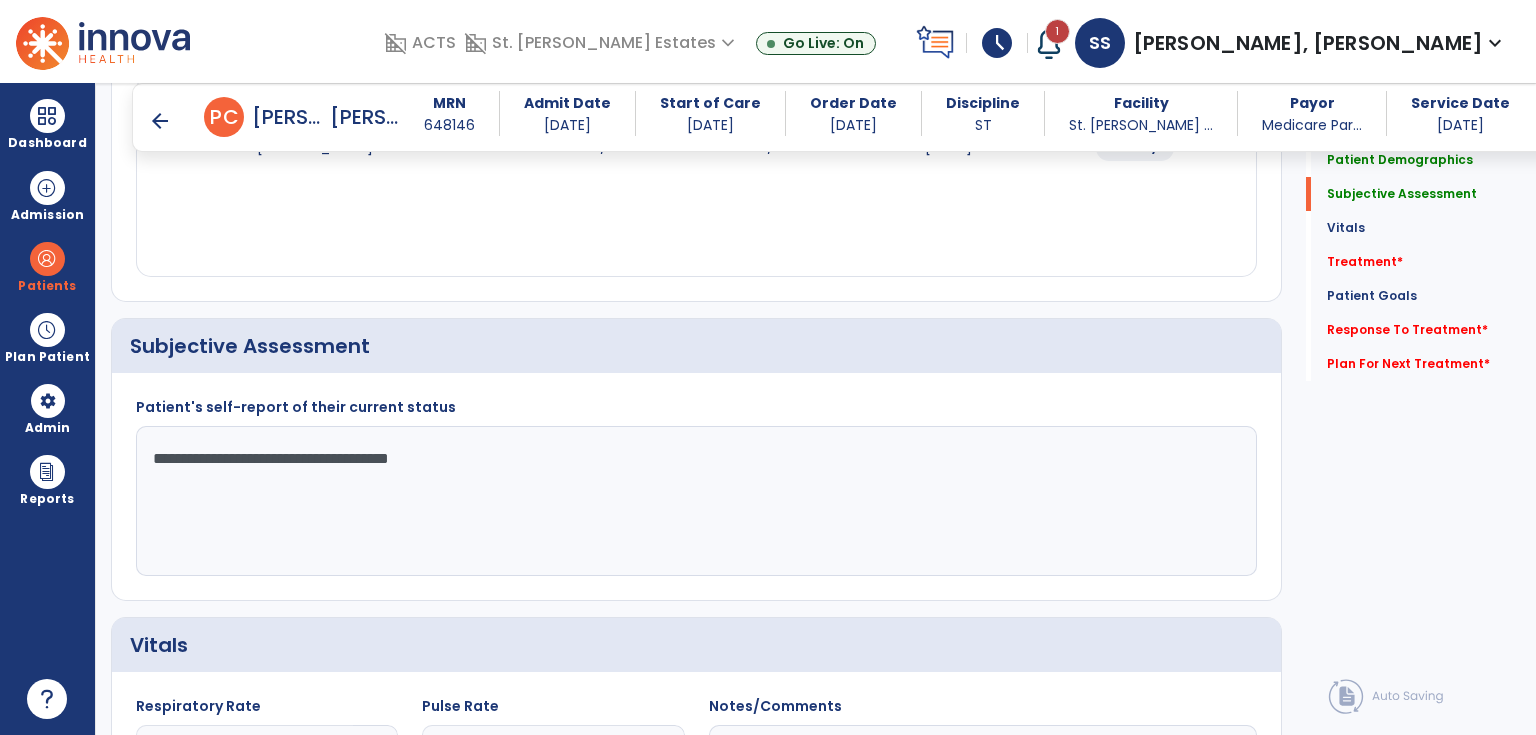 click on "**********" 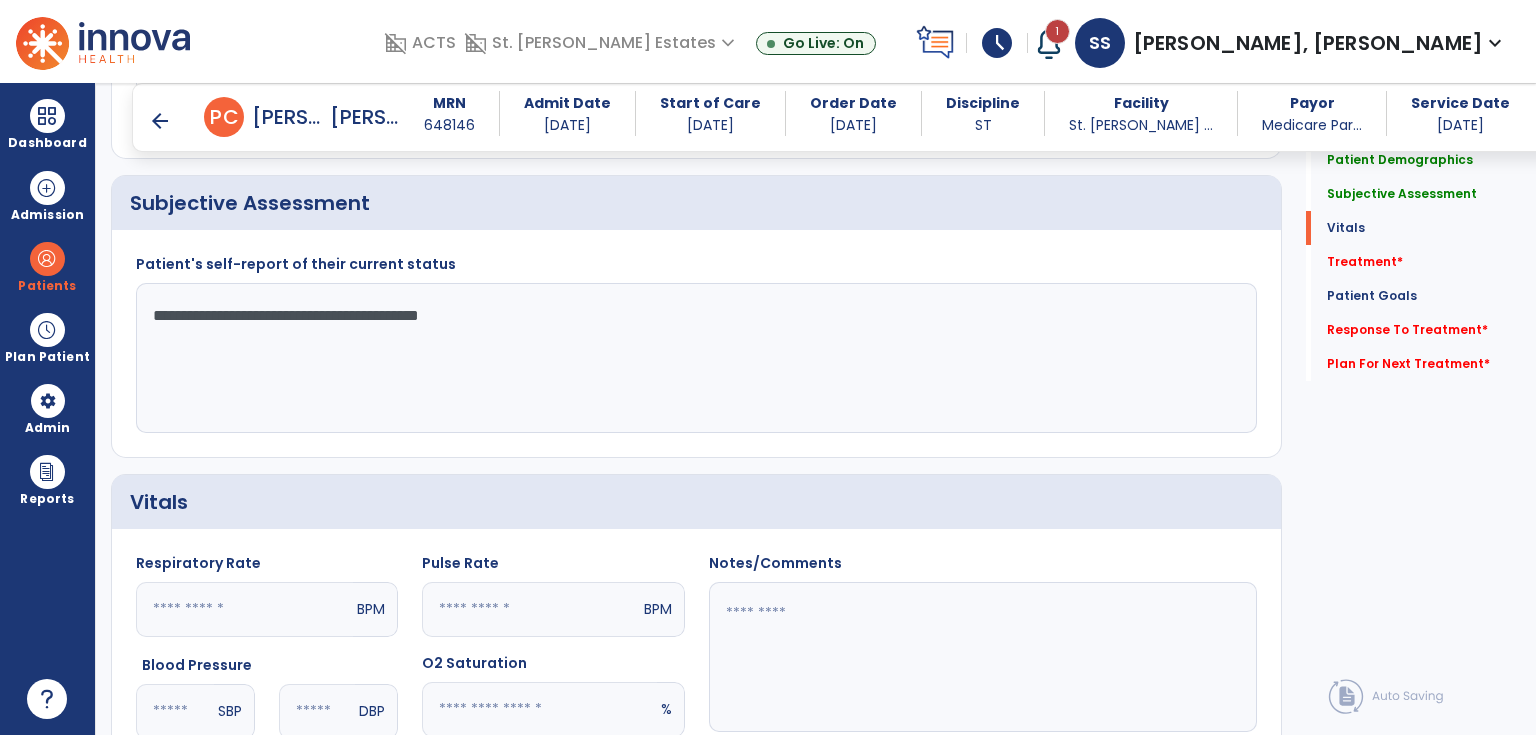 scroll, scrollTop: 880, scrollLeft: 0, axis: vertical 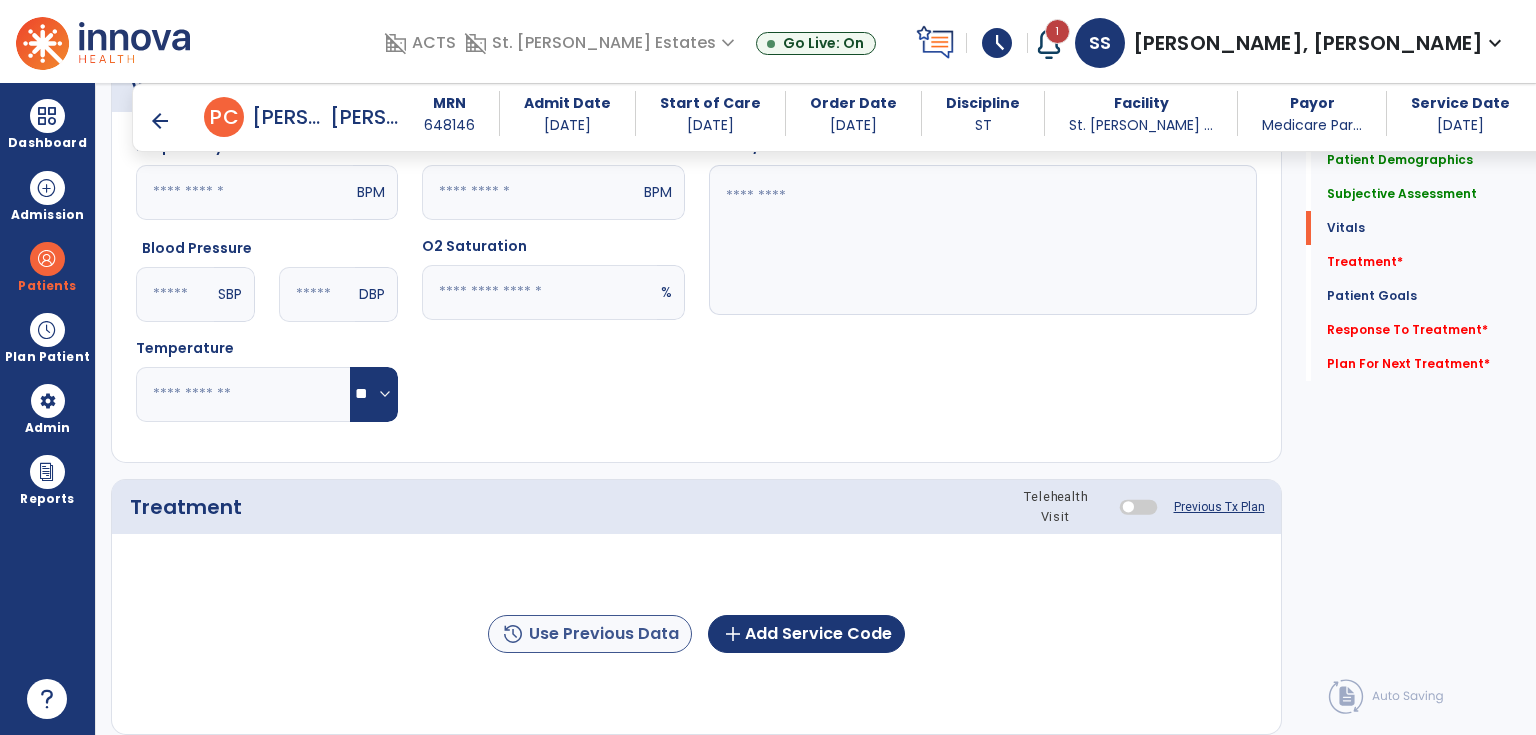 type on "**********" 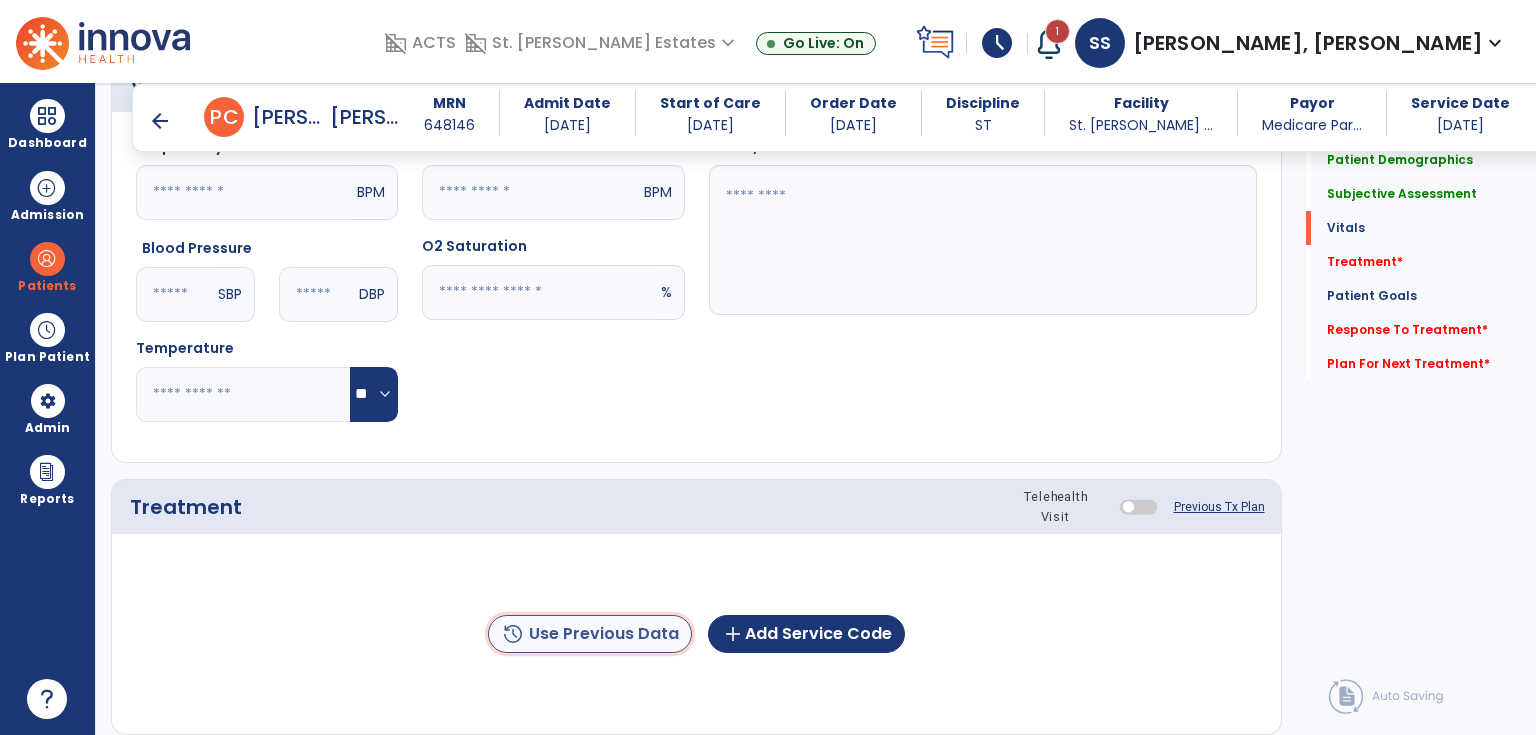click on "history  Use Previous Data" 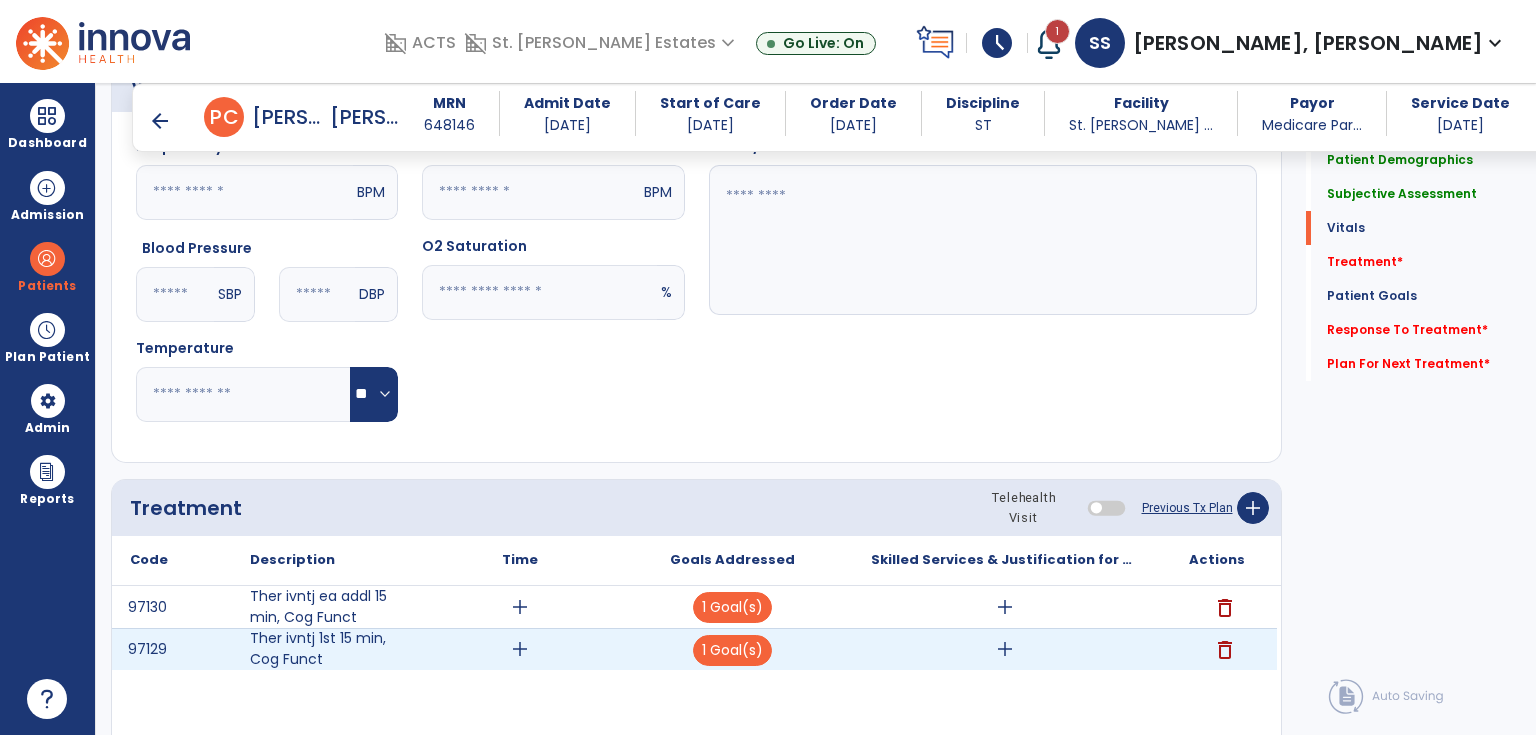 click on "add" at bounding box center (520, 649) 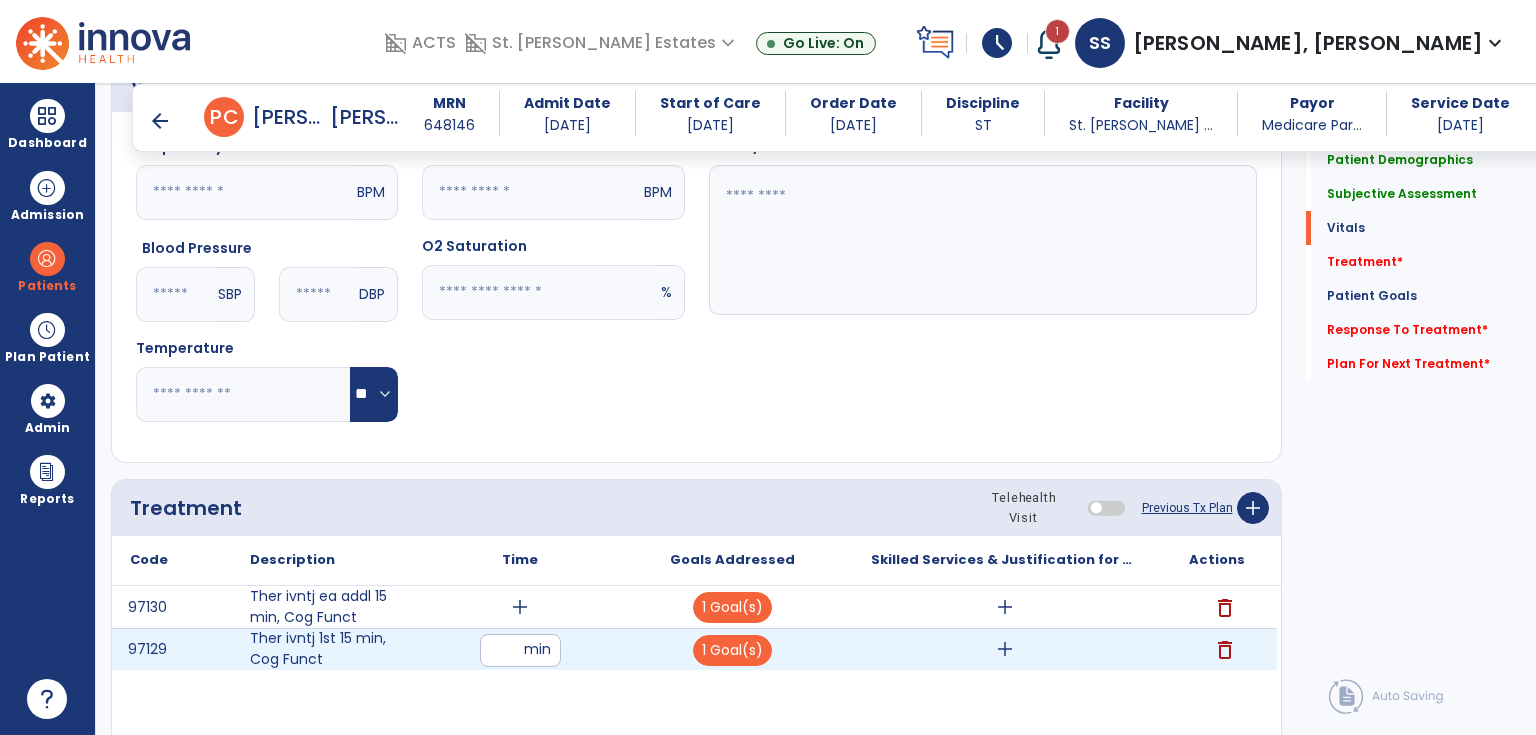 type on "**" 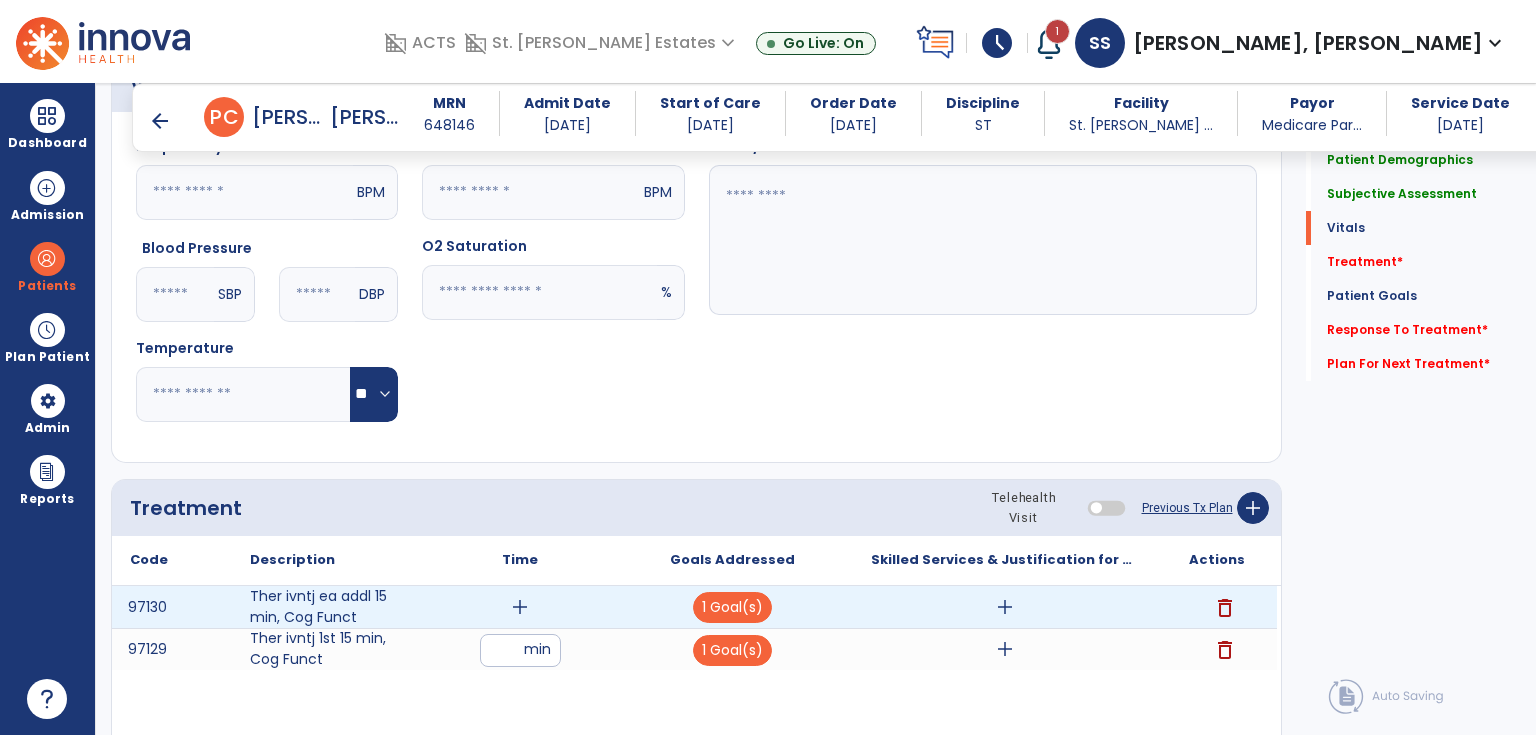 click on "add" at bounding box center [520, 607] 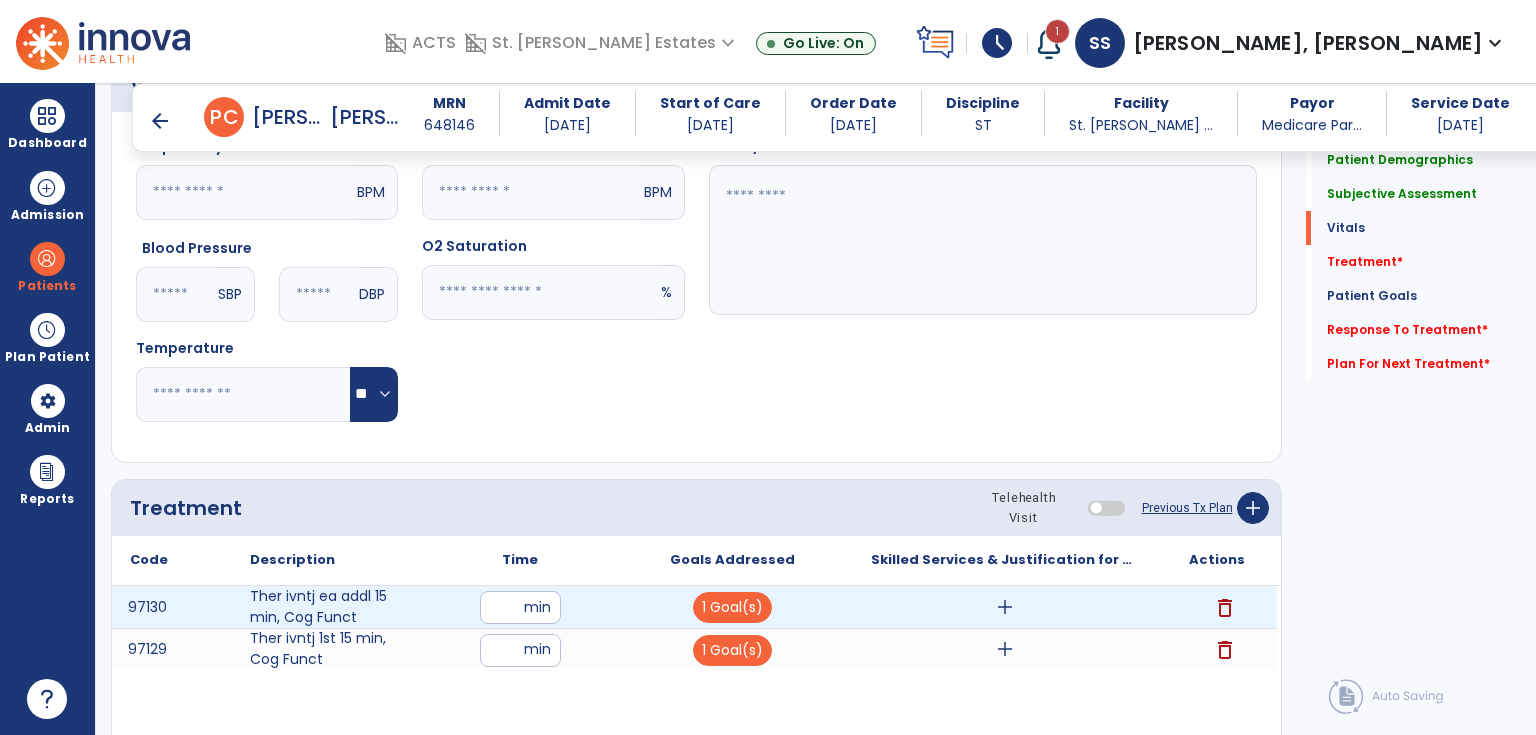 type on "**" 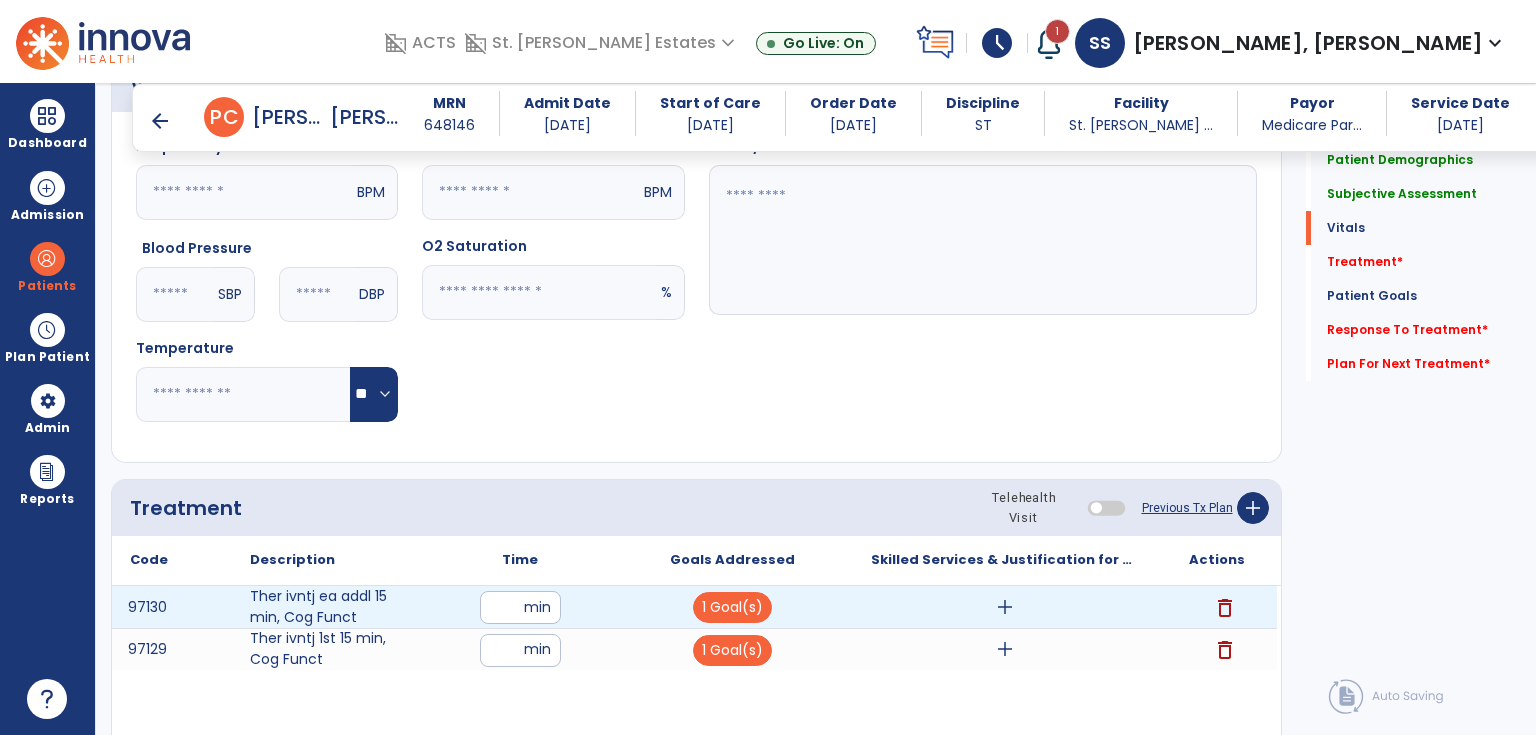 click on "add" at bounding box center (1005, 607) 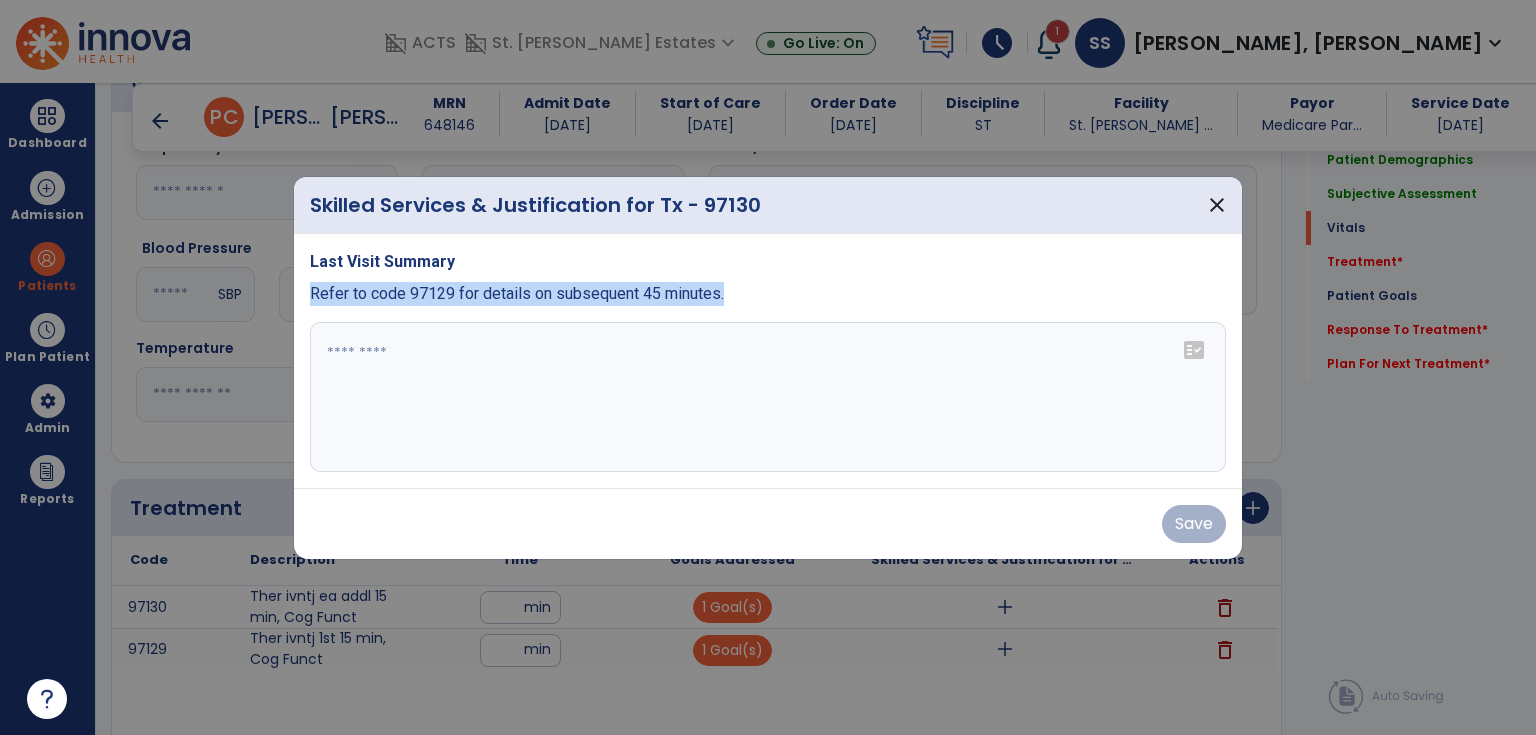 drag, startPoint x: 721, startPoint y: 298, endPoint x: 301, endPoint y: 300, distance: 420.00476 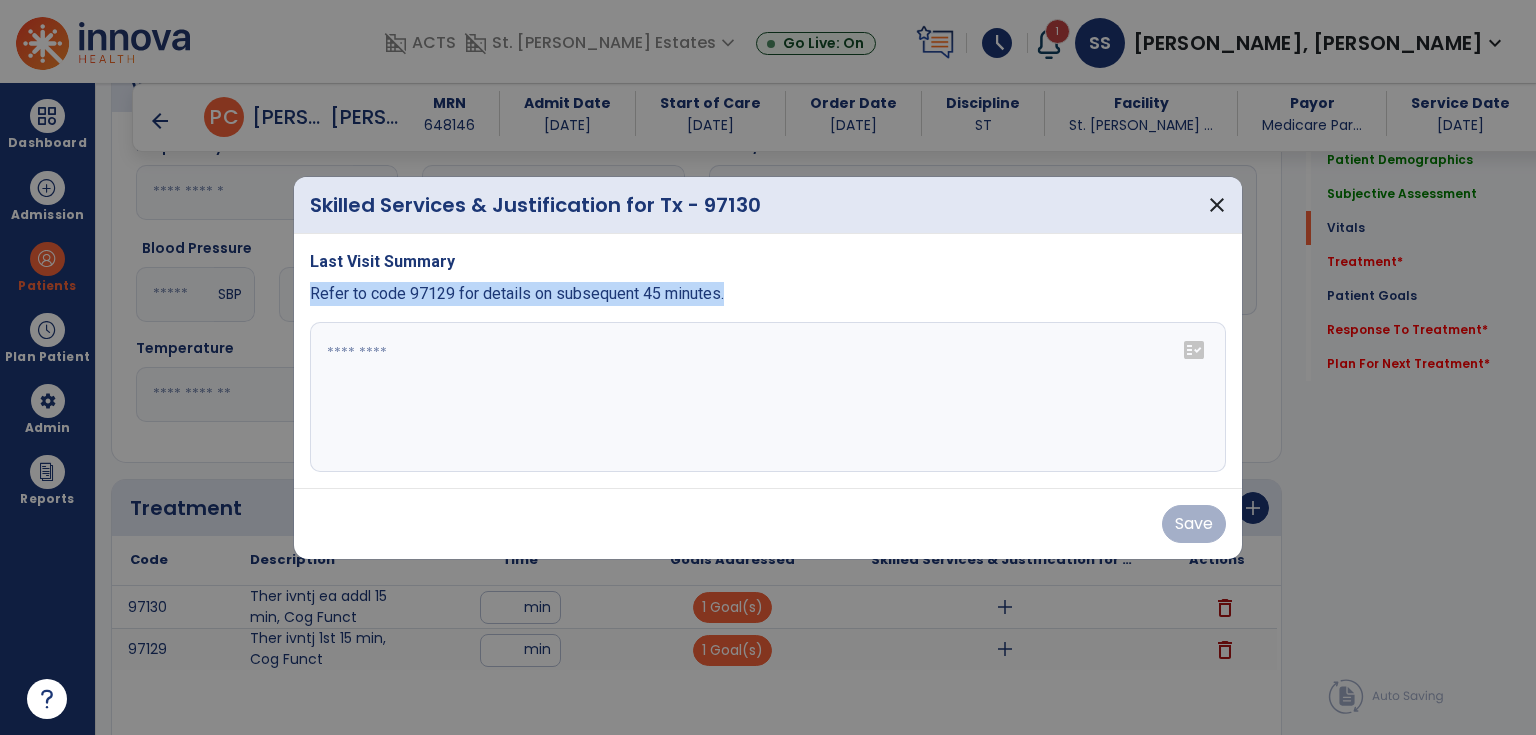 click on "Last Visit Summary Refer to code 97129 for details on subsequent 45 minutes.   fact_check" at bounding box center (768, 361) 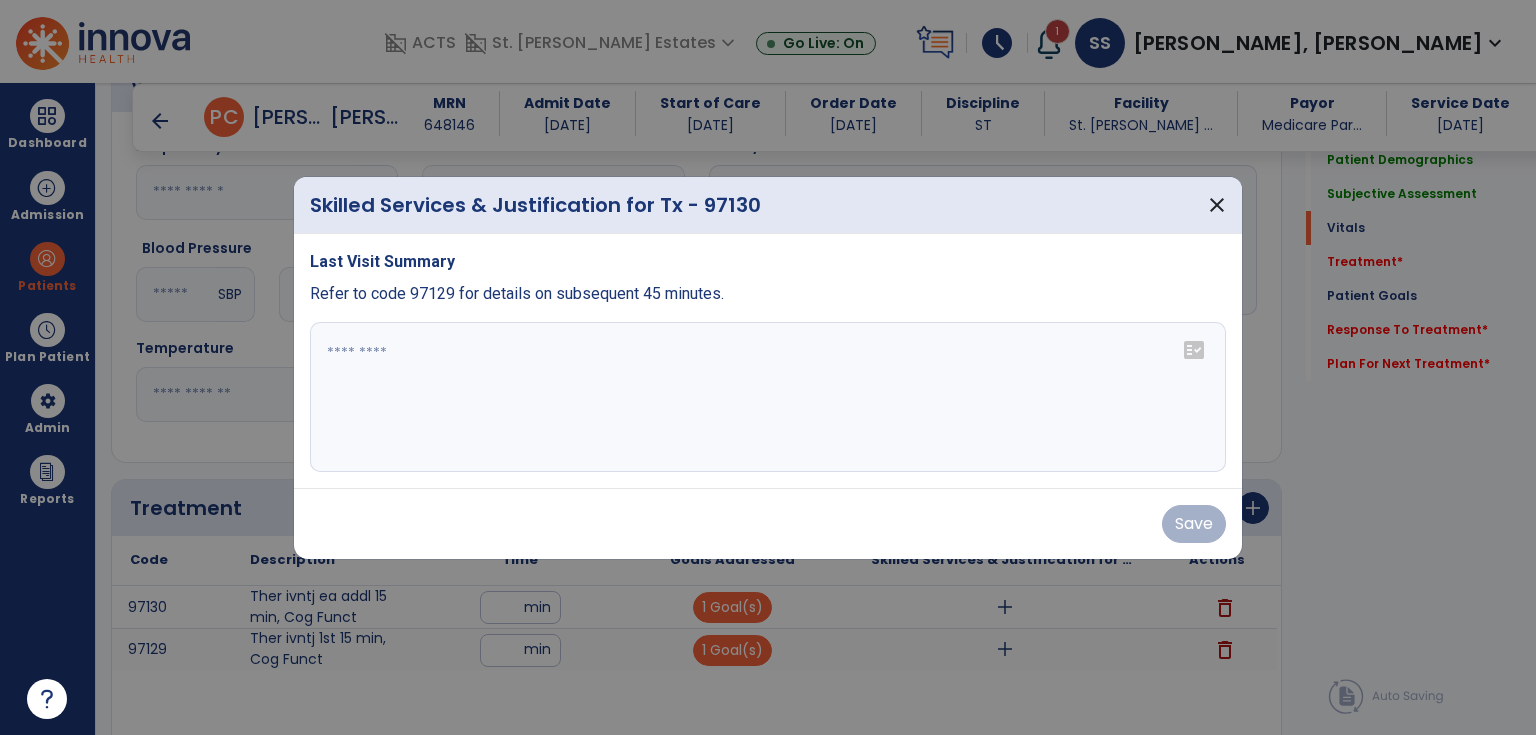 click at bounding box center (768, 397) 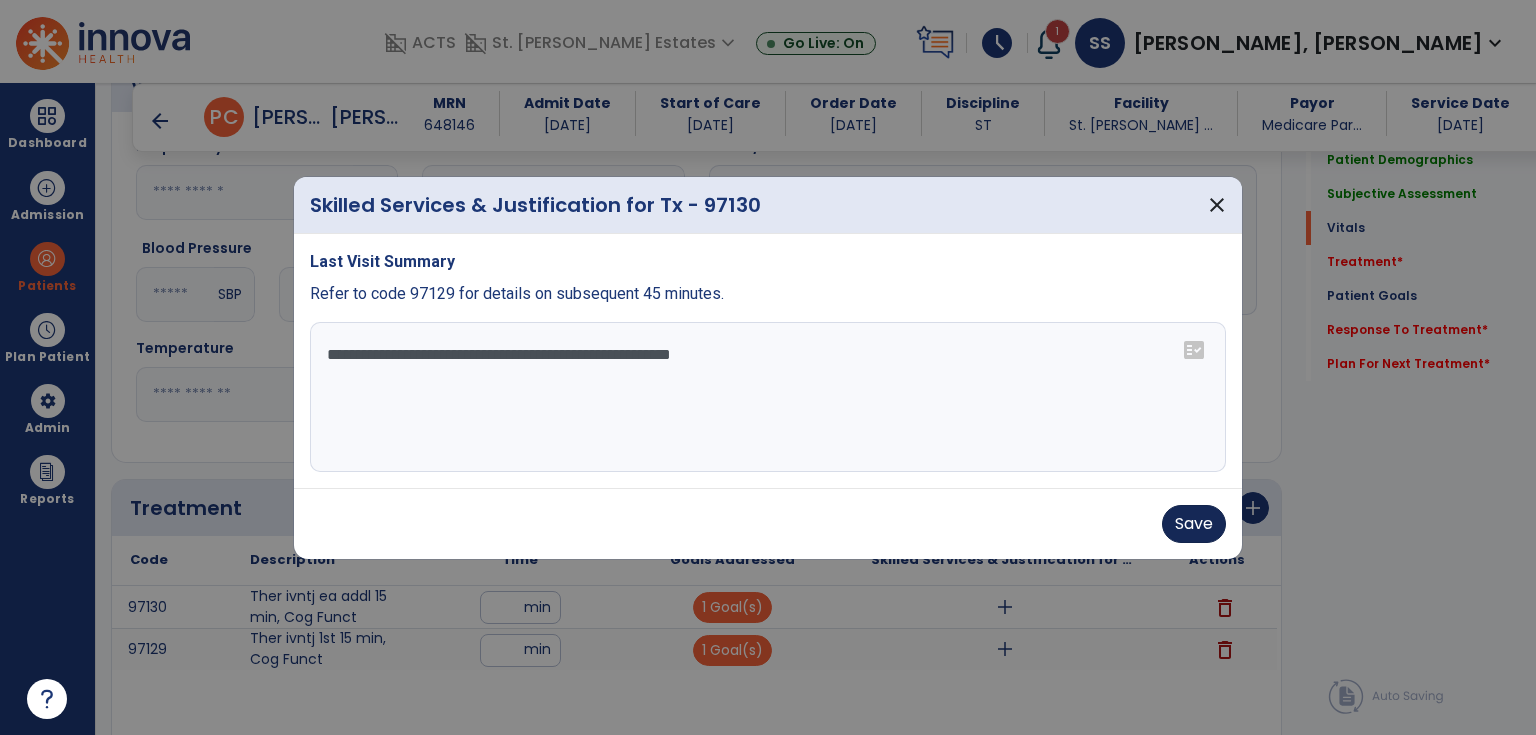 type on "**********" 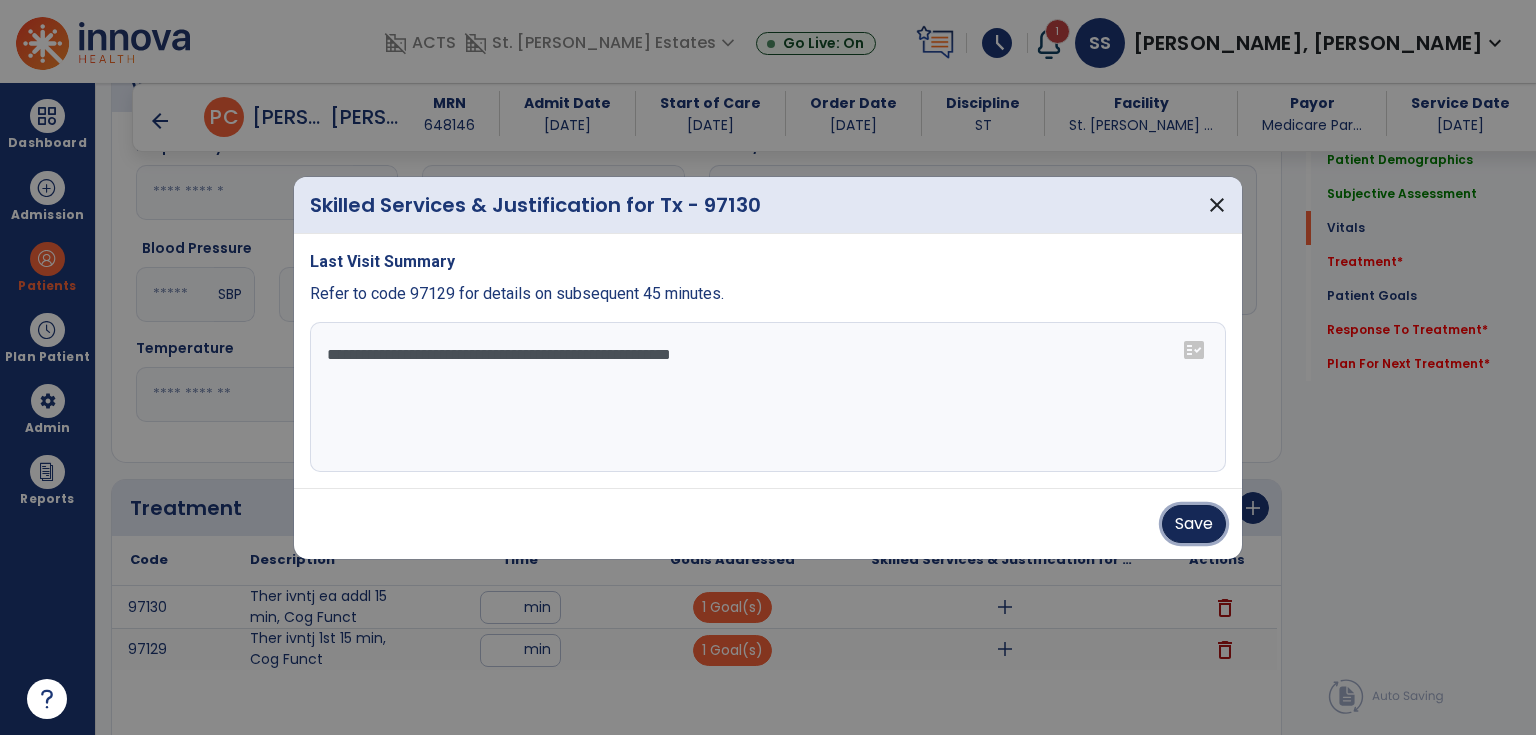 click on "Save" at bounding box center [1194, 524] 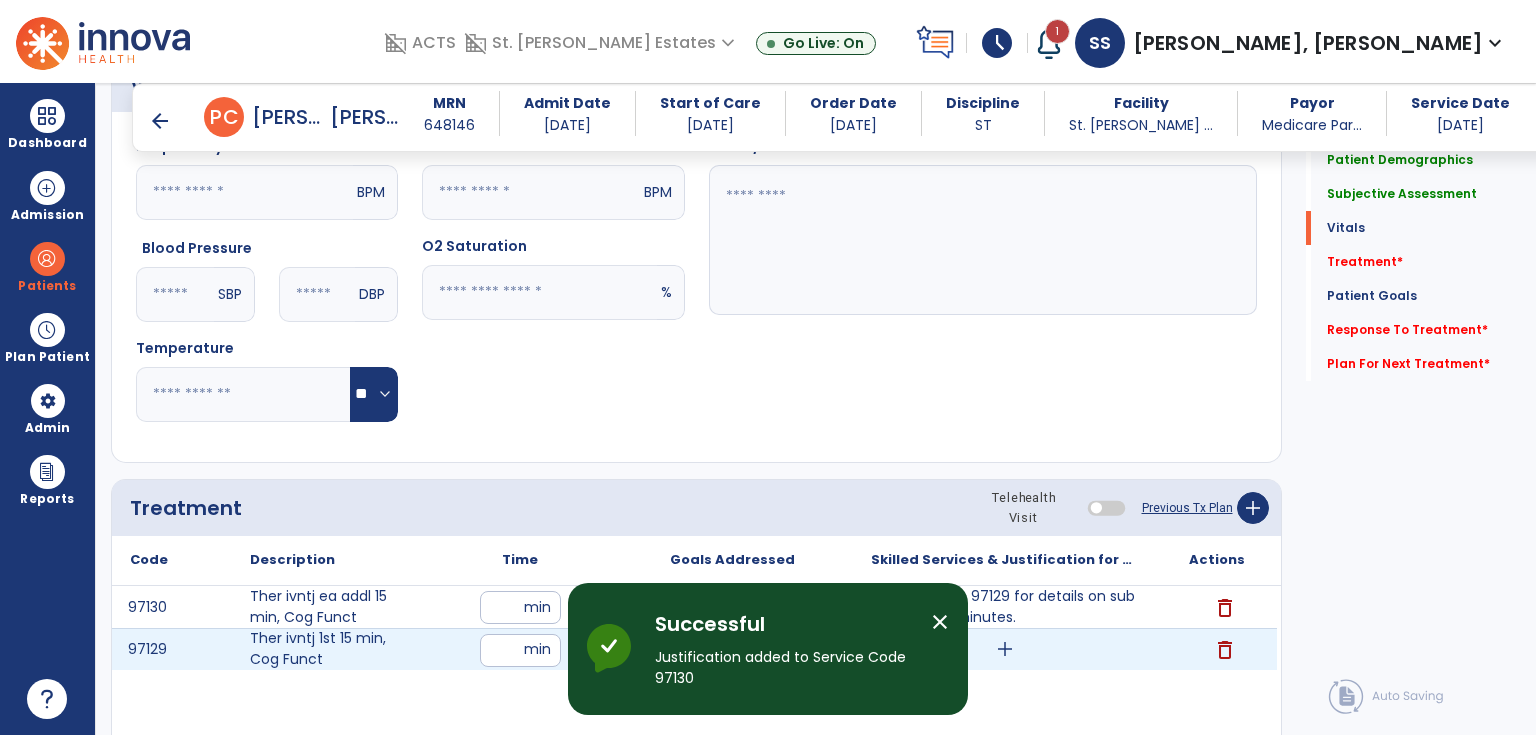 click on "add" at bounding box center (1005, 649) 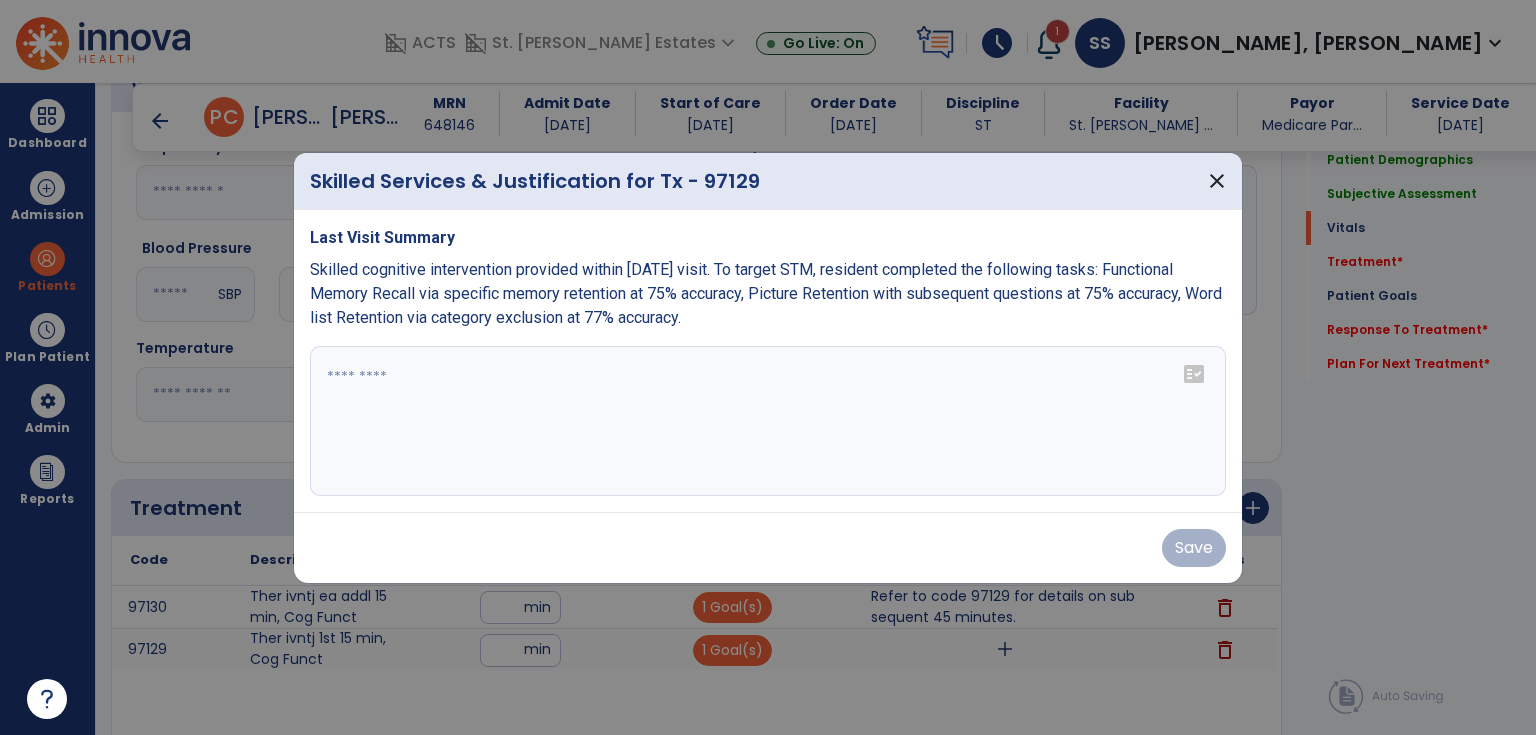 drag, startPoint x: 728, startPoint y: 328, endPoint x: 305, endPoint y: 274, distance: 426.4329 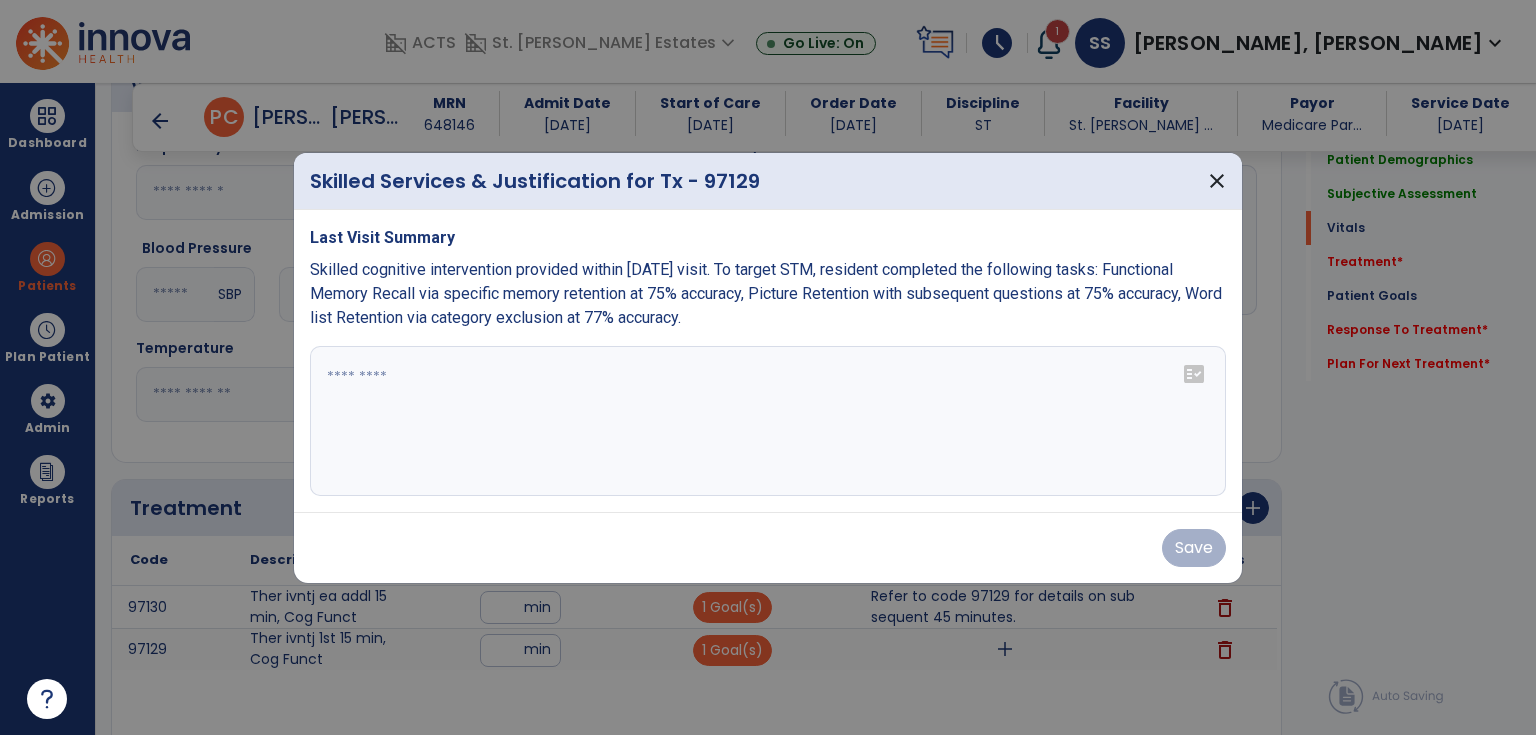 click on "Last Visit Summary Skilled cognitive intervention provided within today's visit. To target STM, resident completed the following tasks: Functional Memory Recall via specific memory retention at 75% accuracy, Picture Retention with subsequent questions at 75% accuracy, Word list Retention via category exclusion at 77% accuracy.    fact_check" at bounding box center [768, 361] 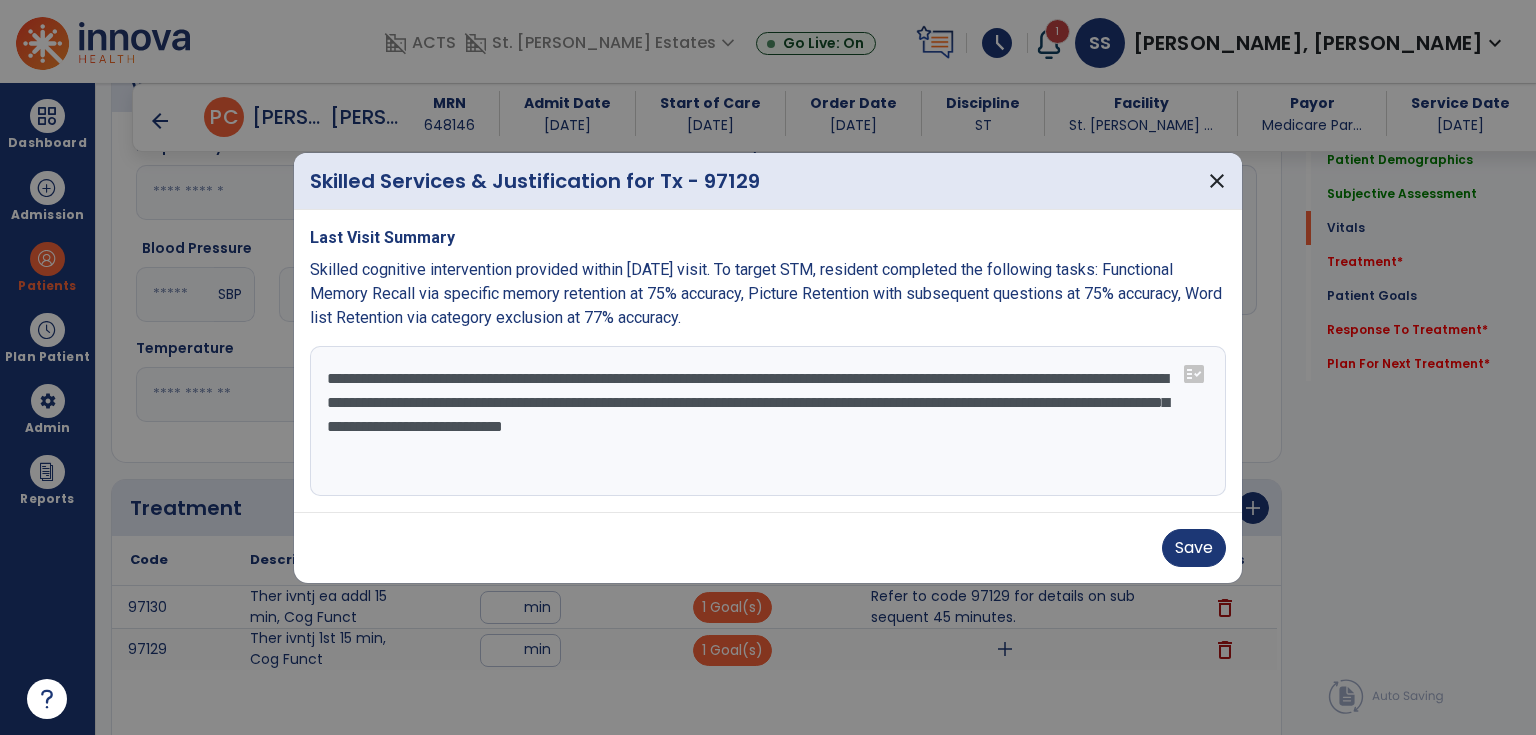 drag, startPoint x: 546, startPoint y: 427, endPoint x: 532, endPoint y: 427, distance: 14 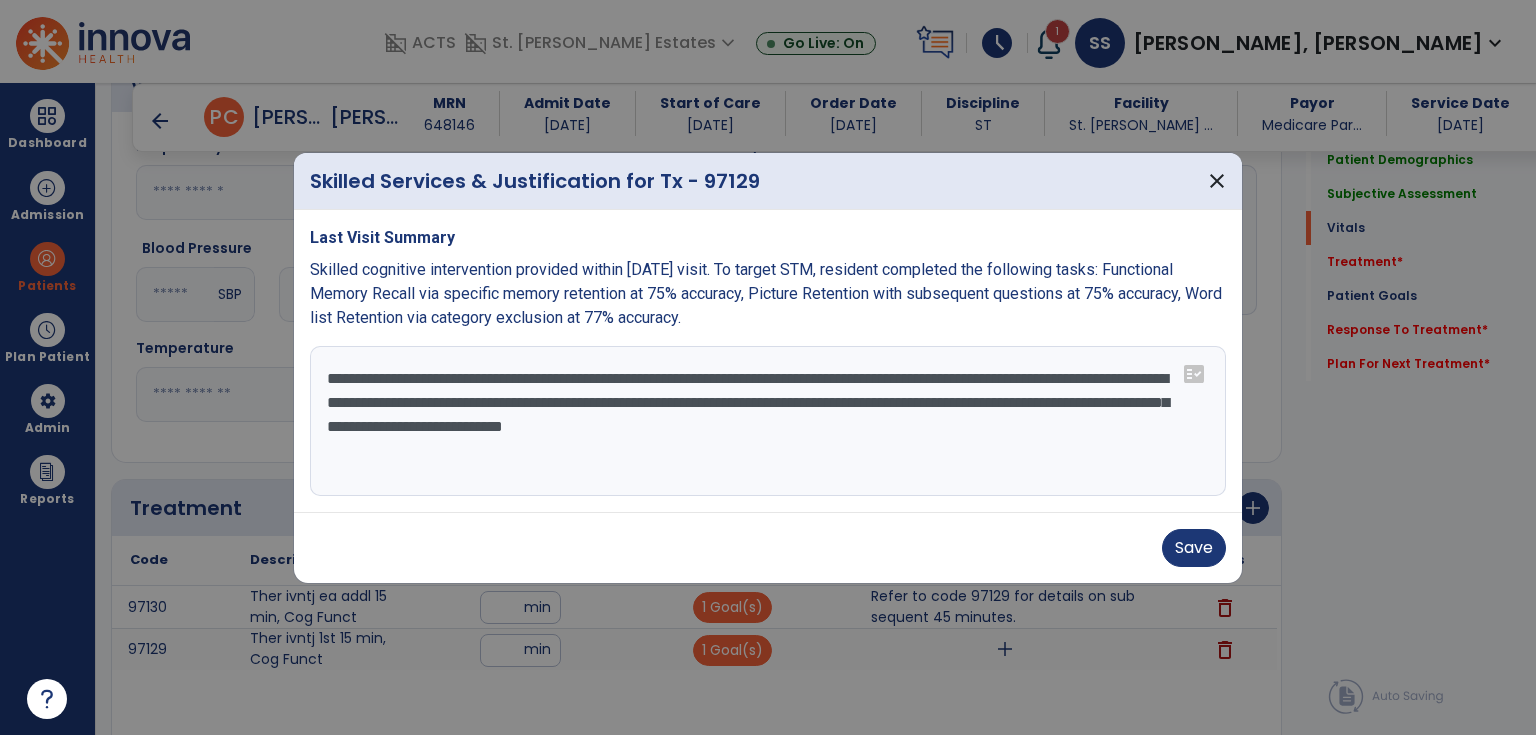 drag, startPoint x: 1024, startPoint y: 428, endPoint x: 1004, endPoint y: 428, distance: 20 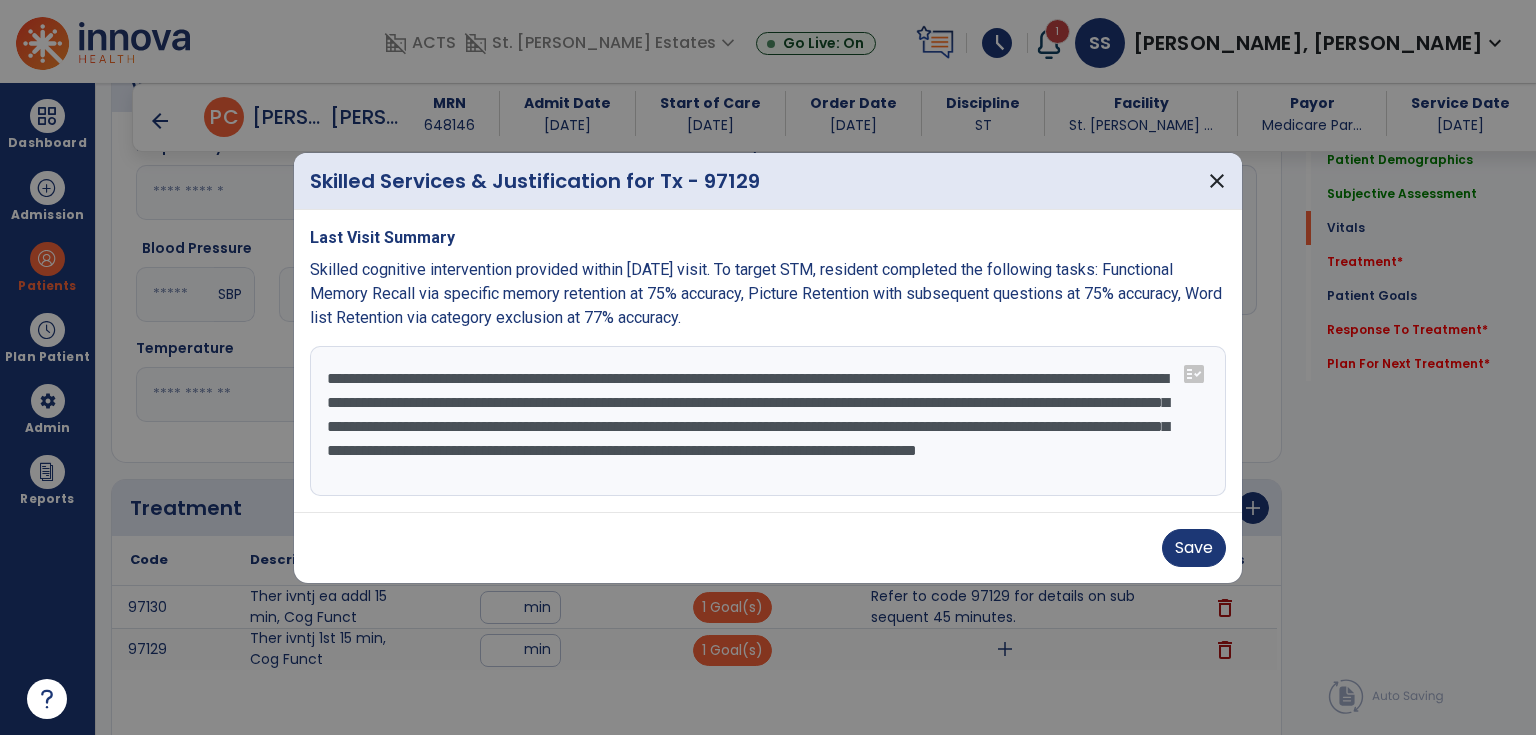 scroll, scrollTop: 15, scrollLeft: 0, axis: vertical 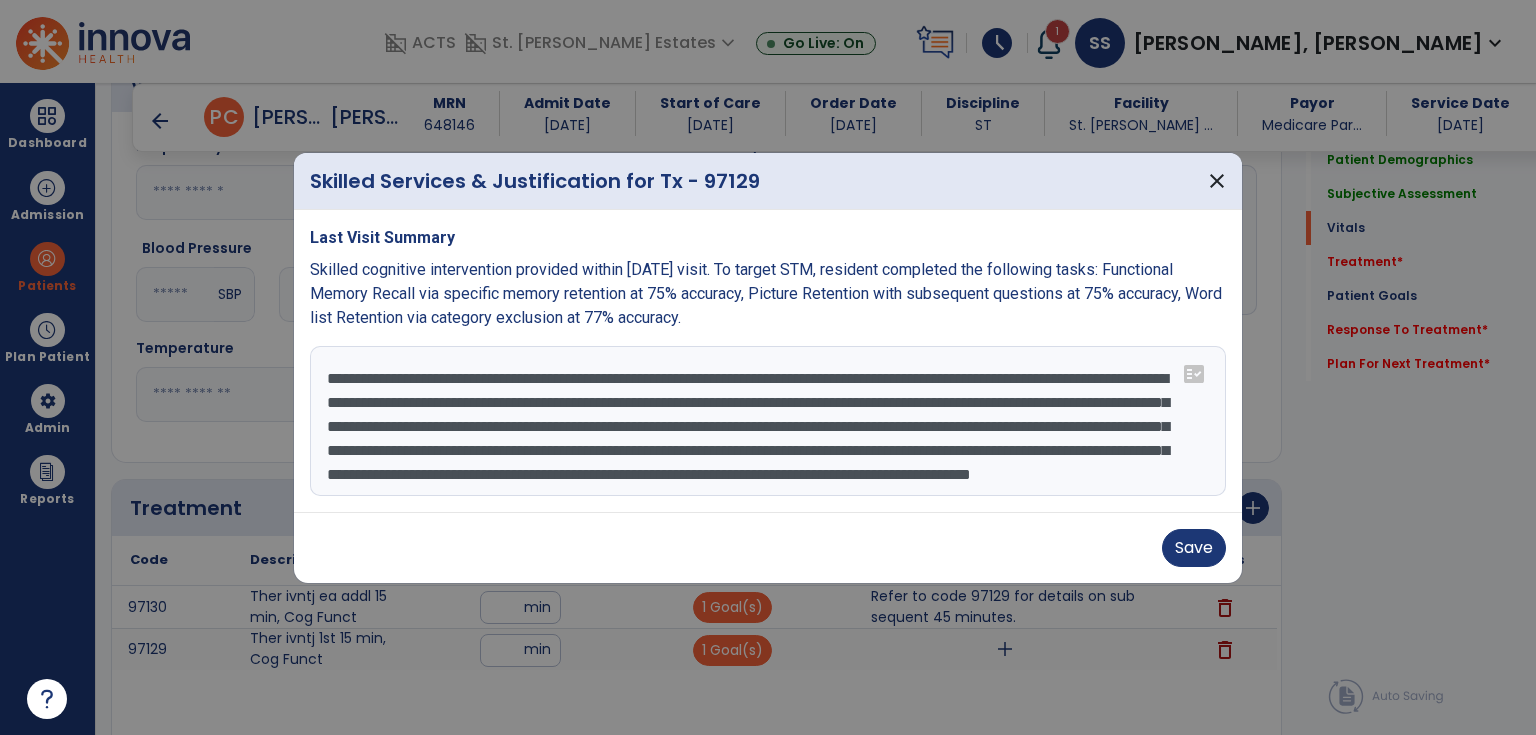 drag, startPoint x: 828, startPoint y: 417, endPoint x: 838, endPoint y: 487, distance: 70.71068 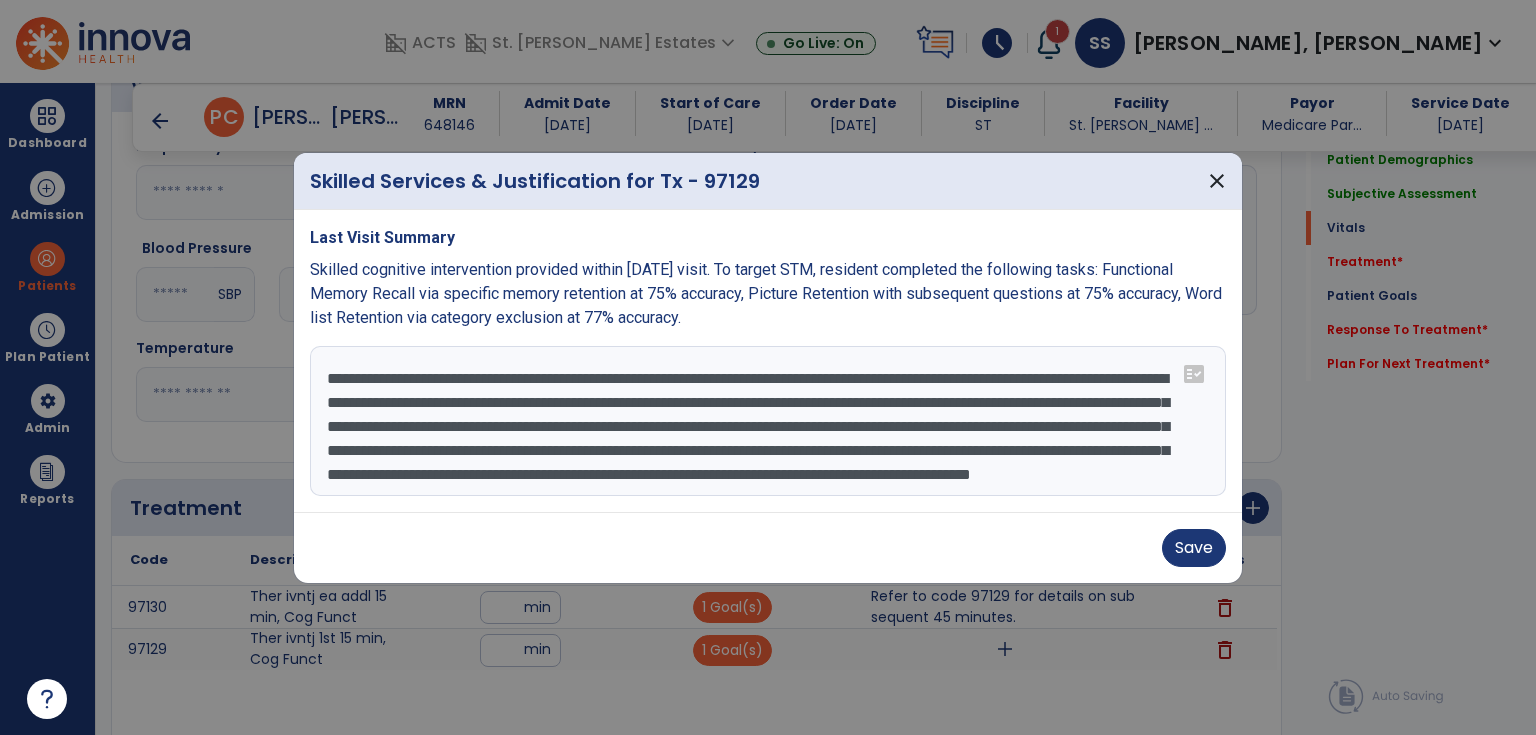 click on "**********" at bounding box center (768, 421) 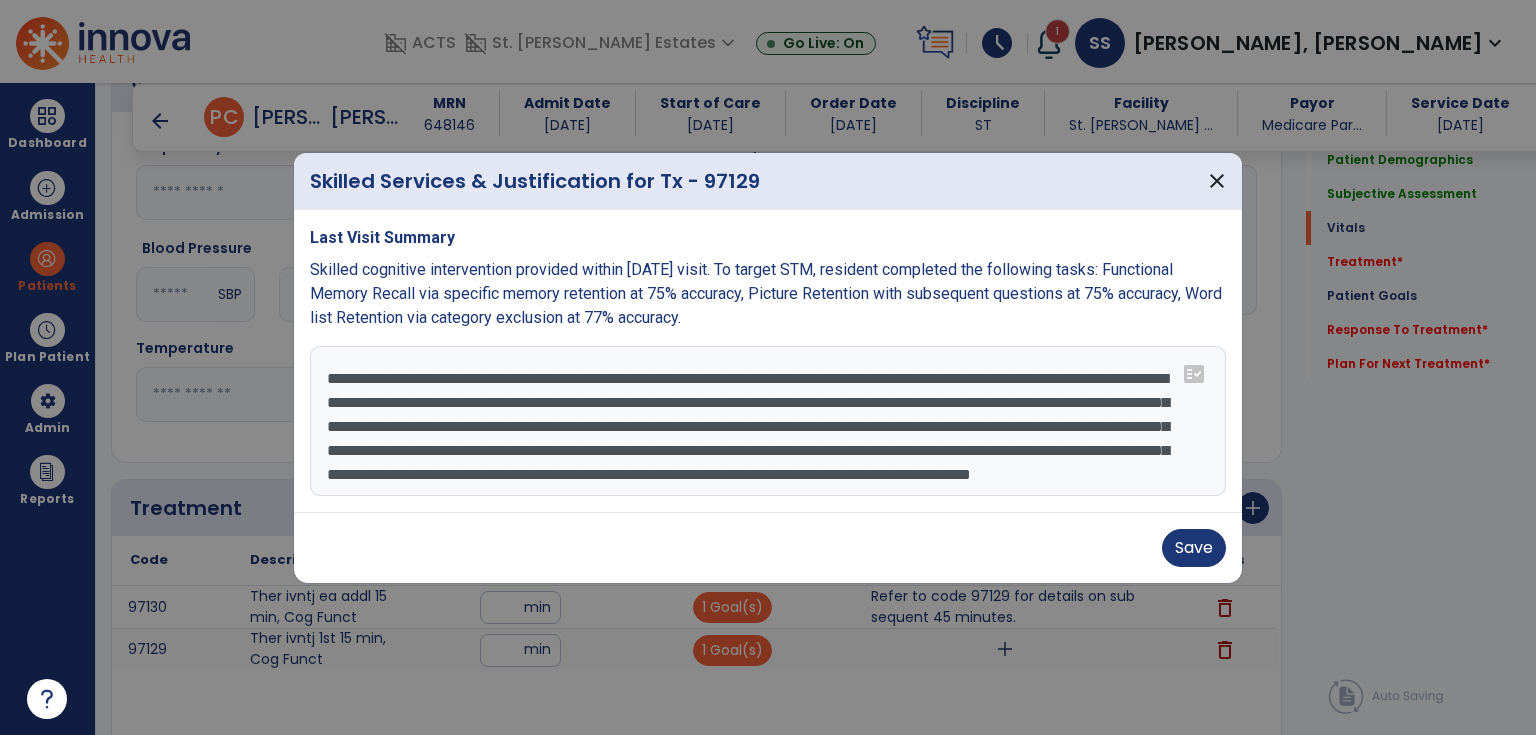 type on "**********" 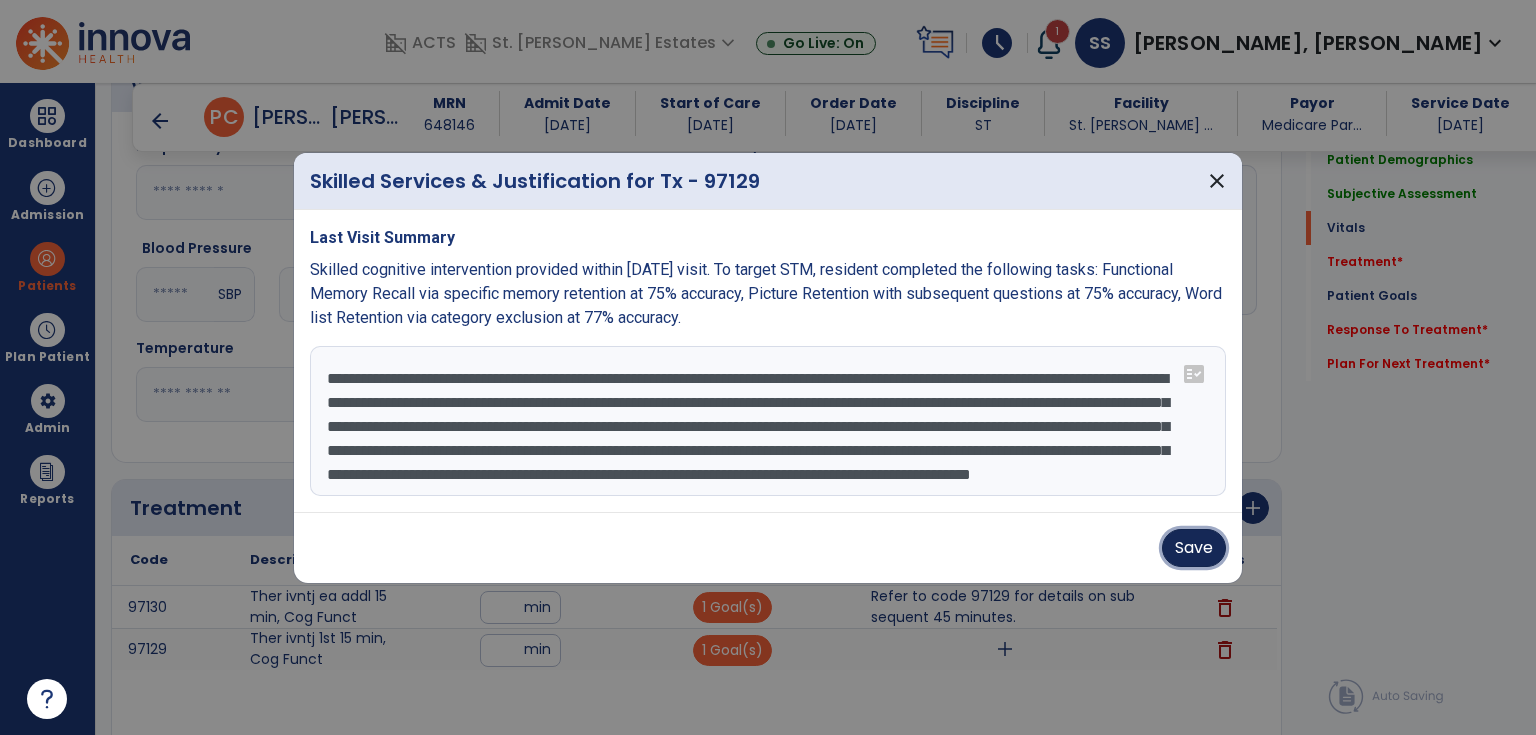 click on "Save" at bounding box center [1194, 548] 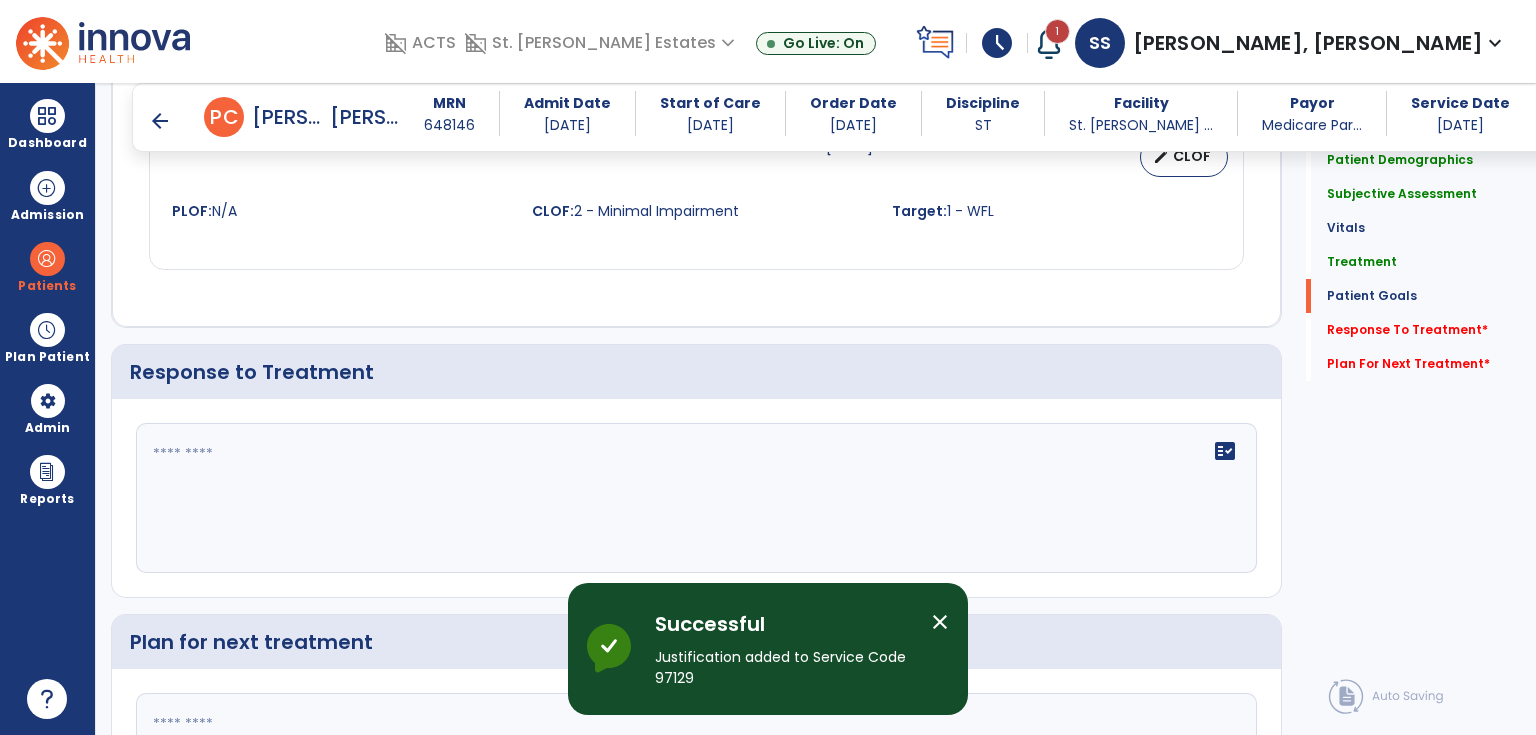 scroll, scrollTop: 2000, scrollLeft: 0, axis: vertical 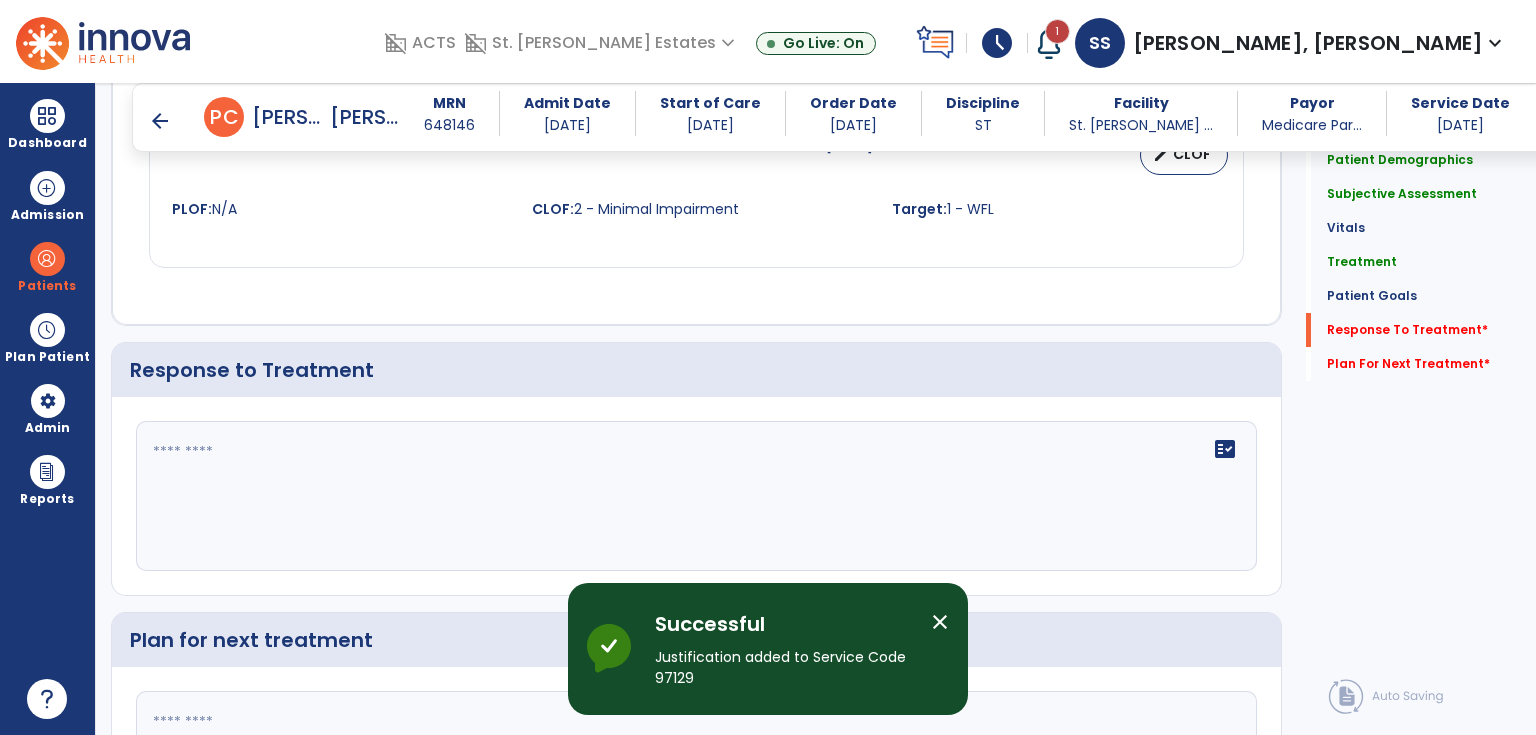 click 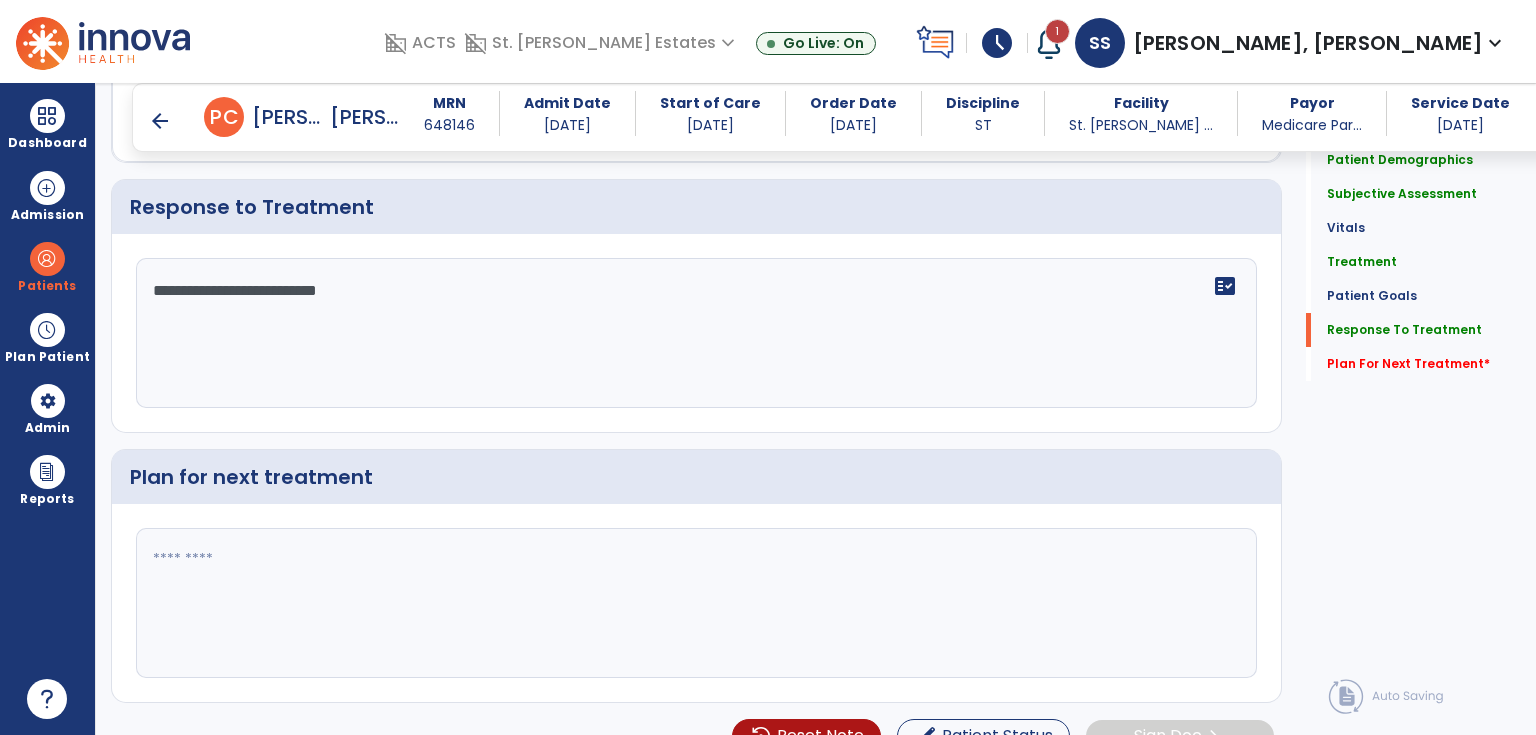 scroll, scrollTop: 2170, scrollLeft: 0, axis: vertical 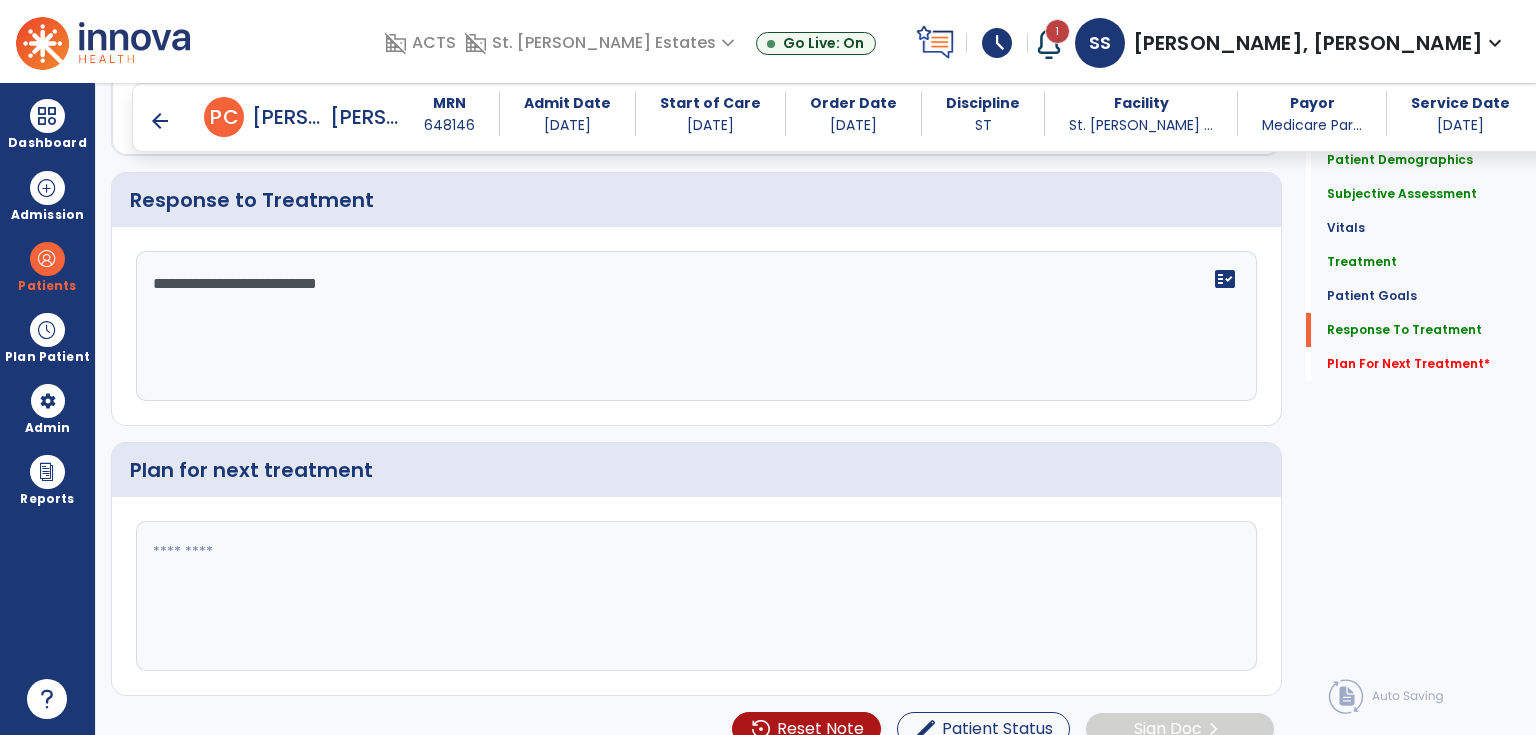 type on "**********" 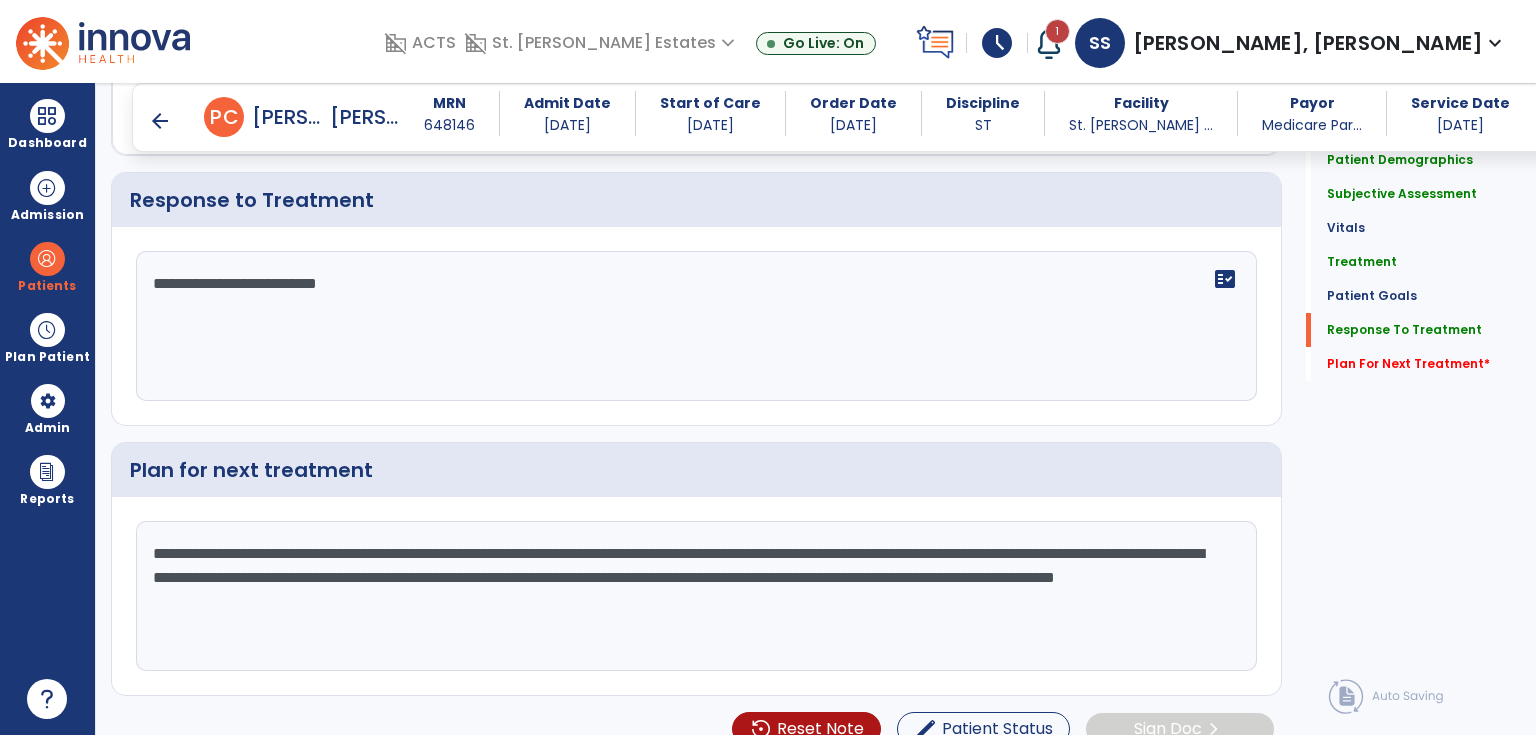 click on "**********" 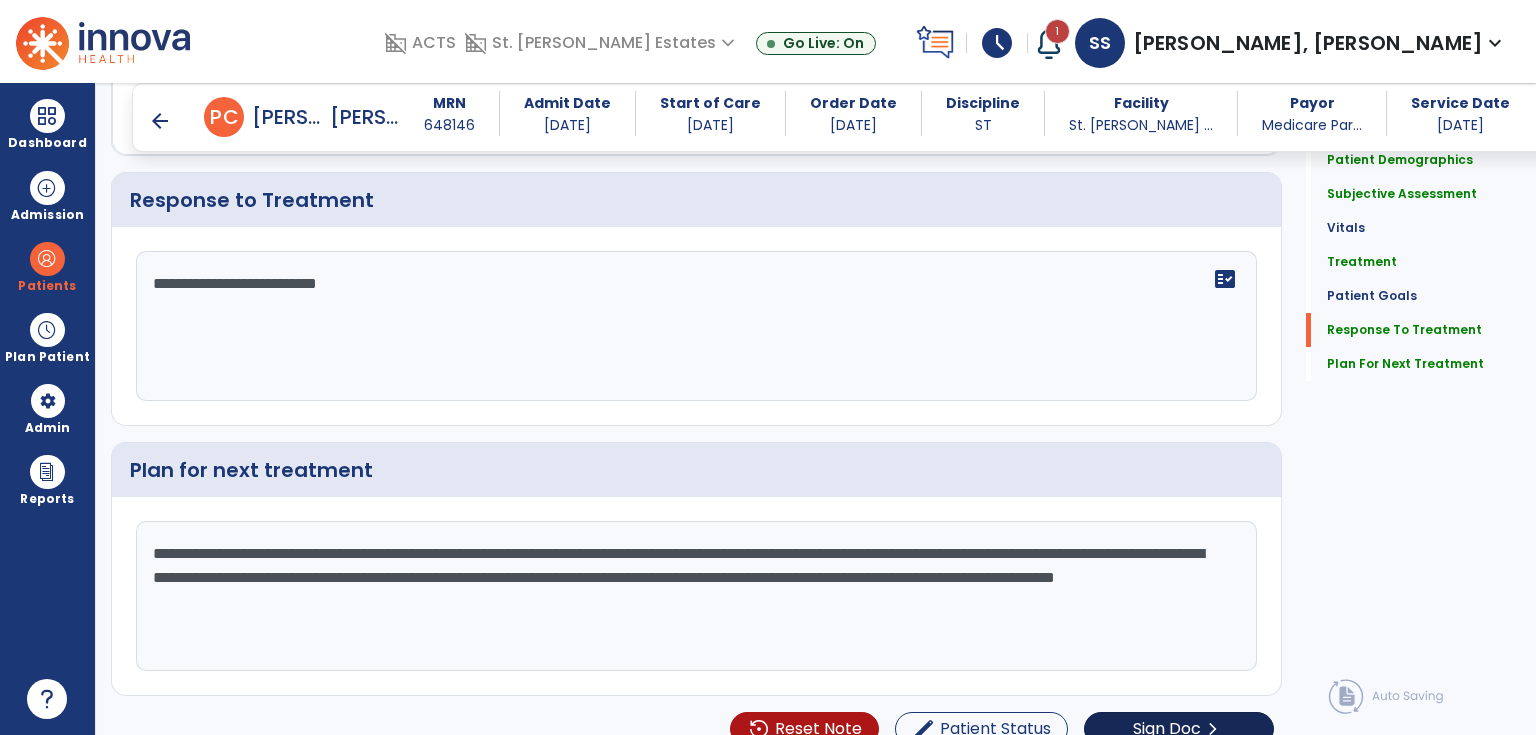 type on "**********" 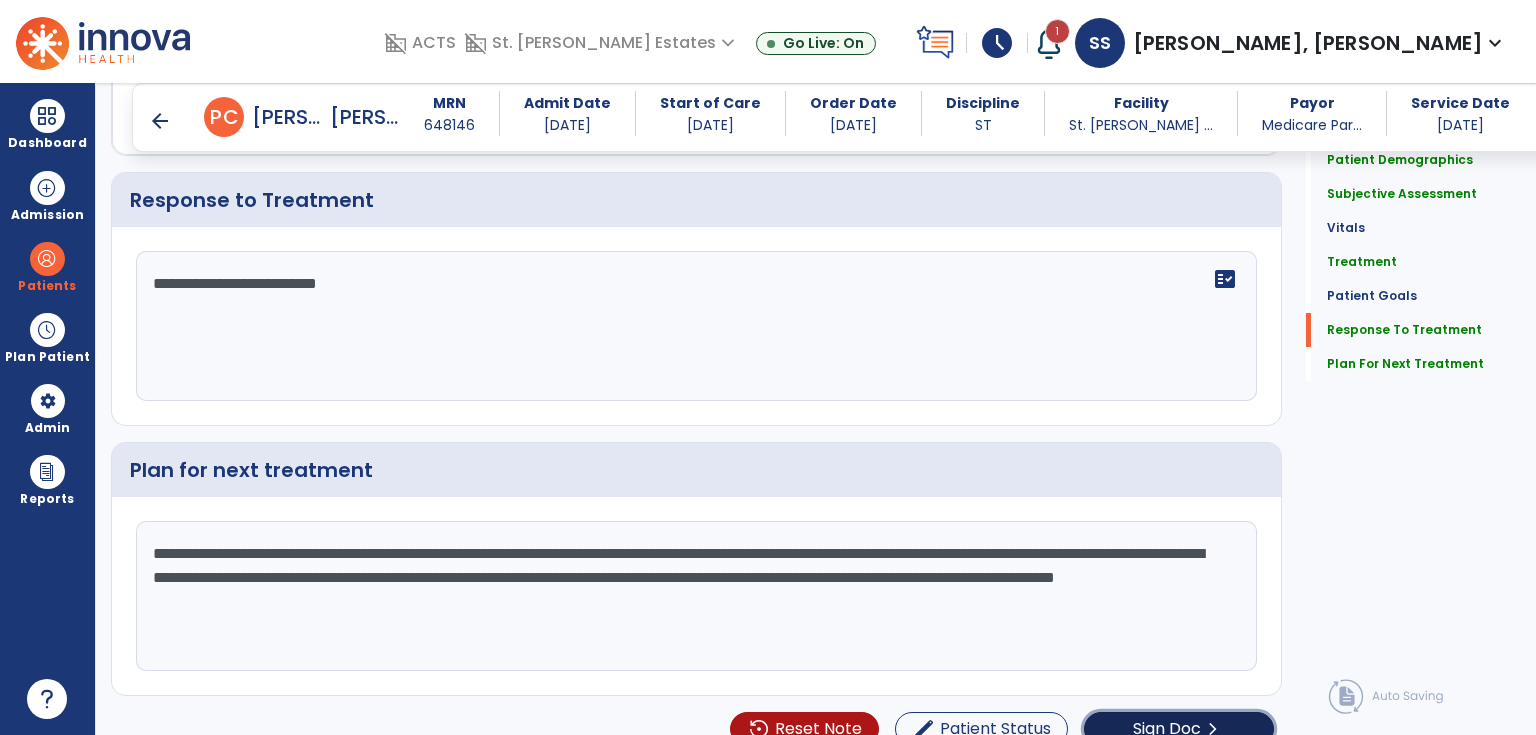 click on "Sign Doc" 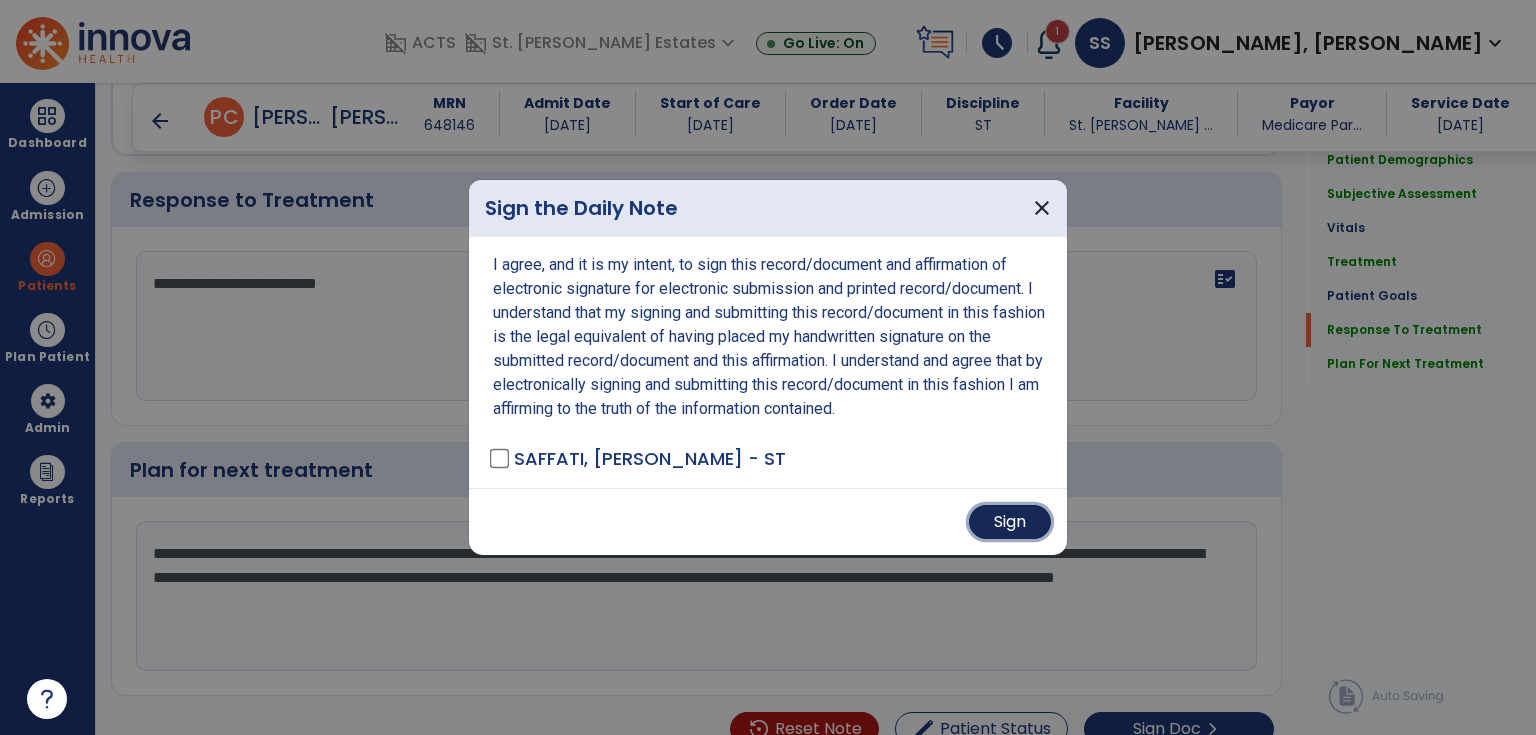 click on "Sign" at bounding box center [1010, 522] 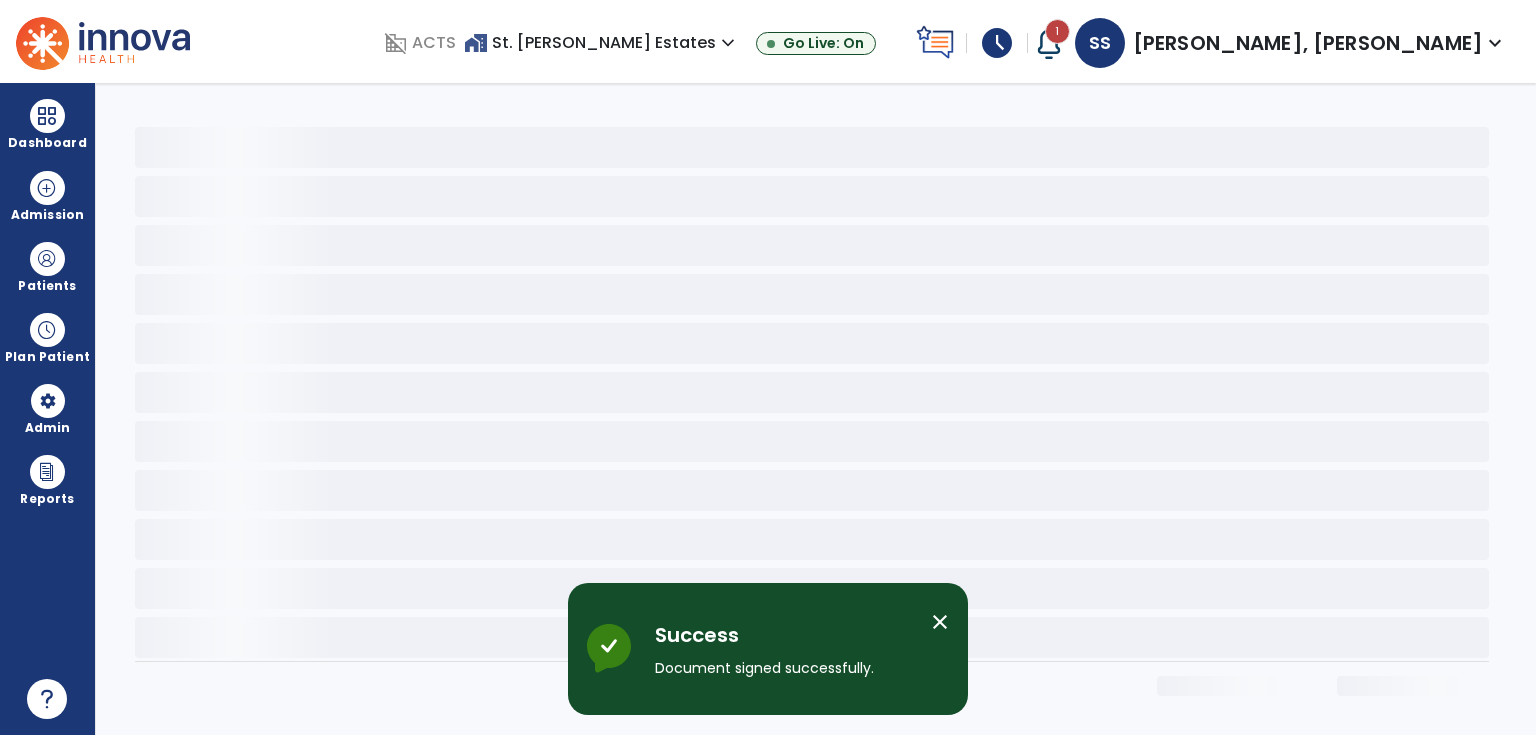 scroll, scrollTop: 0, scrollLeft: 0, axis: both 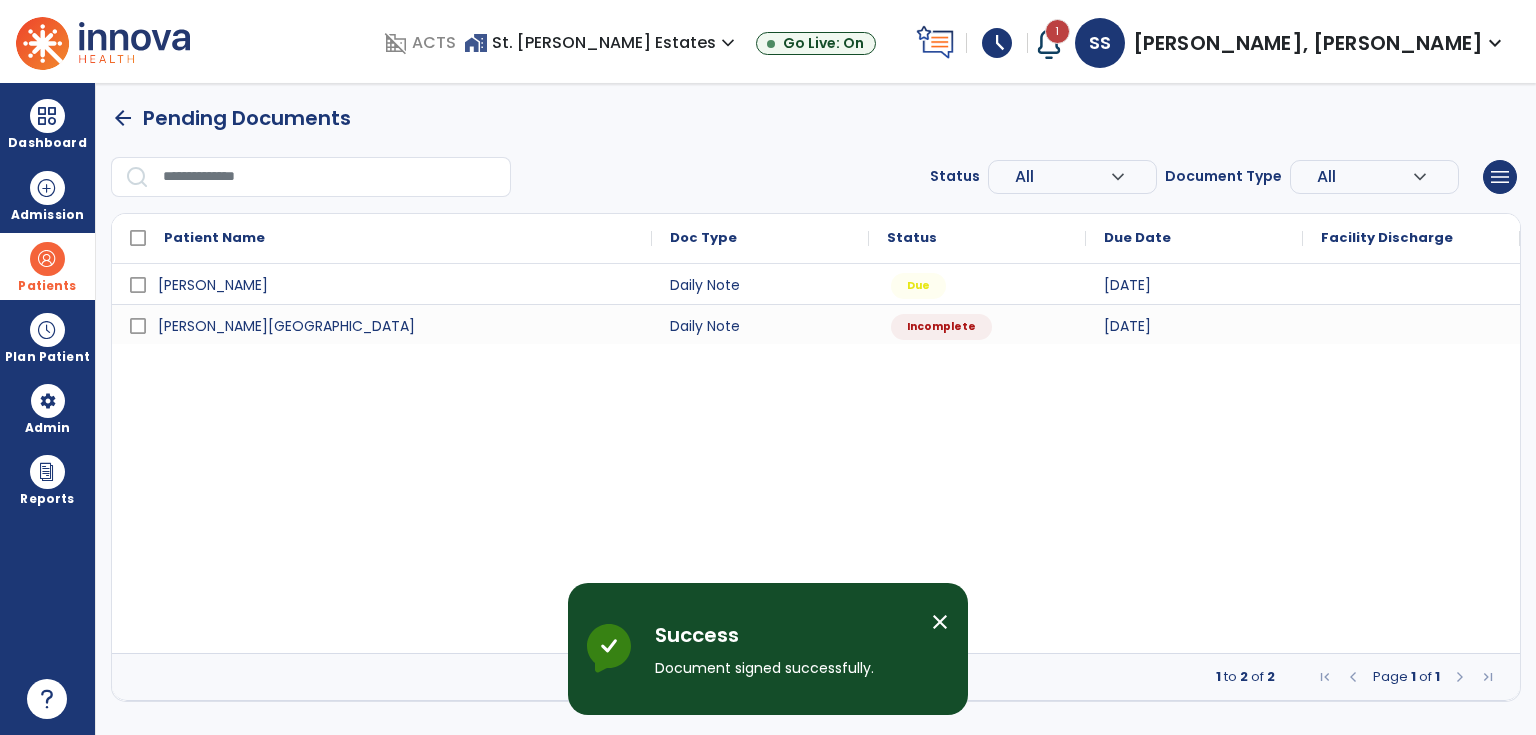 click at bounding box center [47, 259] 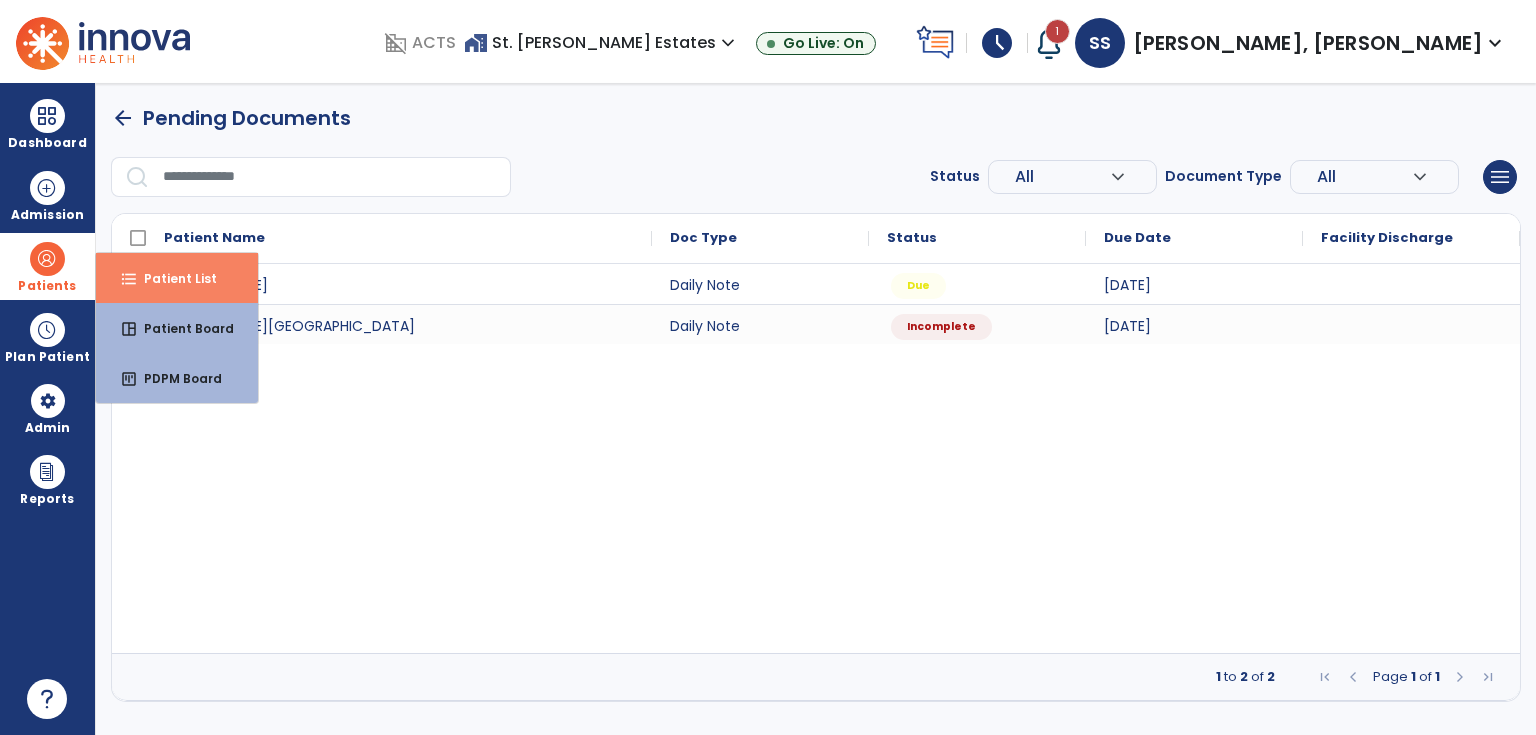 click on "Patient List" at bounding box center (172, 278) 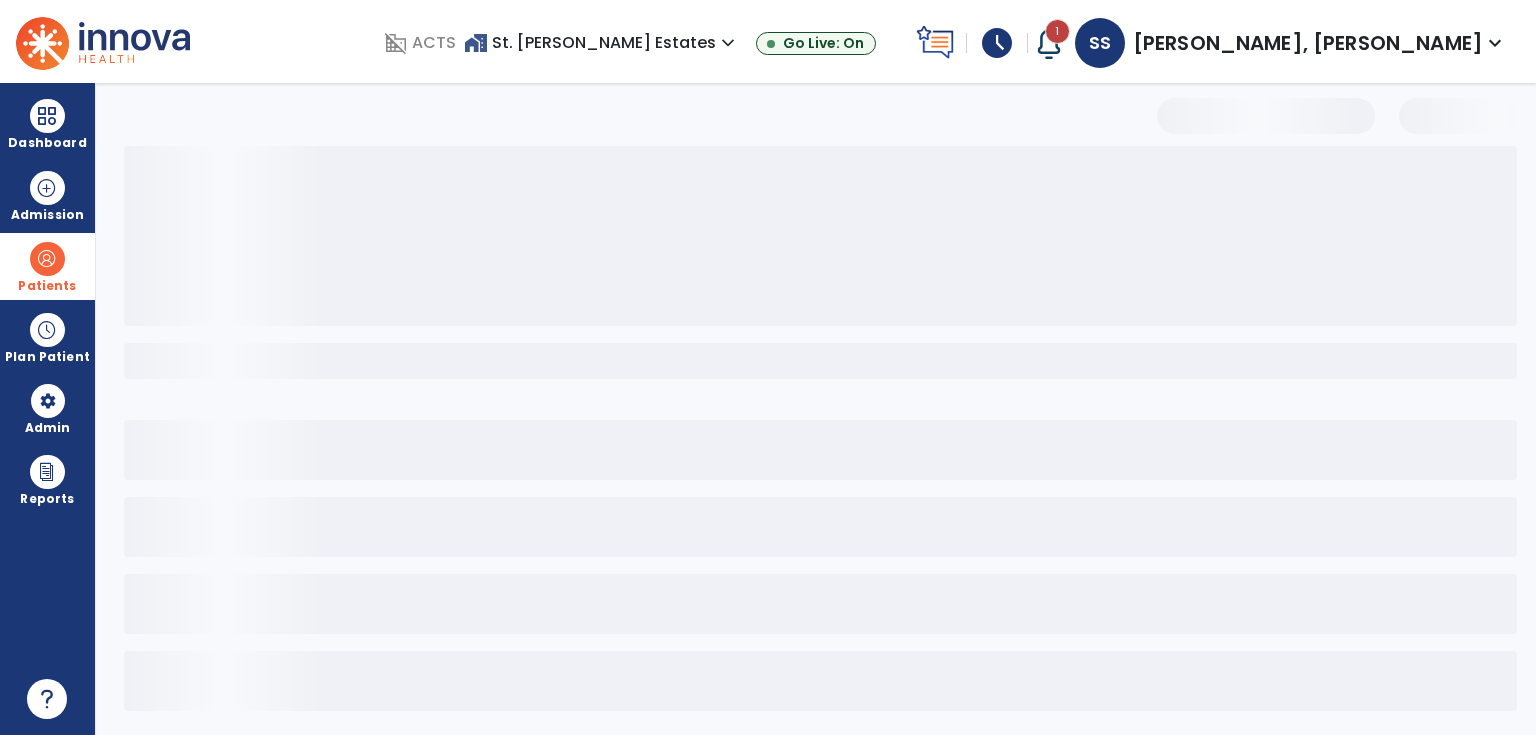 select on "***" 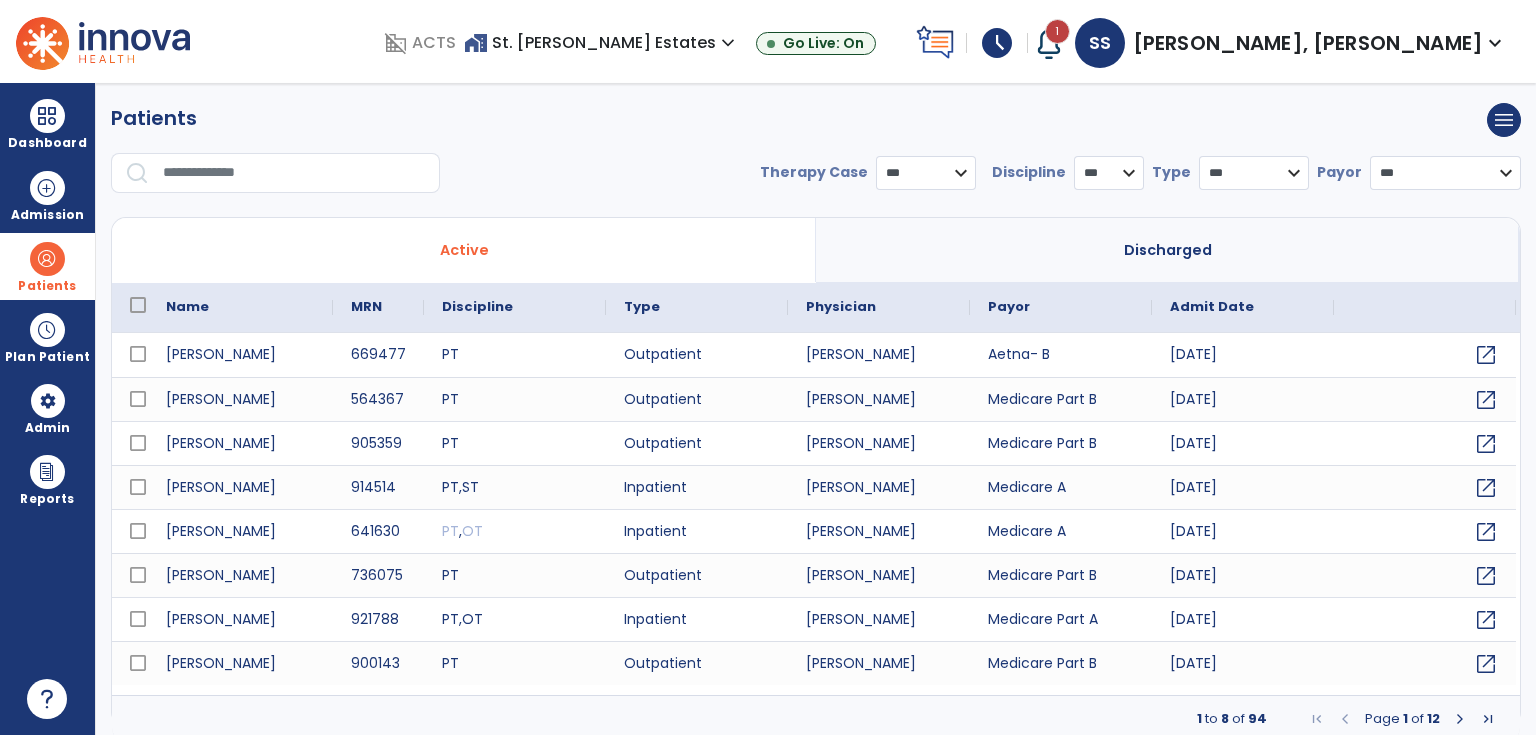 click at bounding box center (294, 173) 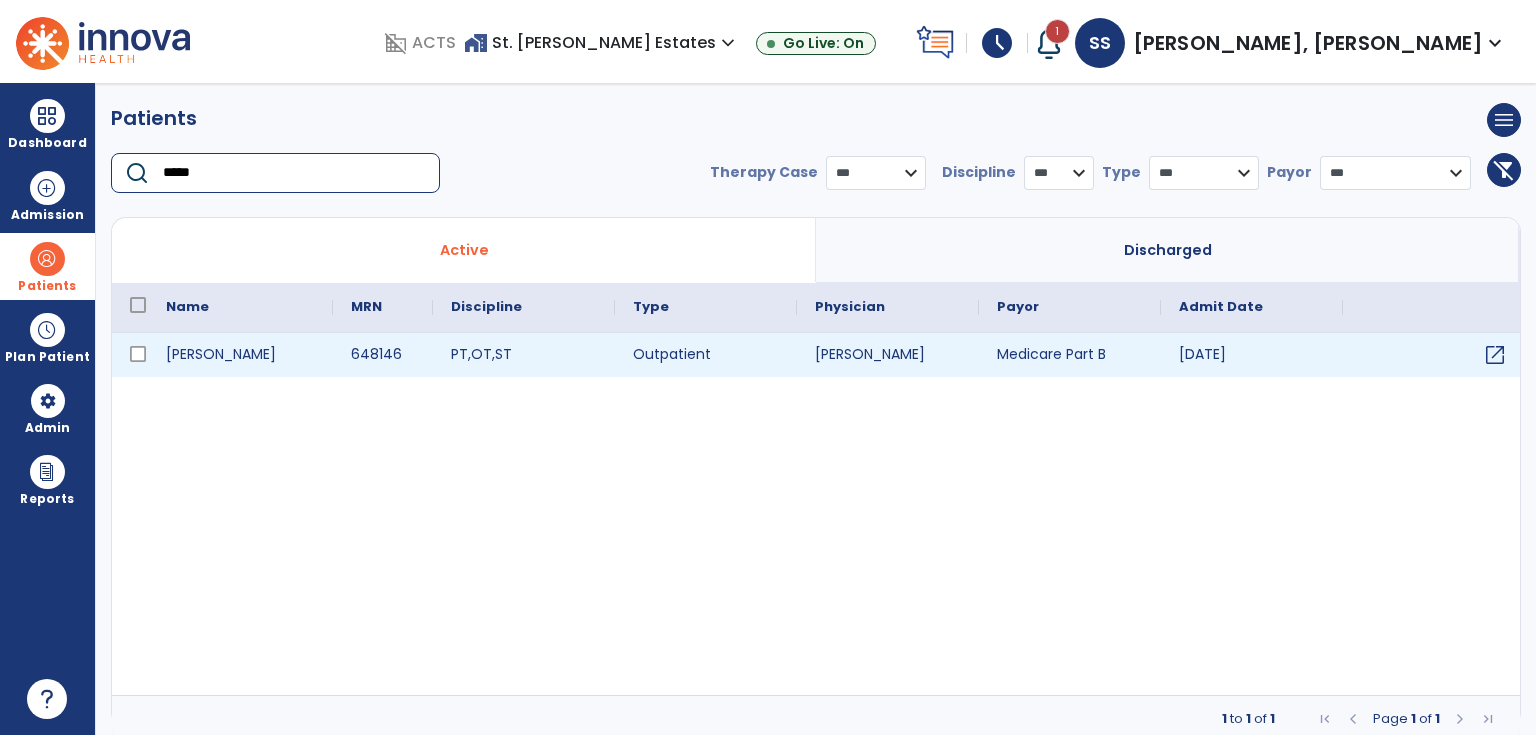 type on "*****" 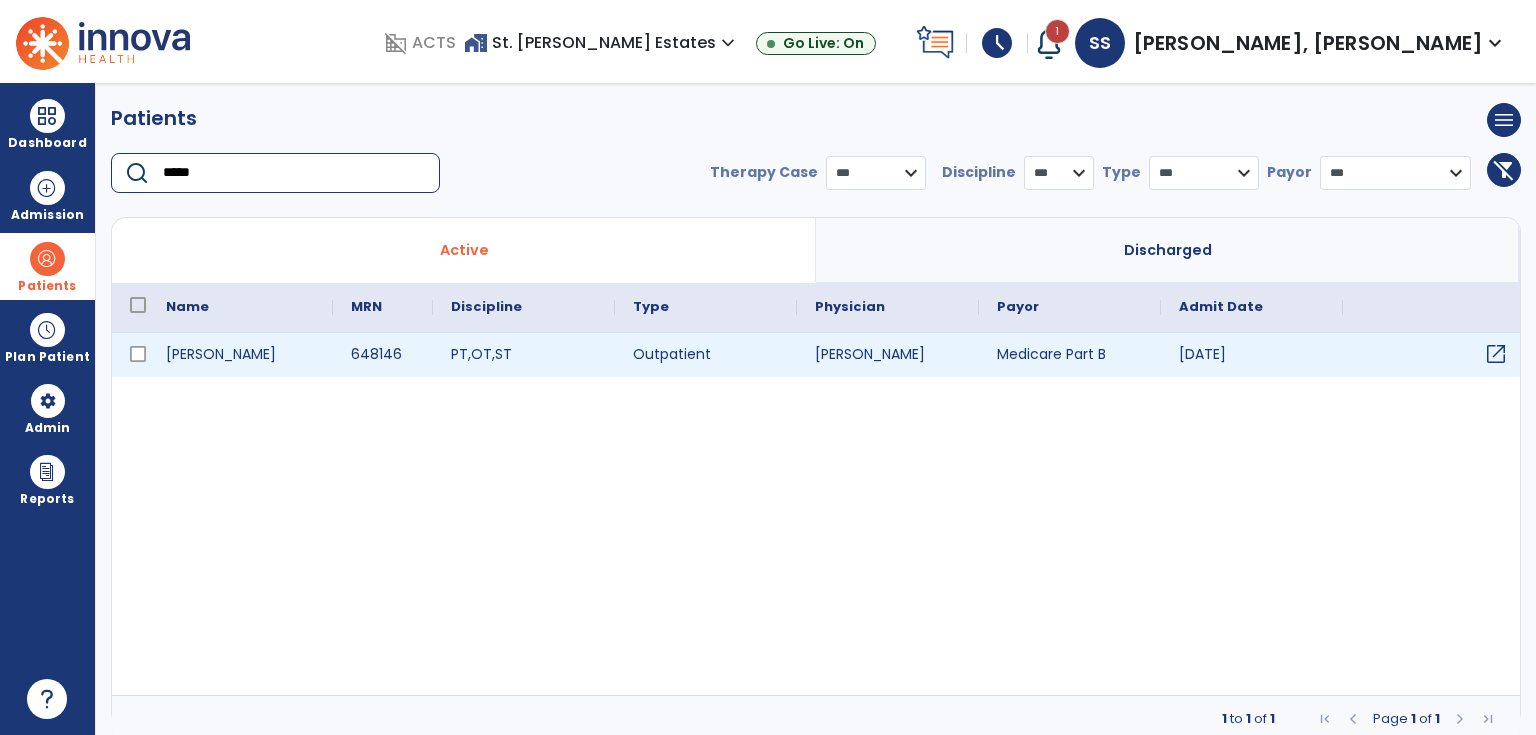 click on "open_in_new" at bounding box center [1496, 354] 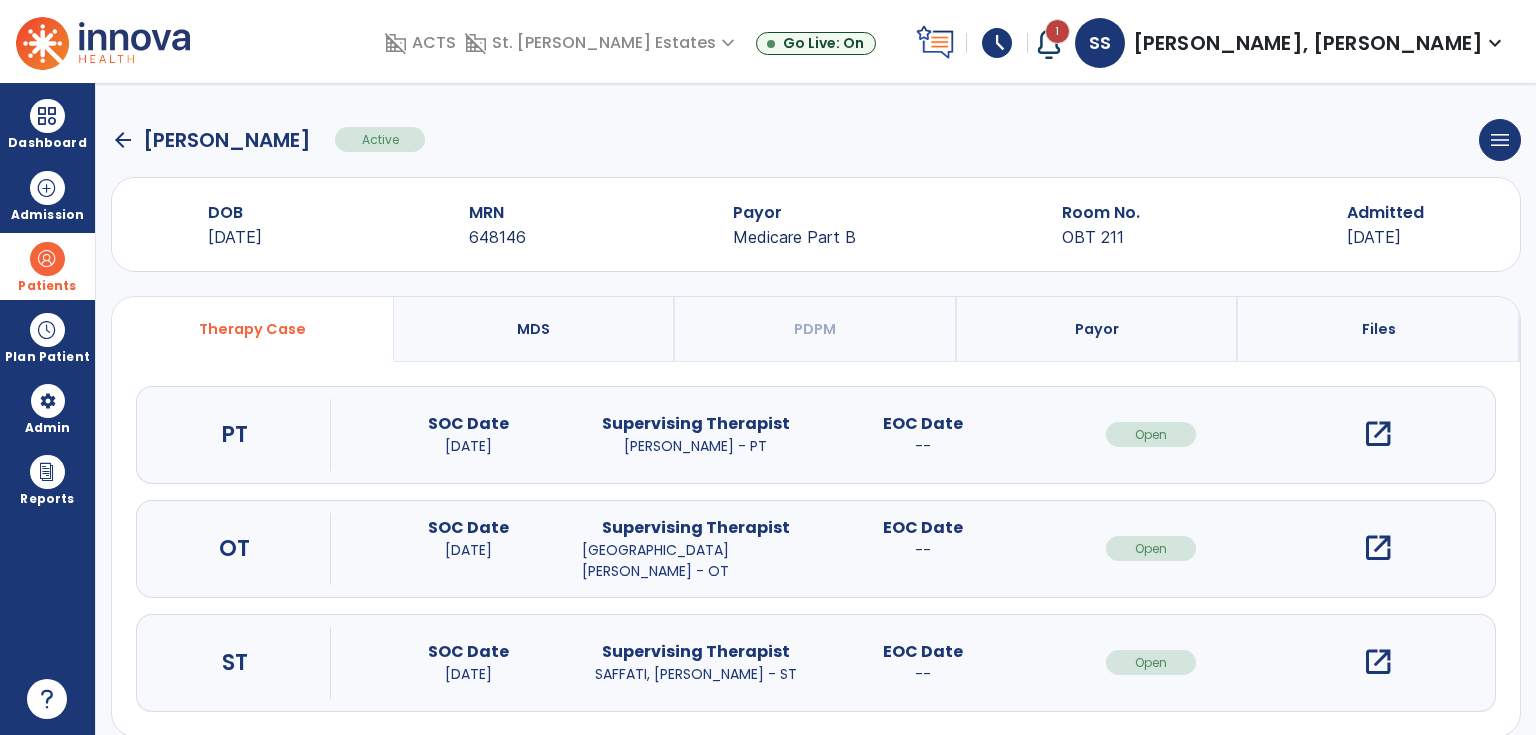 click on "arrow_back" 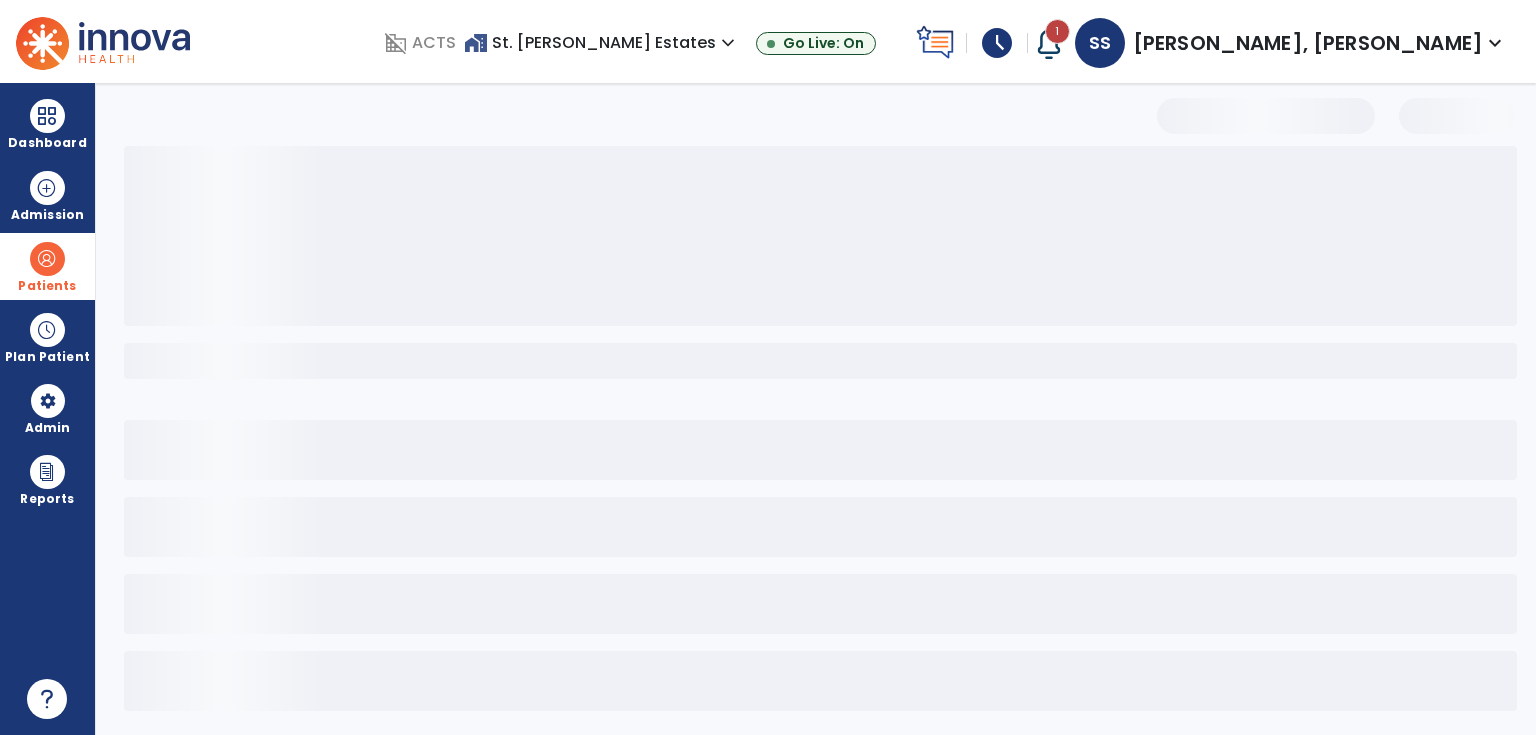 select on "***" 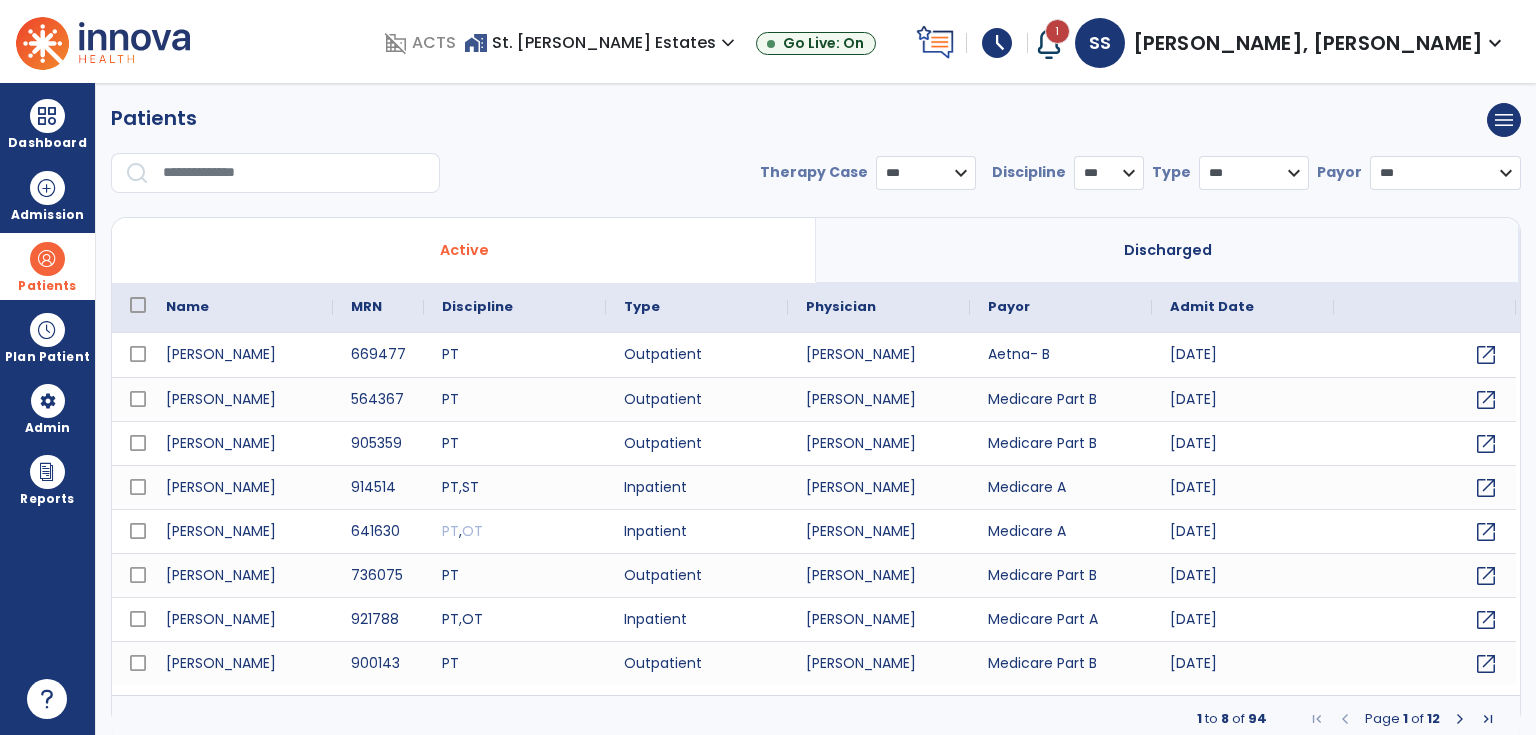 click at bounding box center [294, 173] 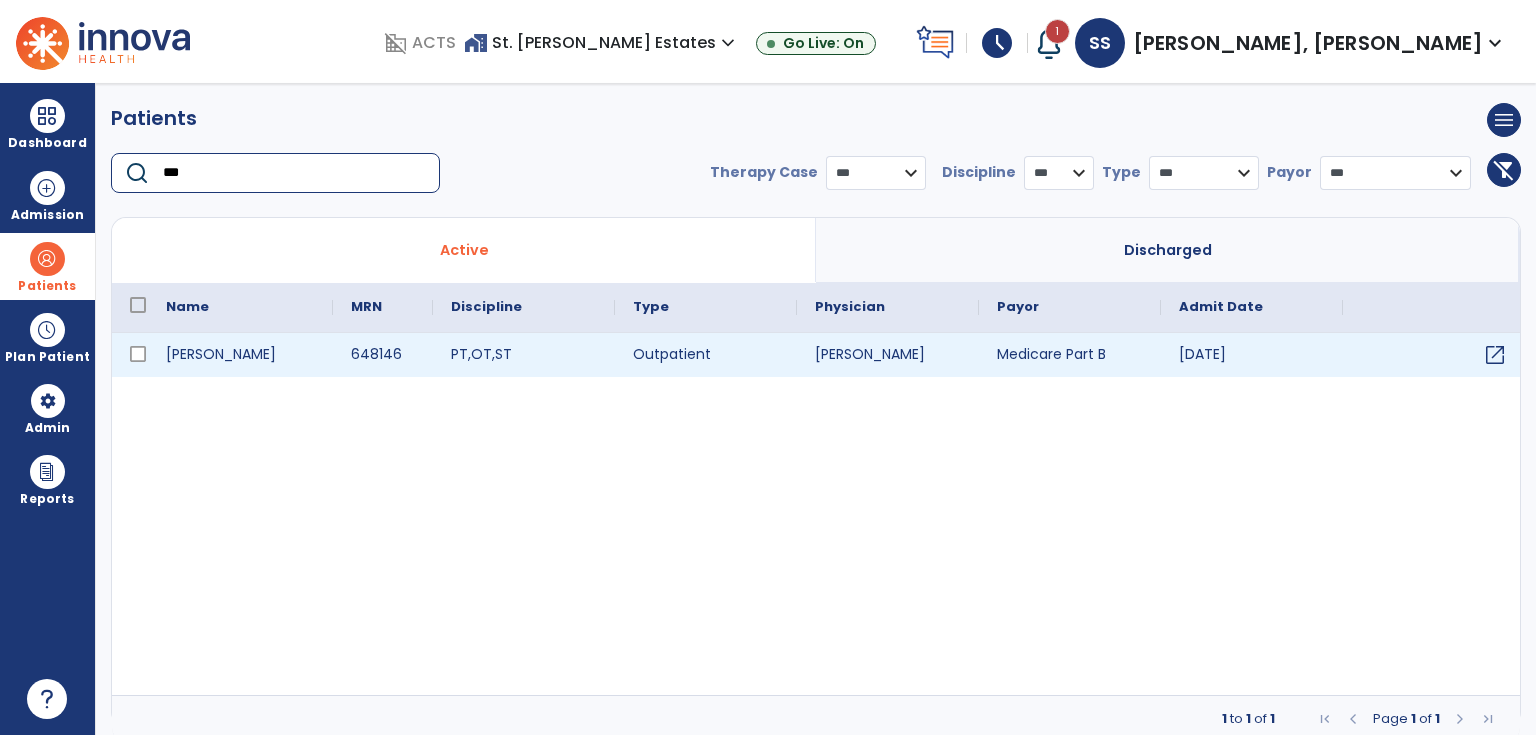 type on "***" 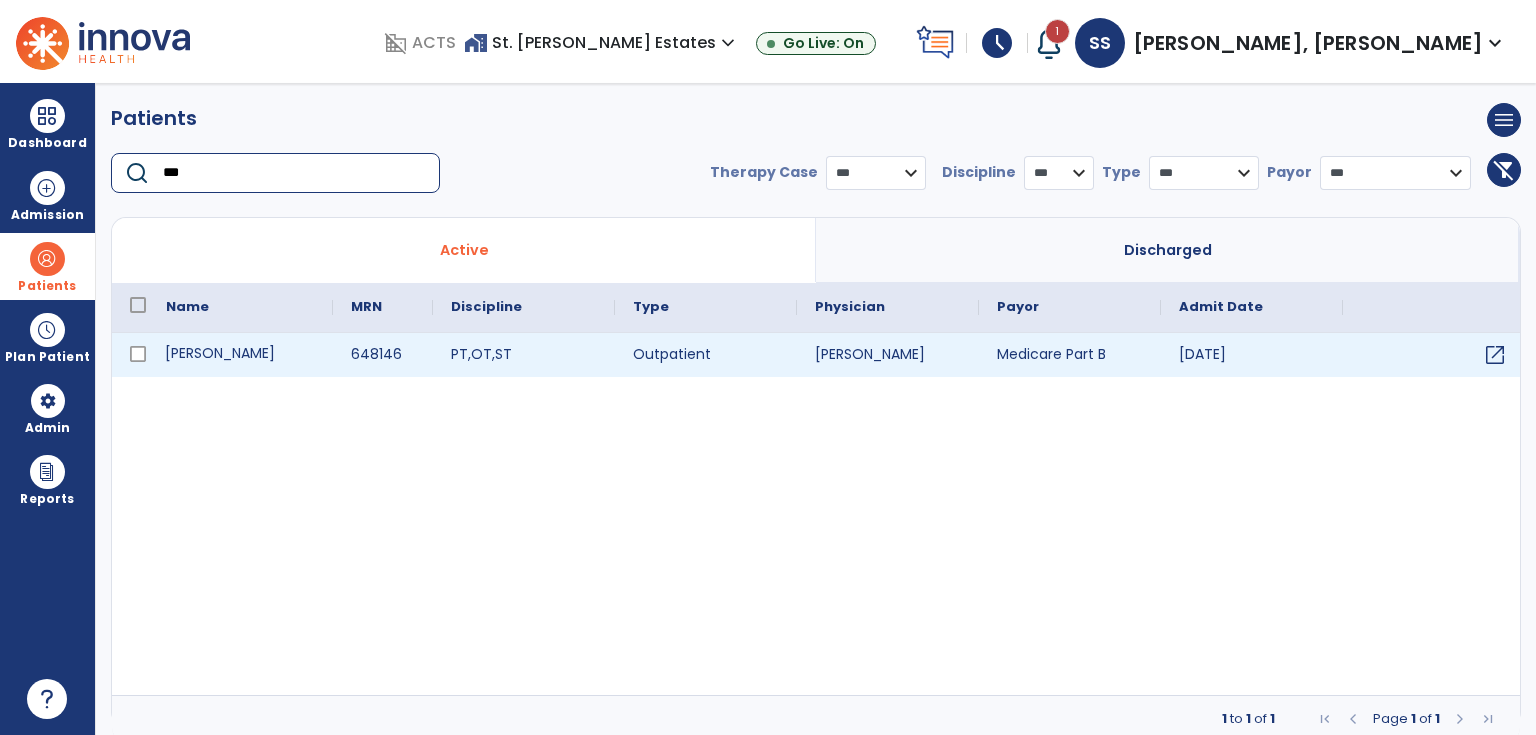 click on "[PERSON_NAME]" at bounding box center [240, 355] 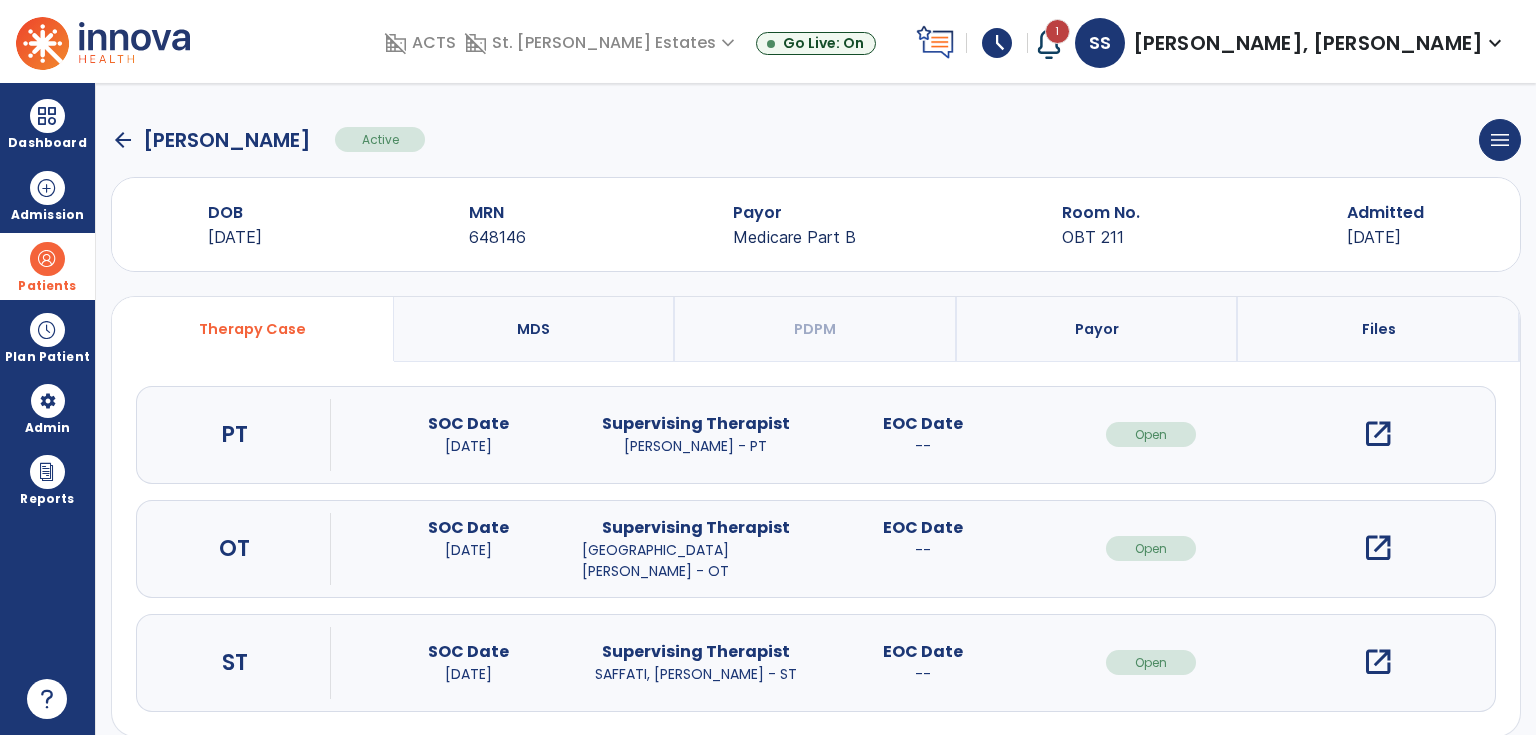 scroll, scrollTop: 22, scrollLeft: 0, axis: vertical 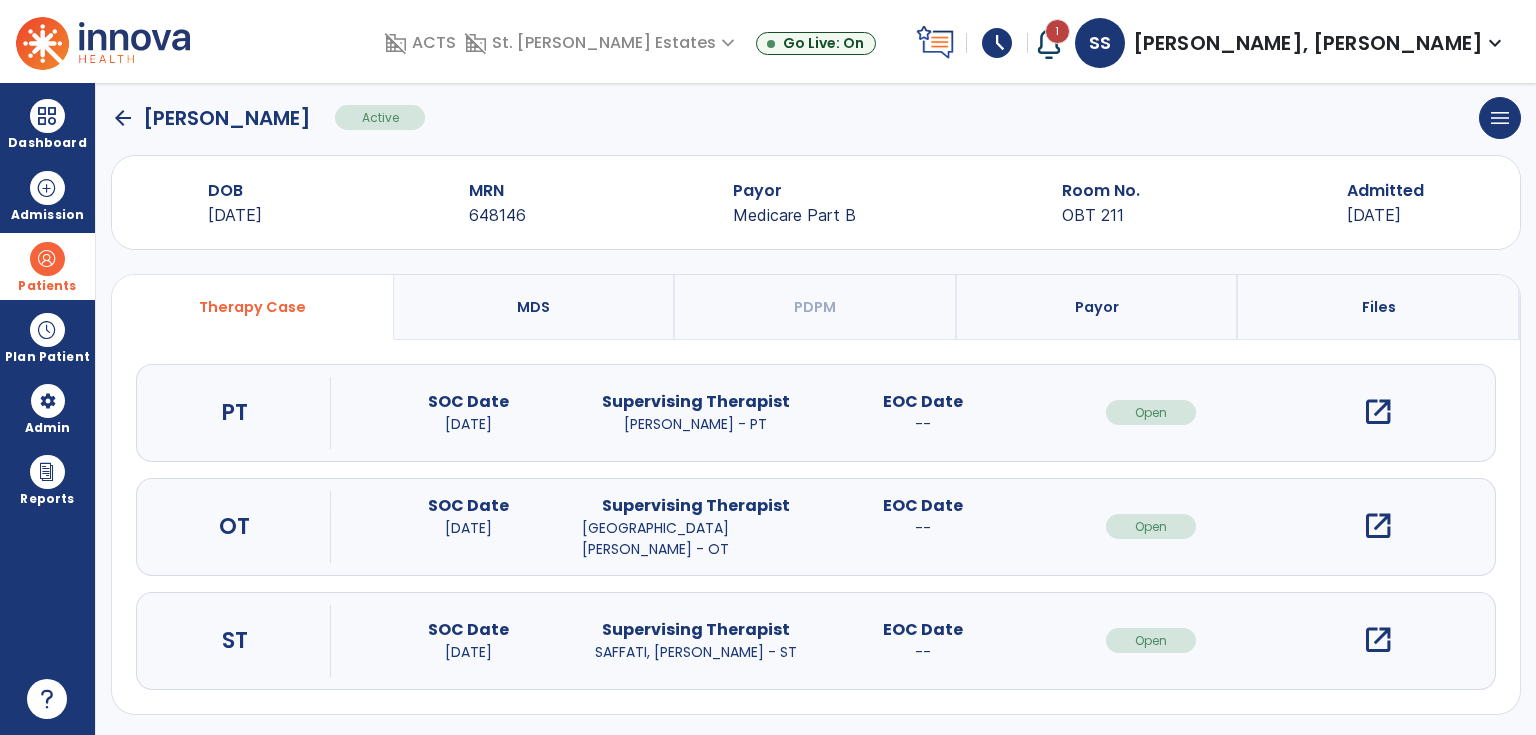 click on "open_in_new" at bounding box center (1378, 640) 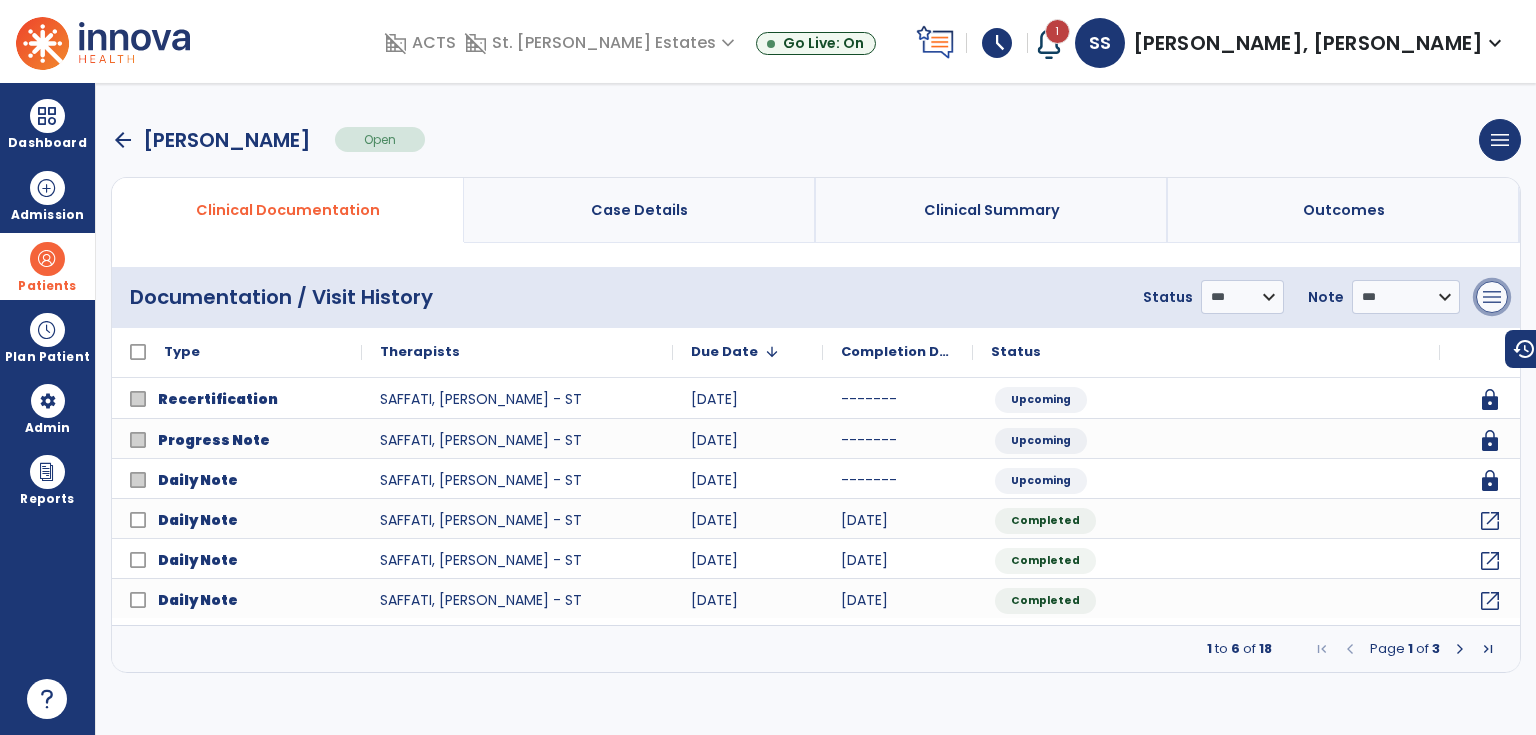 click on "menu" at bounding box center [1492, 297] 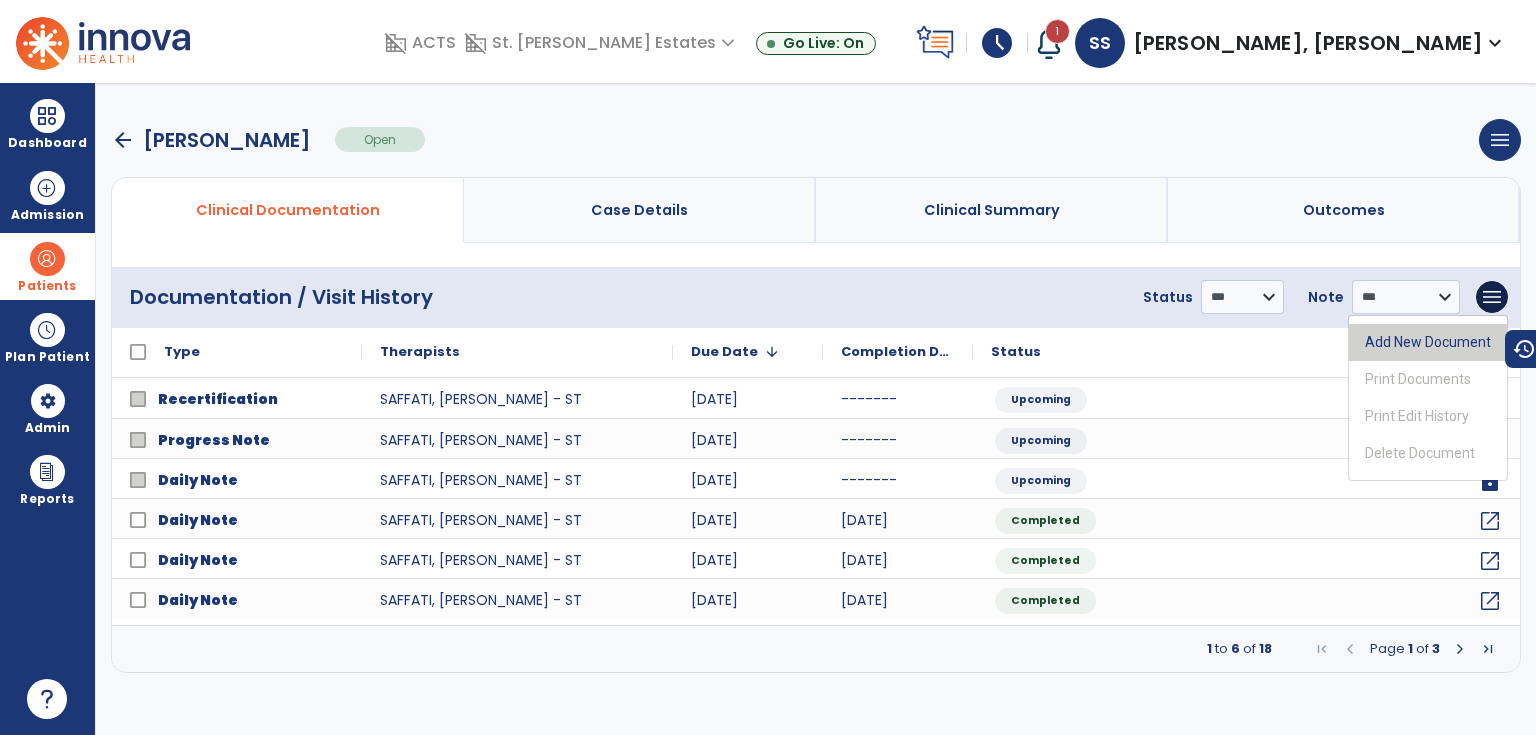 click on "Add New Document" at bounding box center (1428, 342) 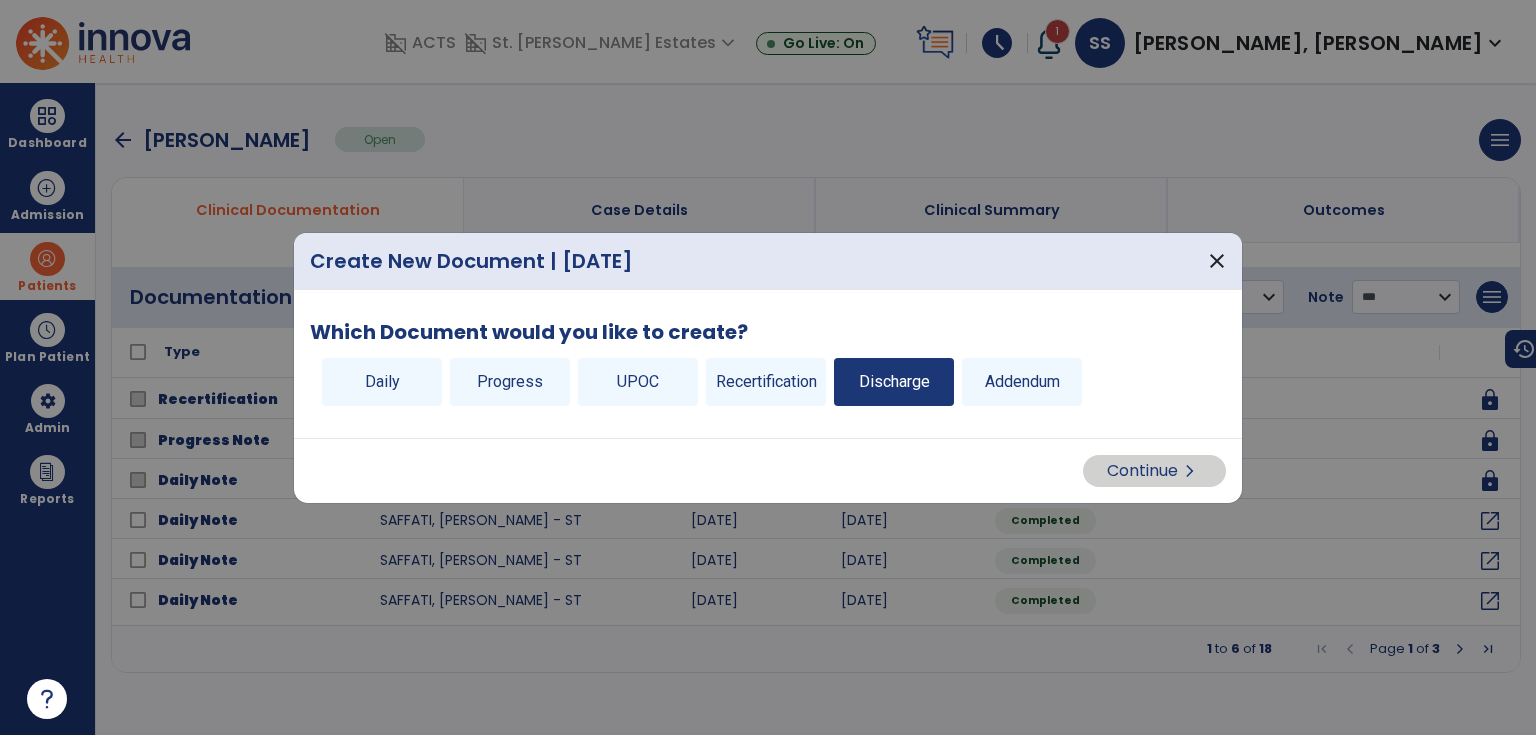 click on "Discharge" at bounding box center [894, 382] 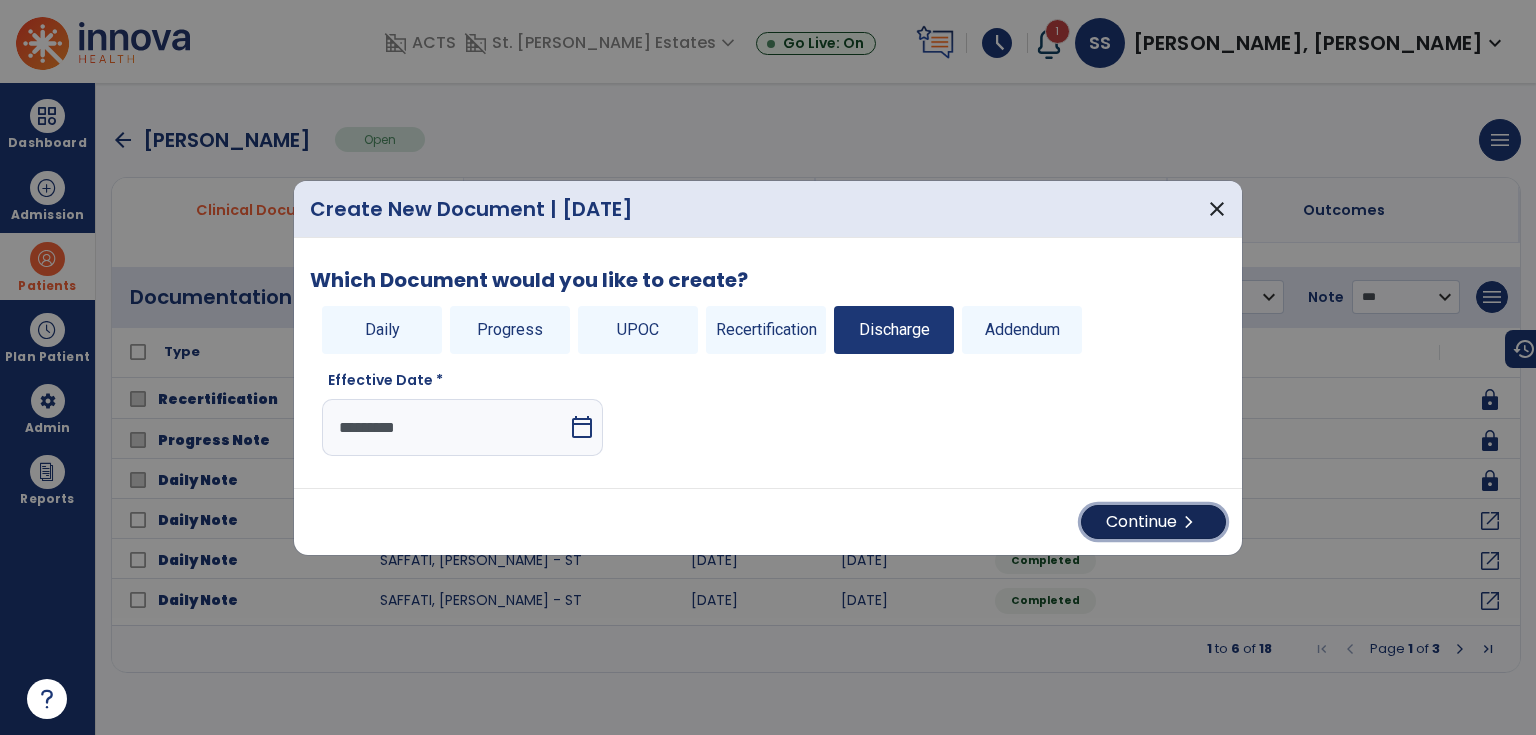 click on "Continue   chevron_right" at bounding box center (1153, 522) 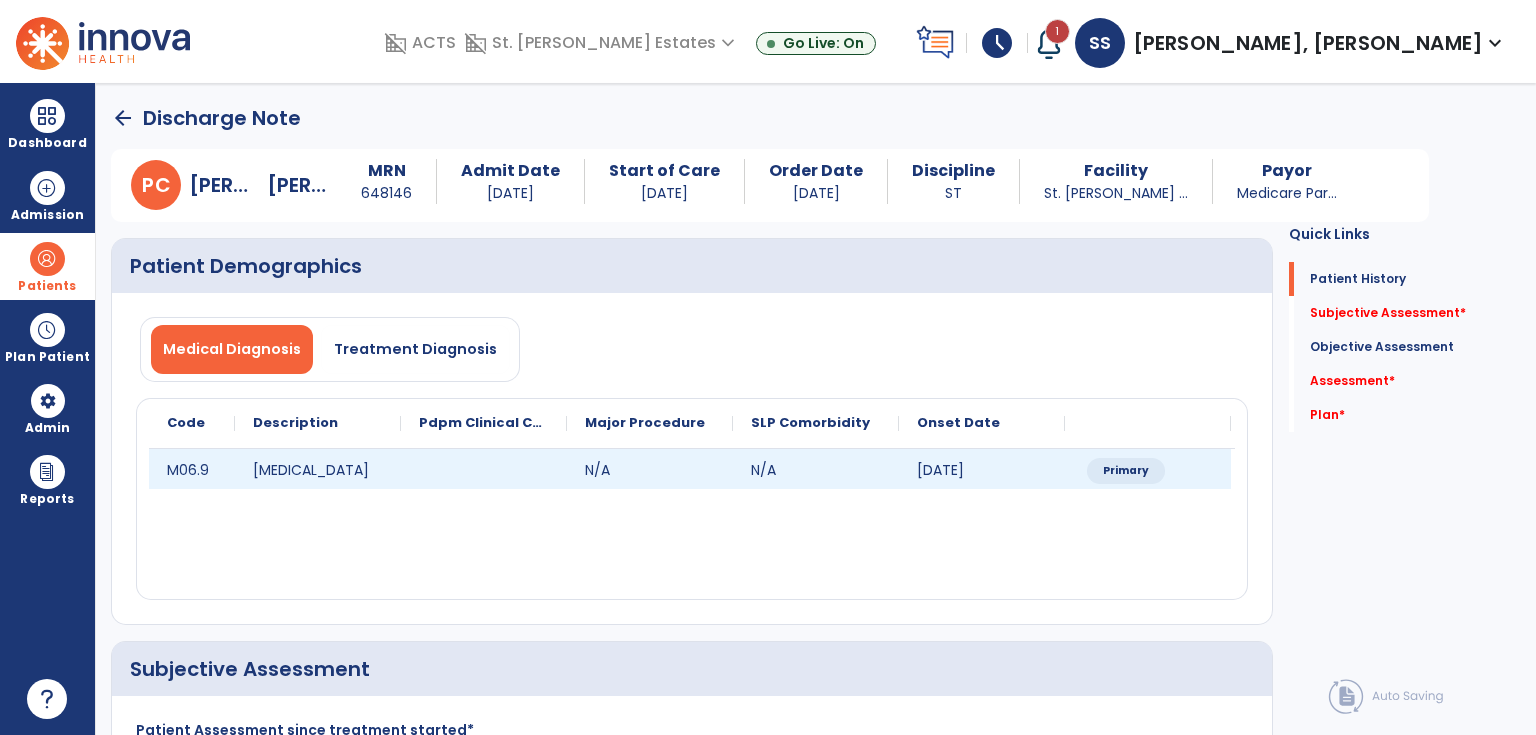scroll, scrollTop: 320, scrollLeft: 0, axis: vertical 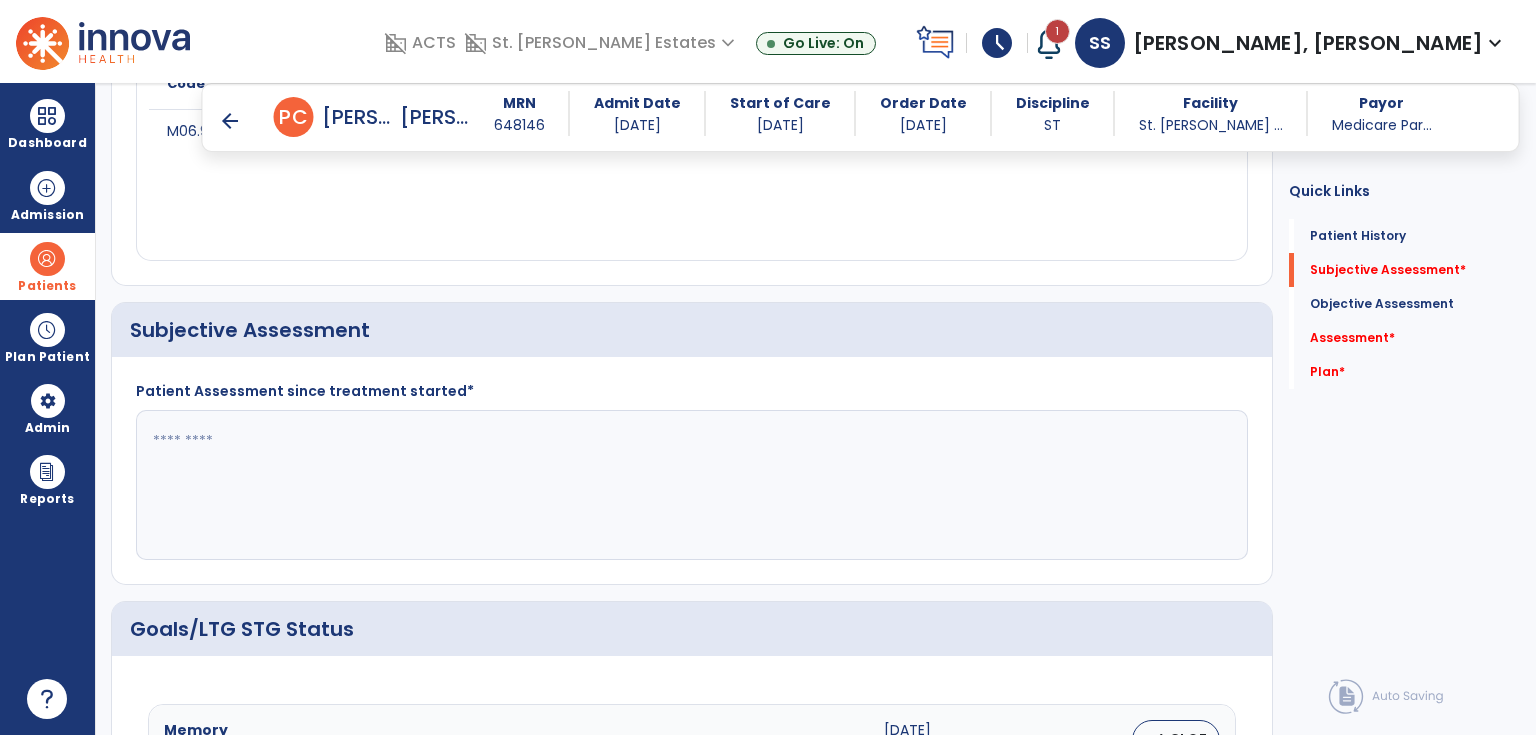click 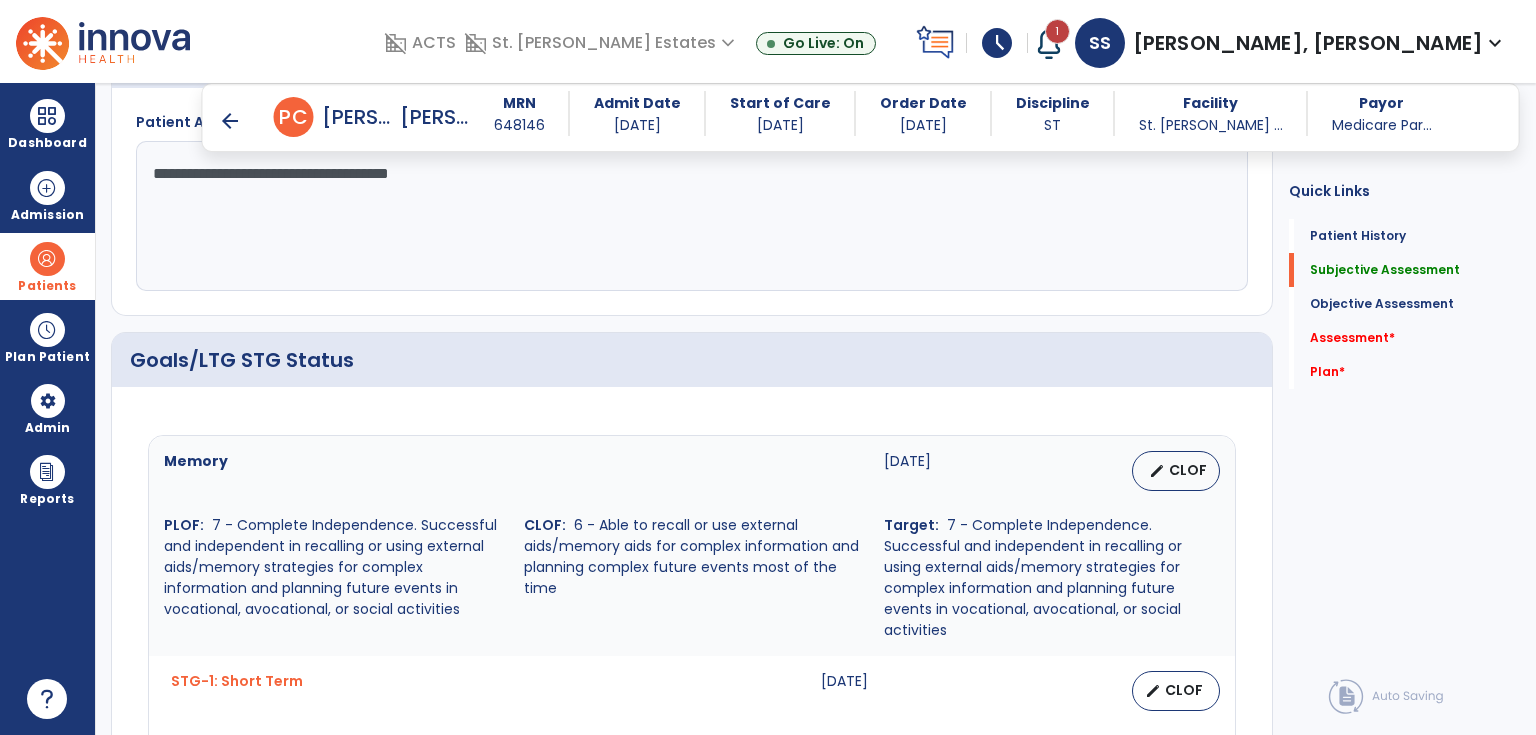 scroll, scrollTop: 720, scrollLeft: 0, axis: vertical 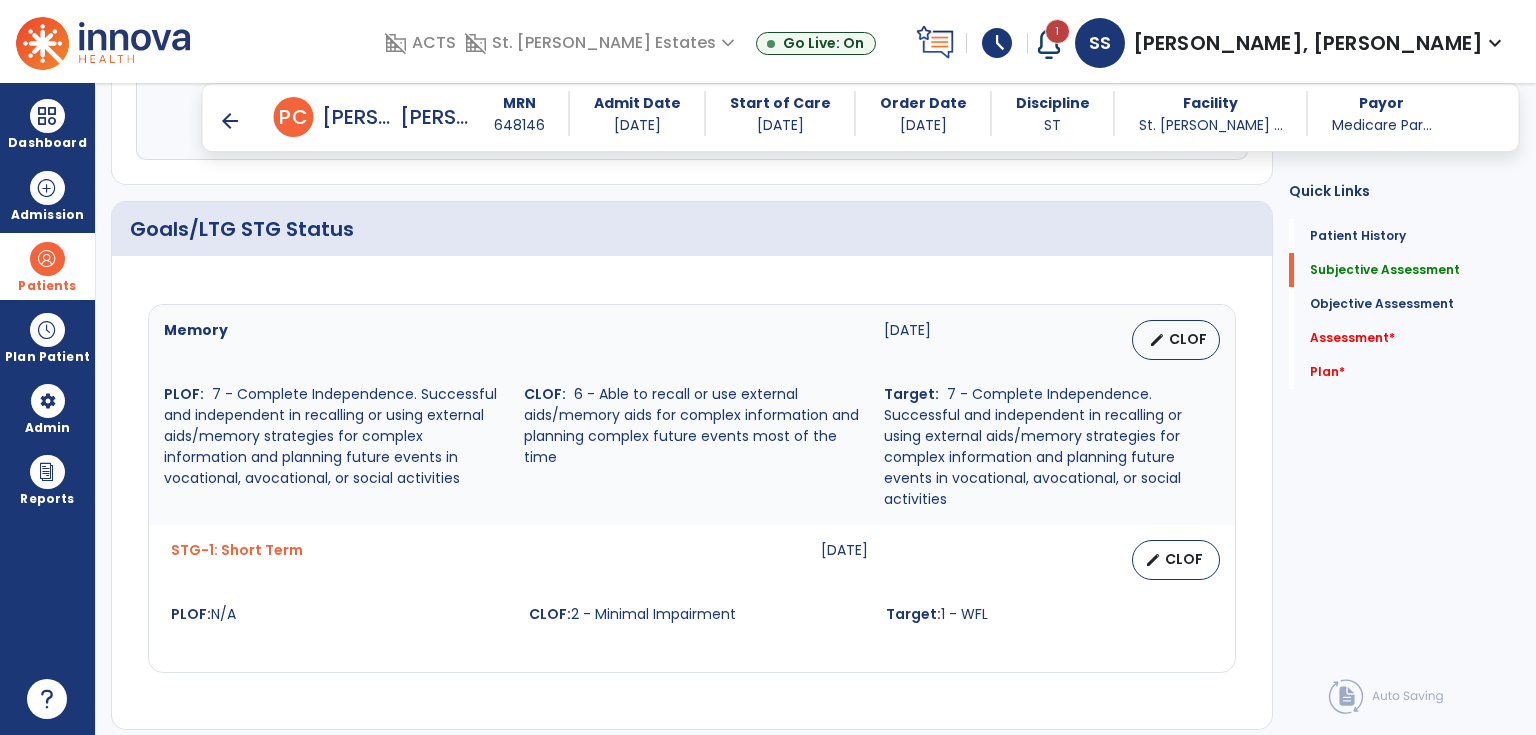 type on "**********" 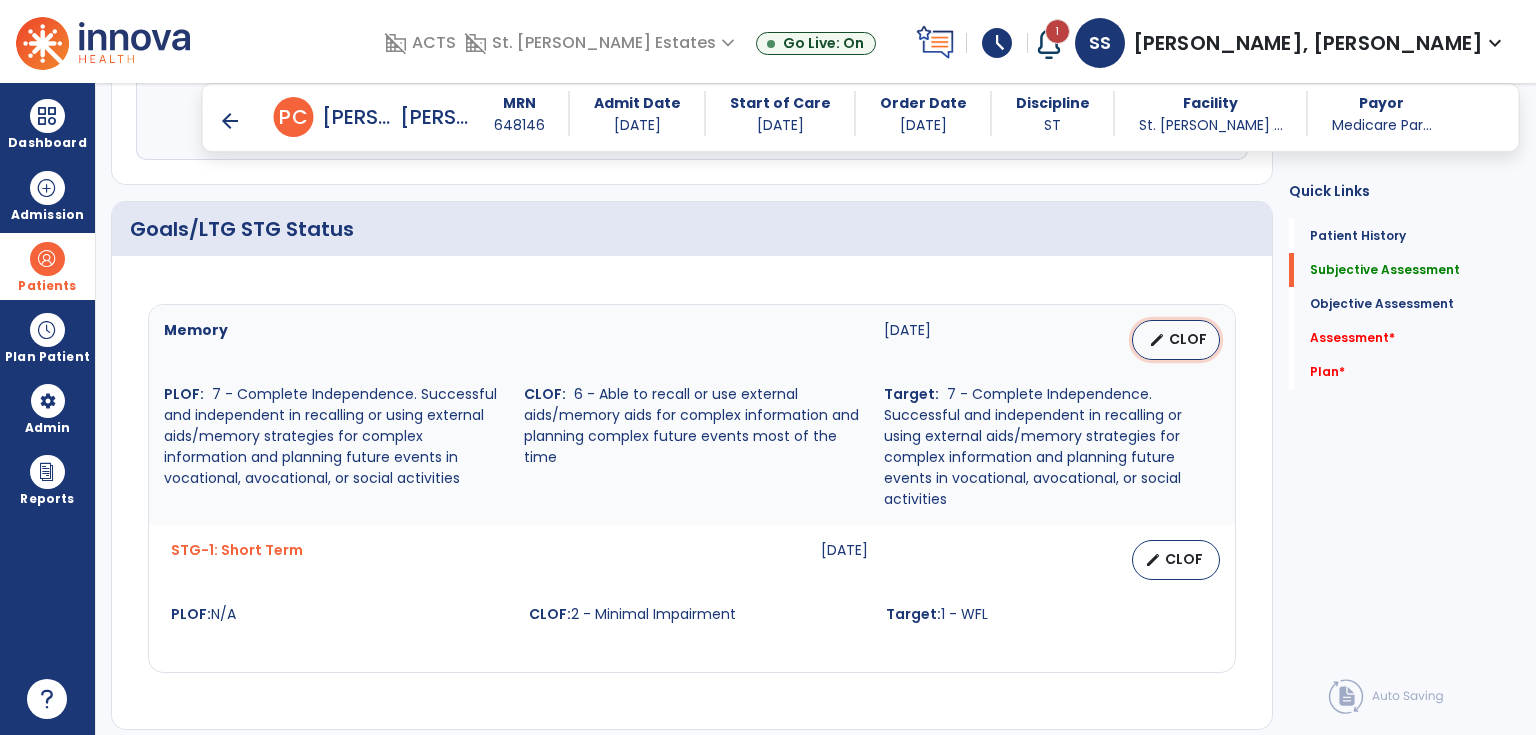 click on "CLOF" at bounding box center (1188, 339) 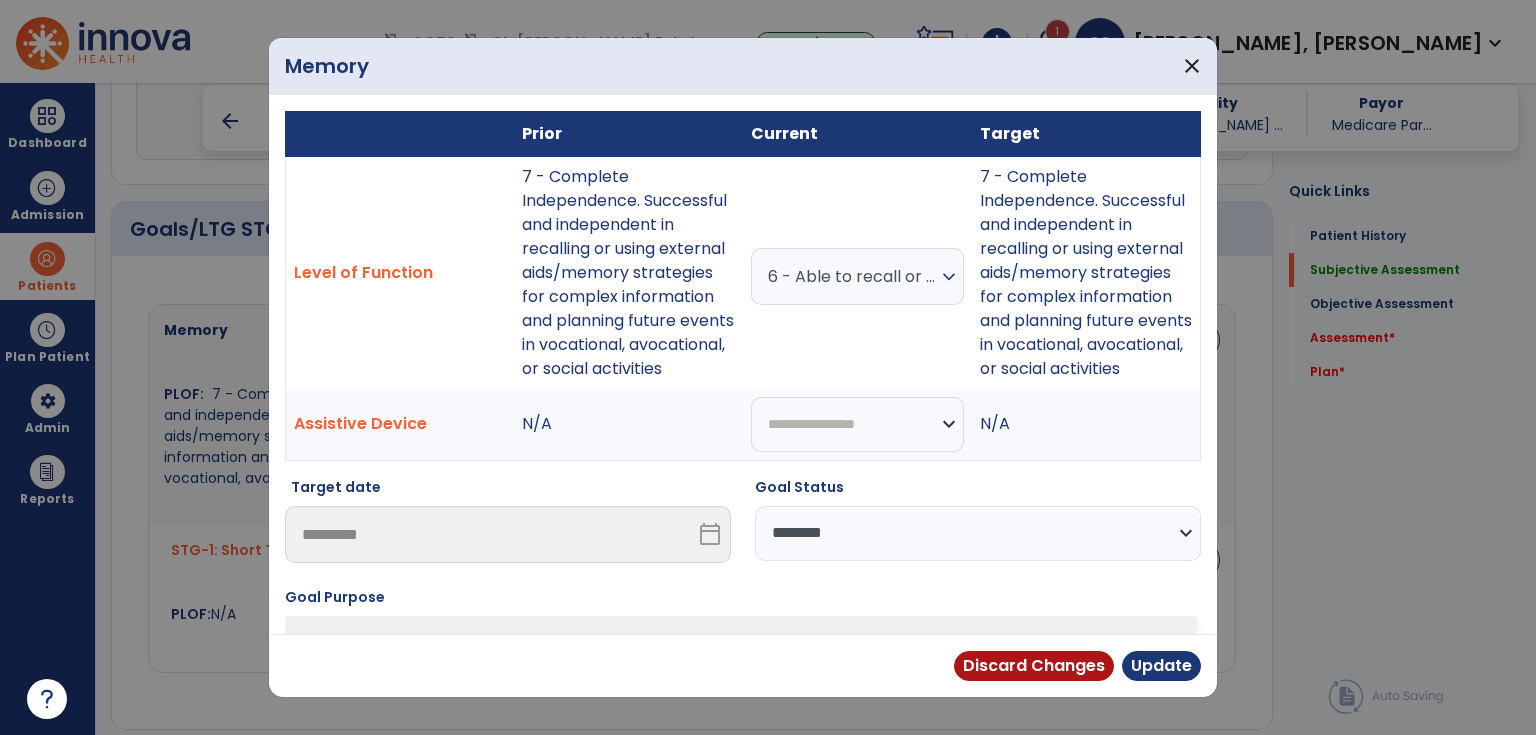 click on "**********" at bounding box center [978, 533] 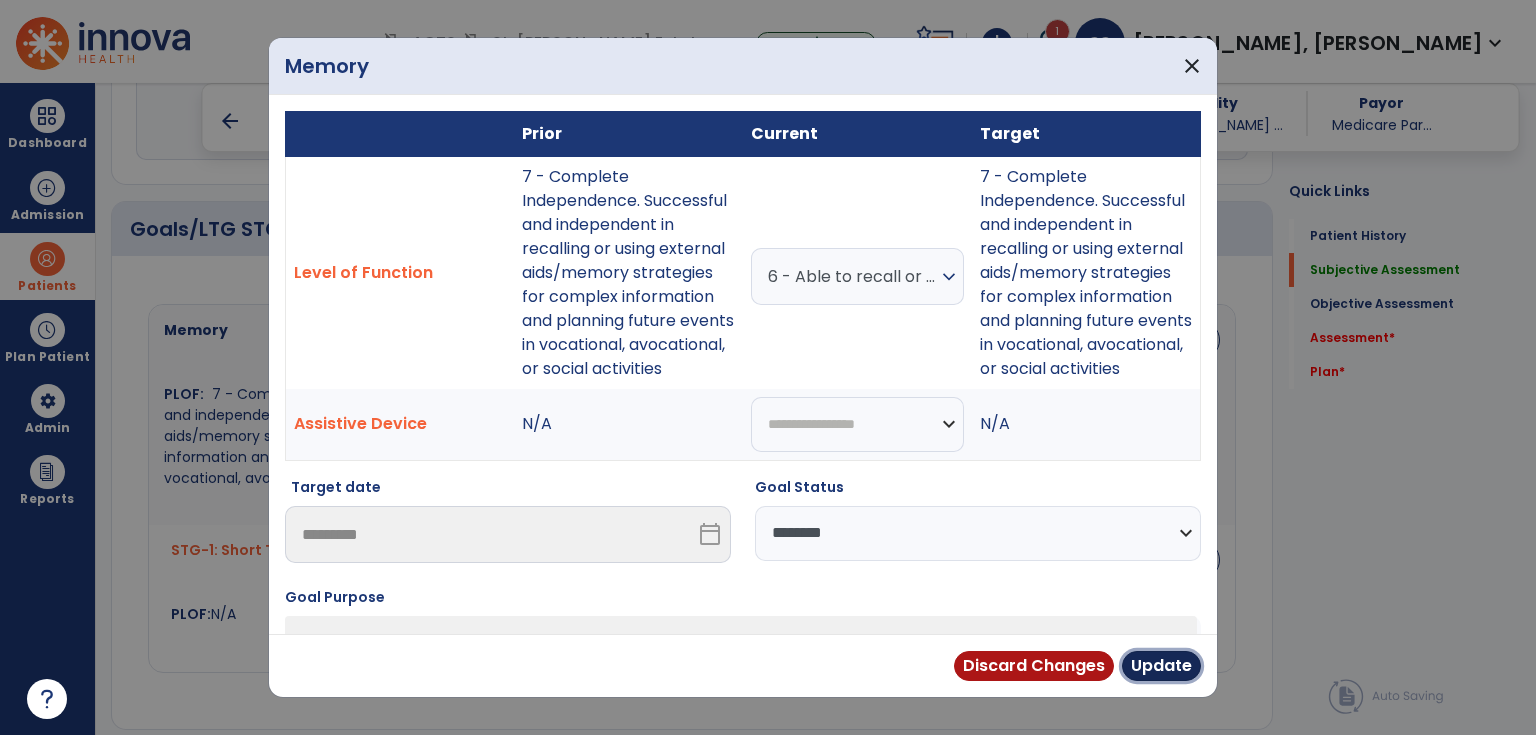 click on "Update" at bounding box center (1161, 666) 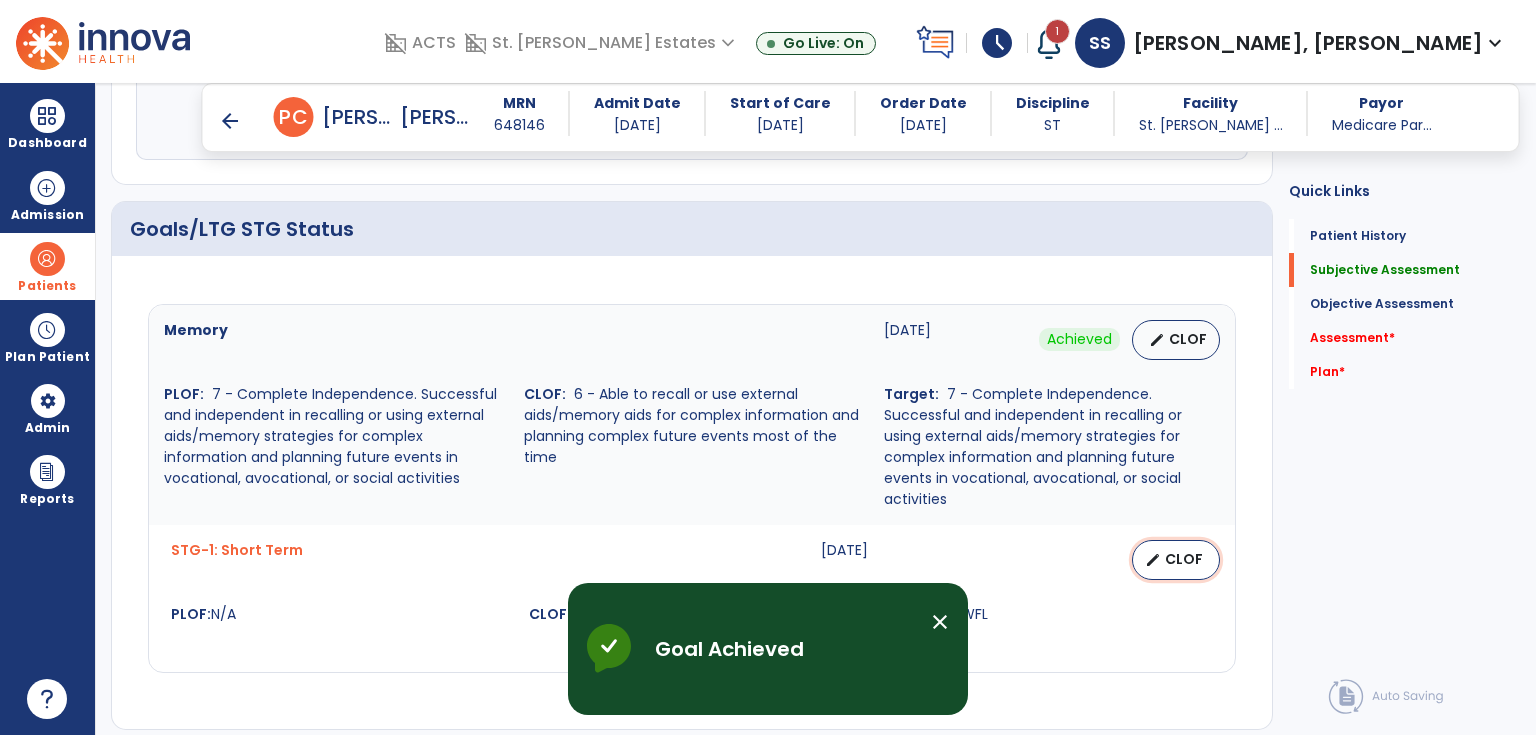 click on "CLOF" at bounding box center [1184, 559] 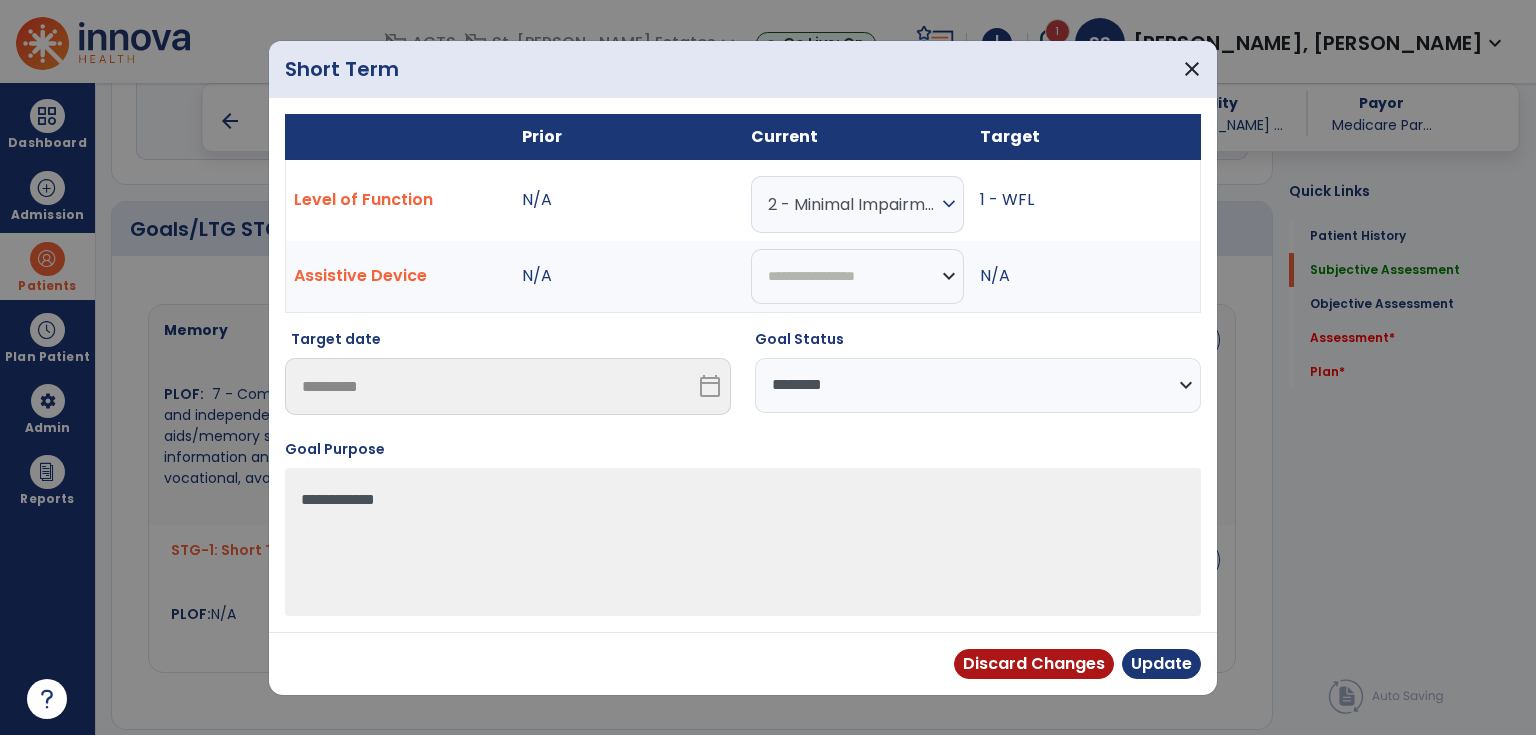 click on "**********" at bounding box center (978, 385) 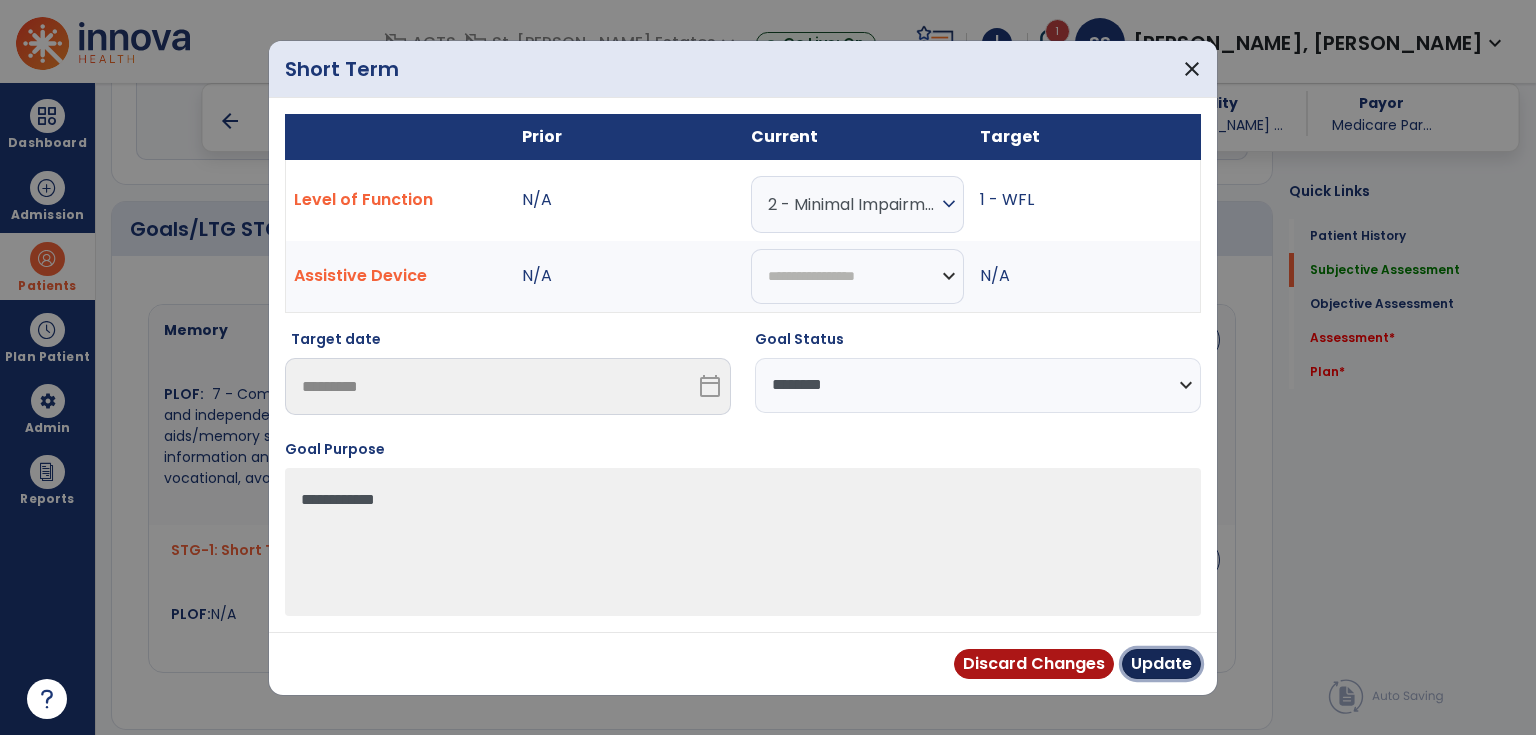 click on "Update" at bounding box center (1161, 664) 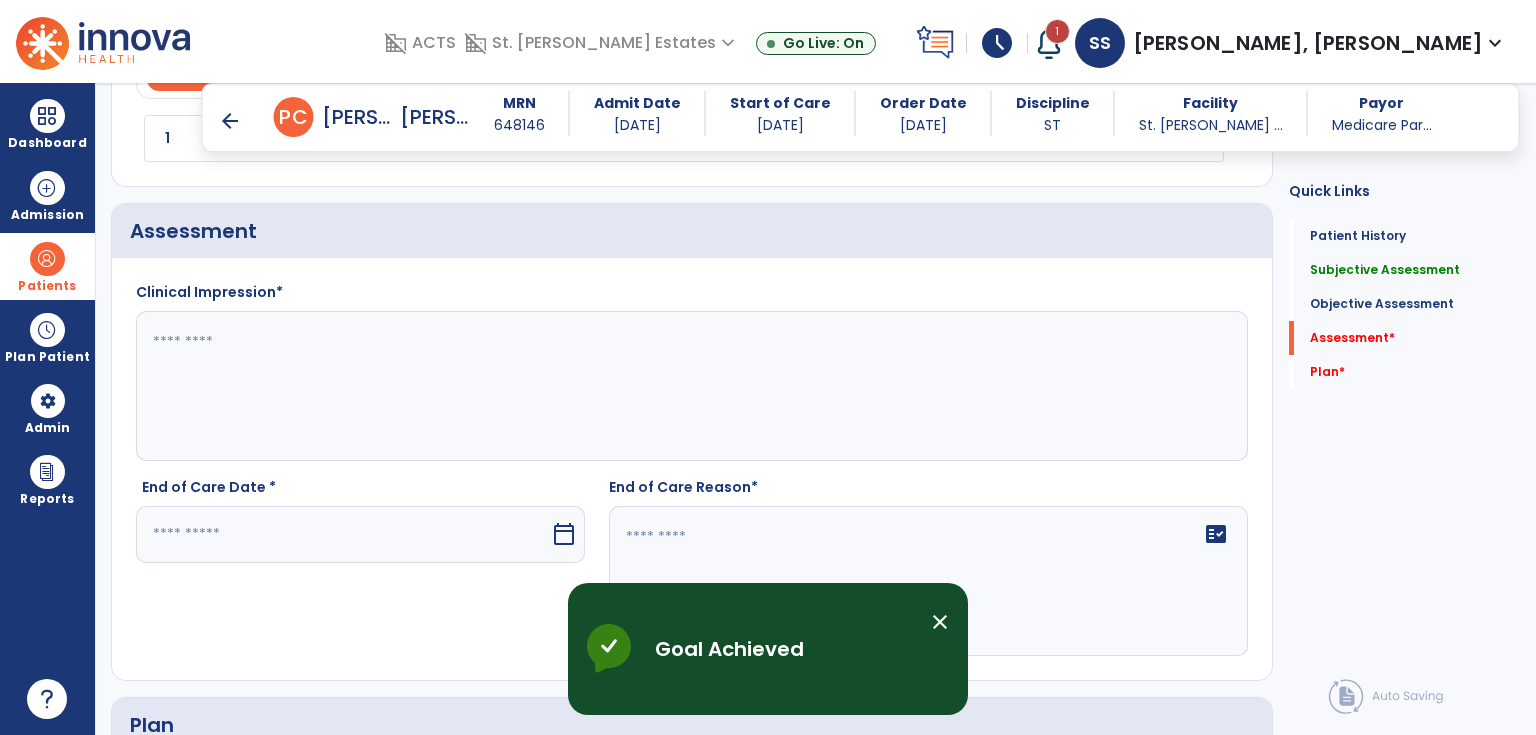 scroll, scrollTop: 1520, scrollLeft: 0, axis: vertical 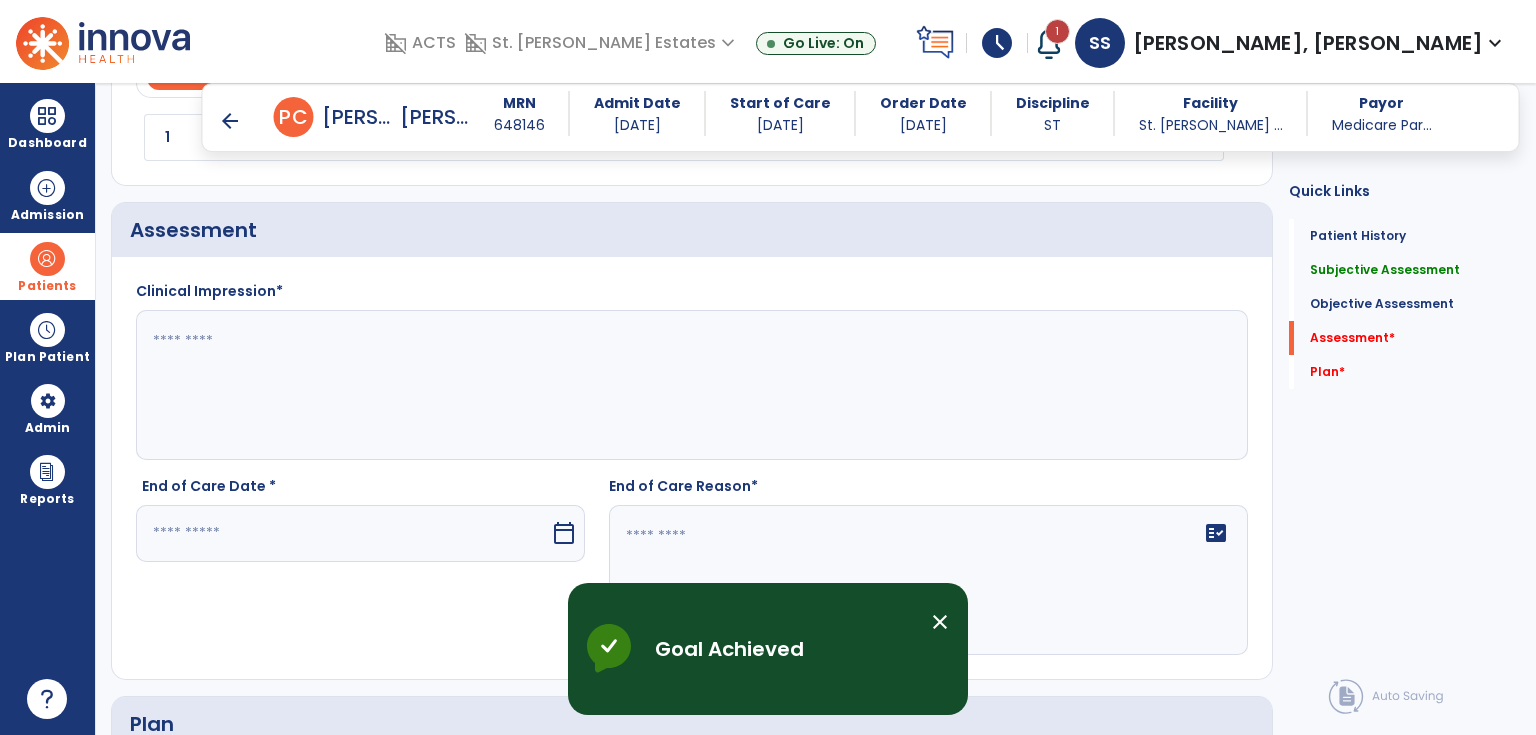 click 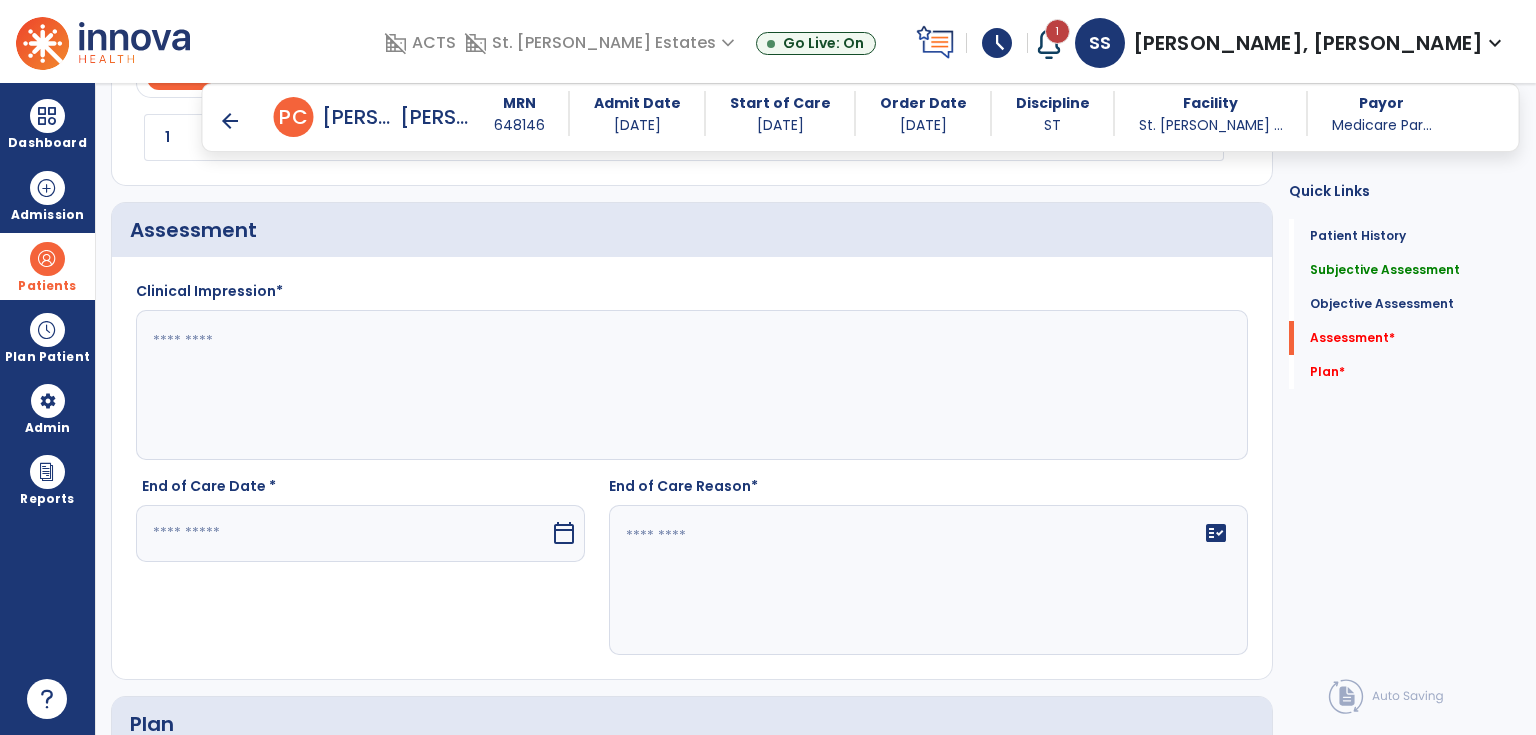 paste on "**********" 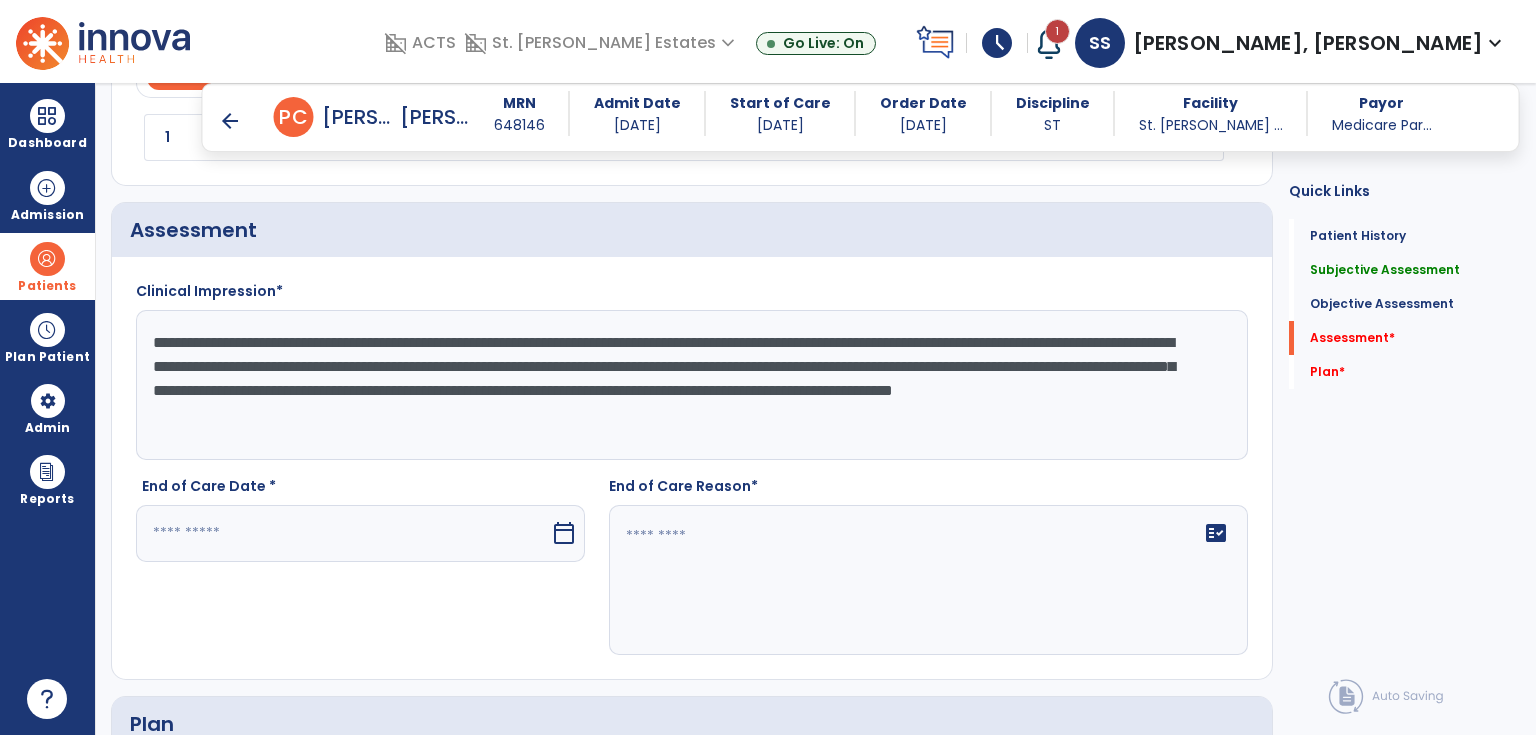 drag, startPoint x: 337, startPoint y: 340, endPoint x: 318, endPoint y: 340, distance: 19 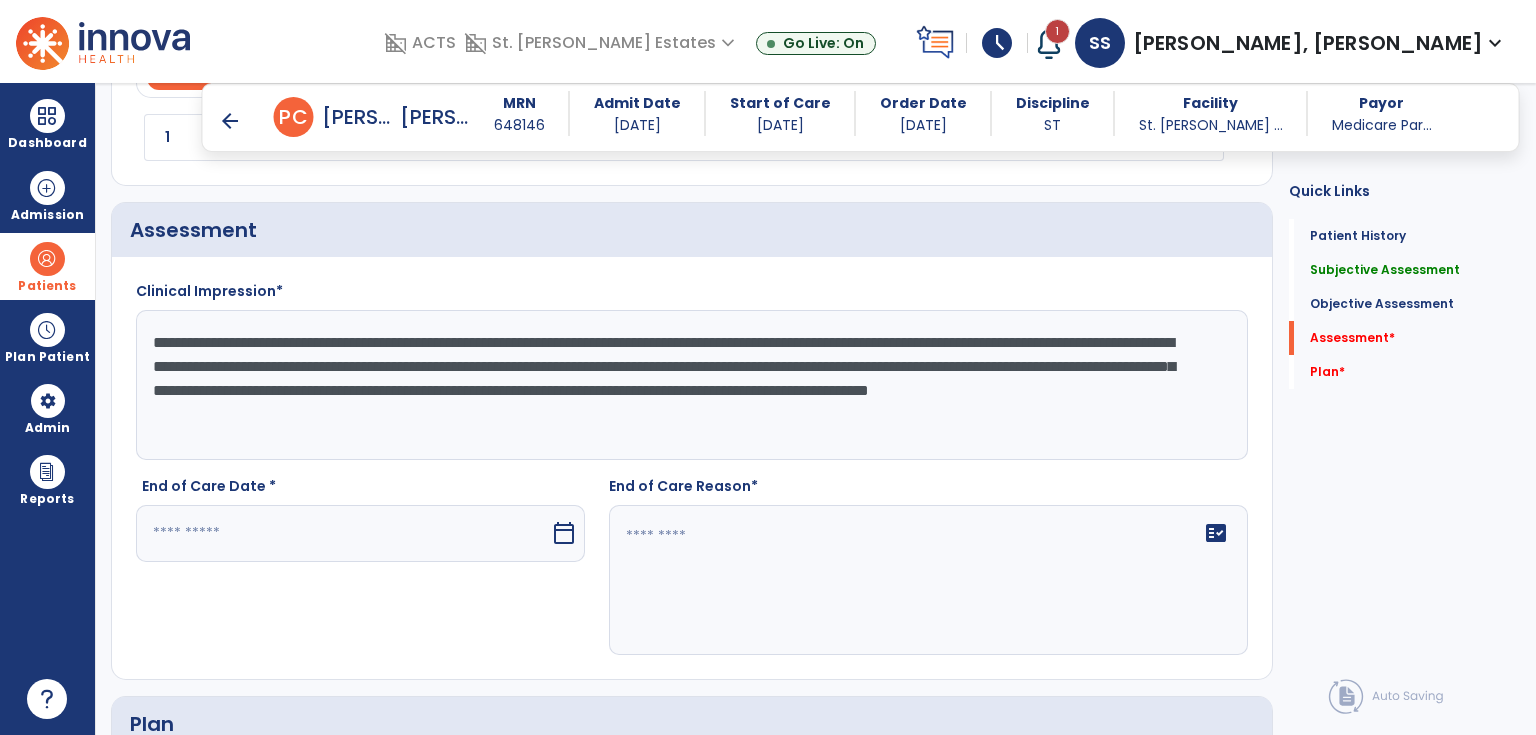 click on "**********" 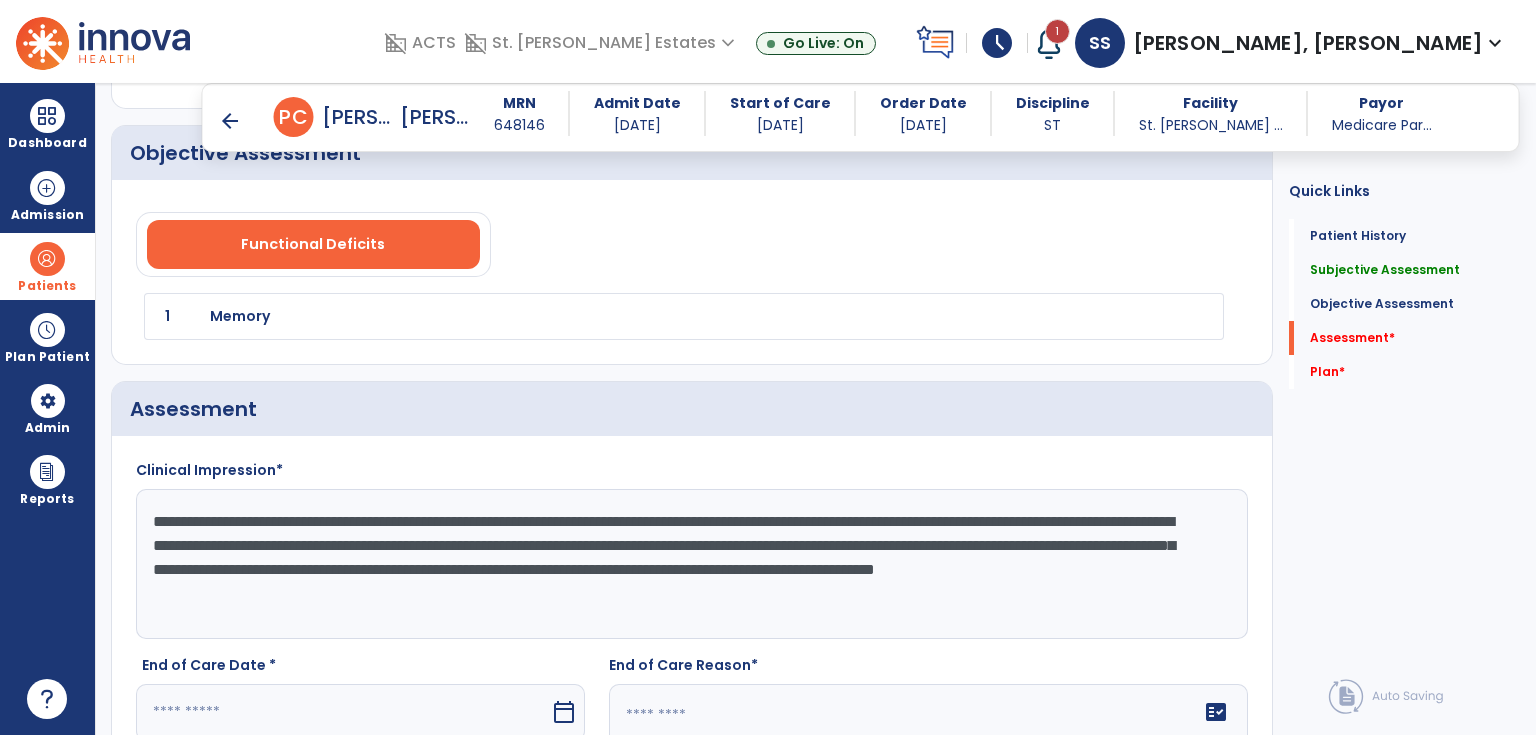 scroll, scrollTop: 1600, scrollLeft: 0, axis: vertical 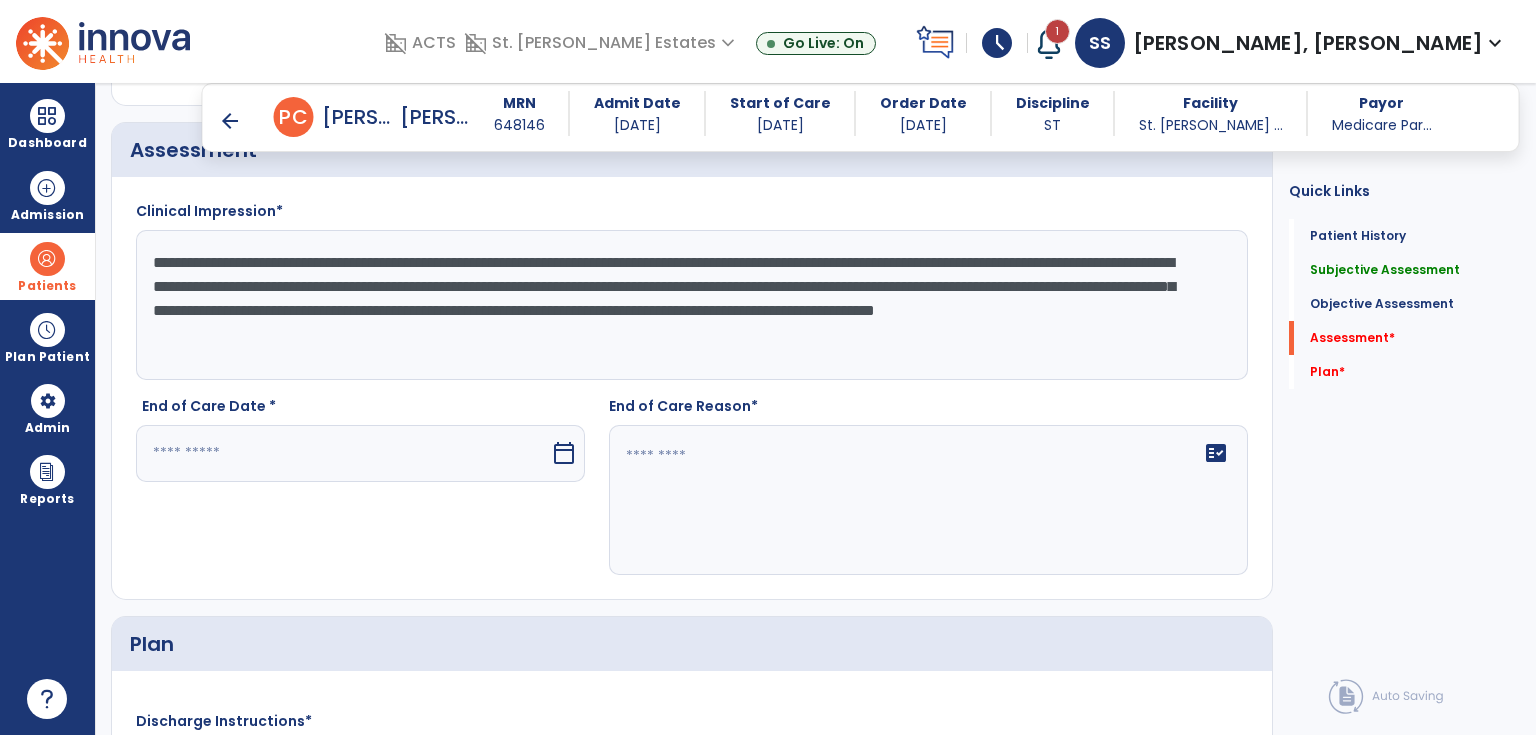 drag, startPoint x: 1032, startPoint y: 261, endPoint x: 774, endPoint y: 294, distance: 260.1019 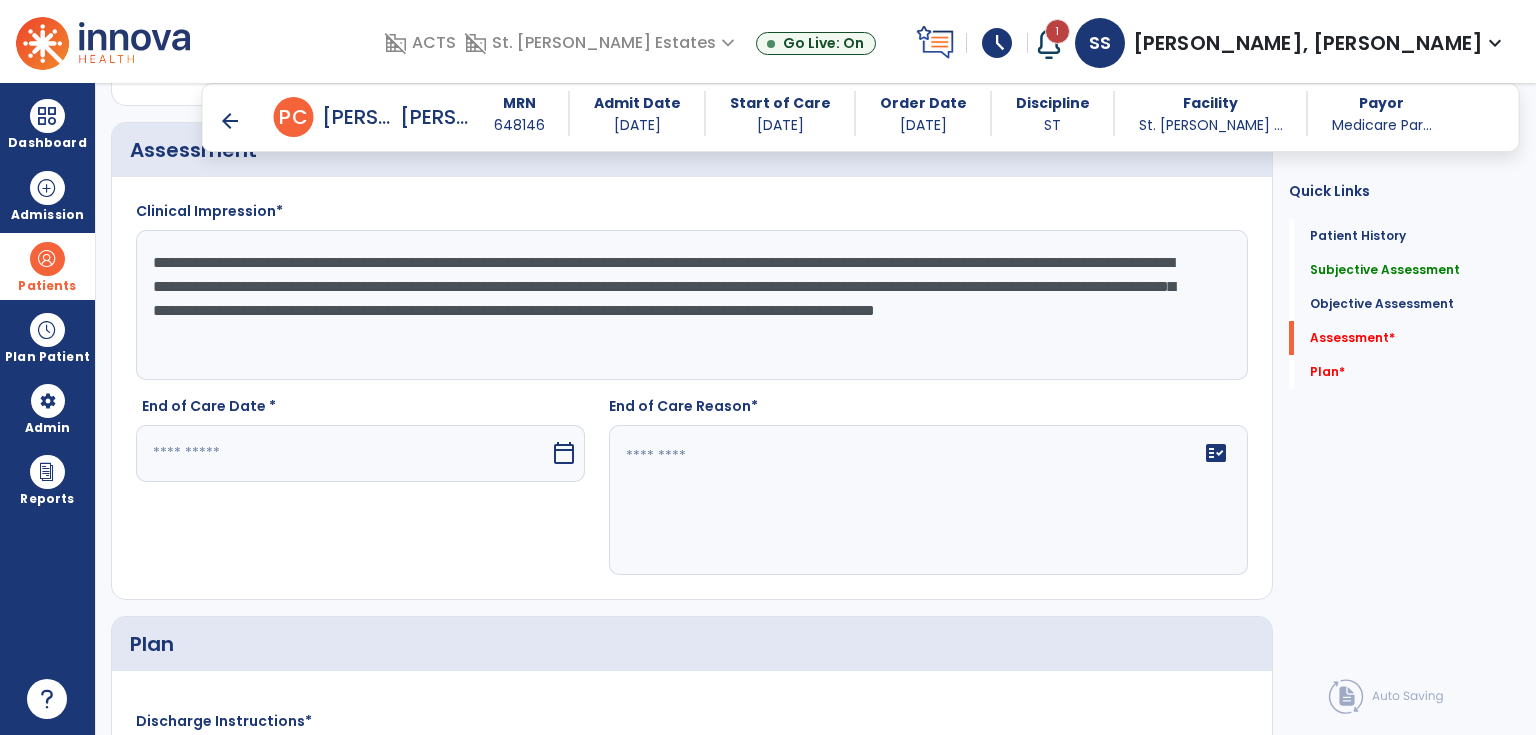 click on "**********" 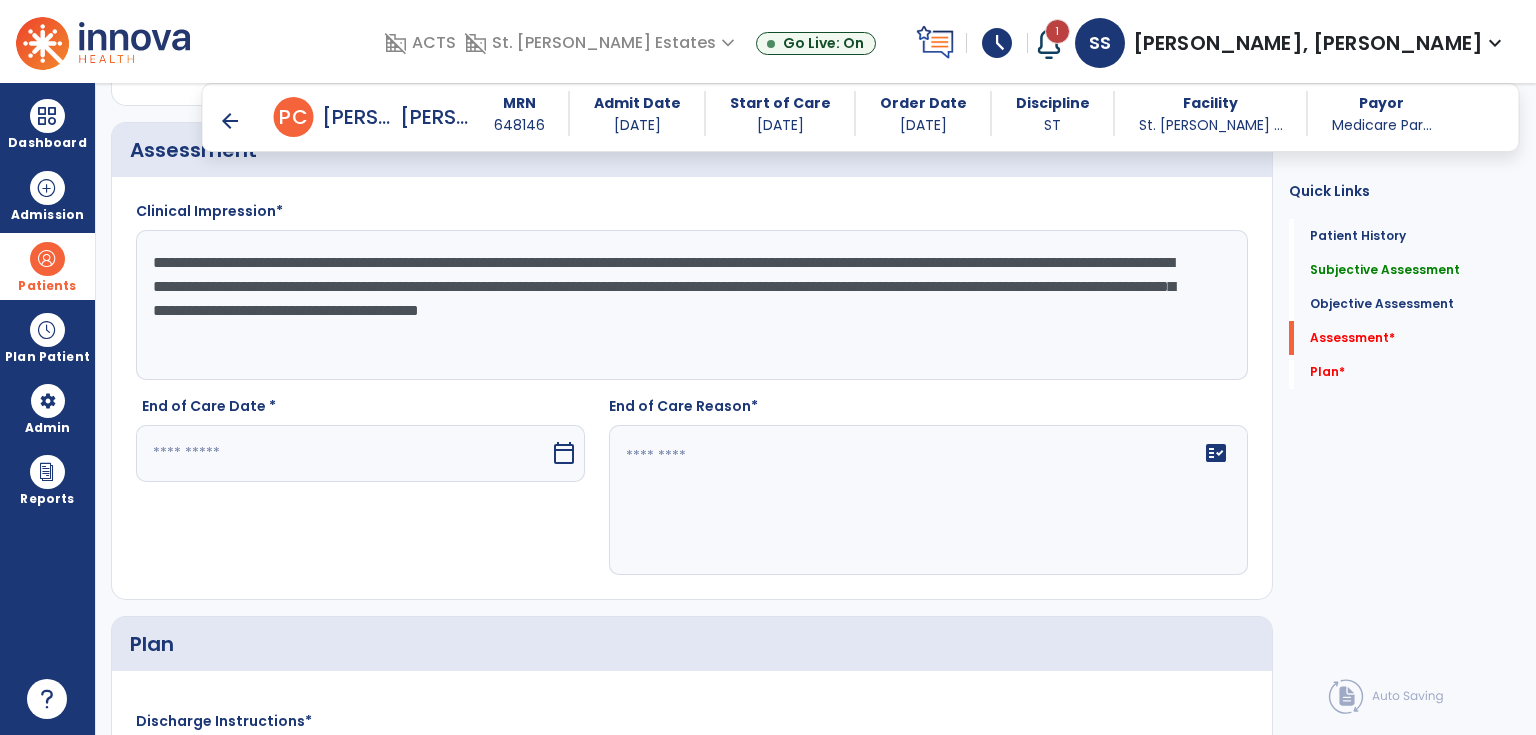drag, startPoint x: 1077, startPoint y: 283, endPoint x: 1090, endPoint y: 328, distance: 46.840153 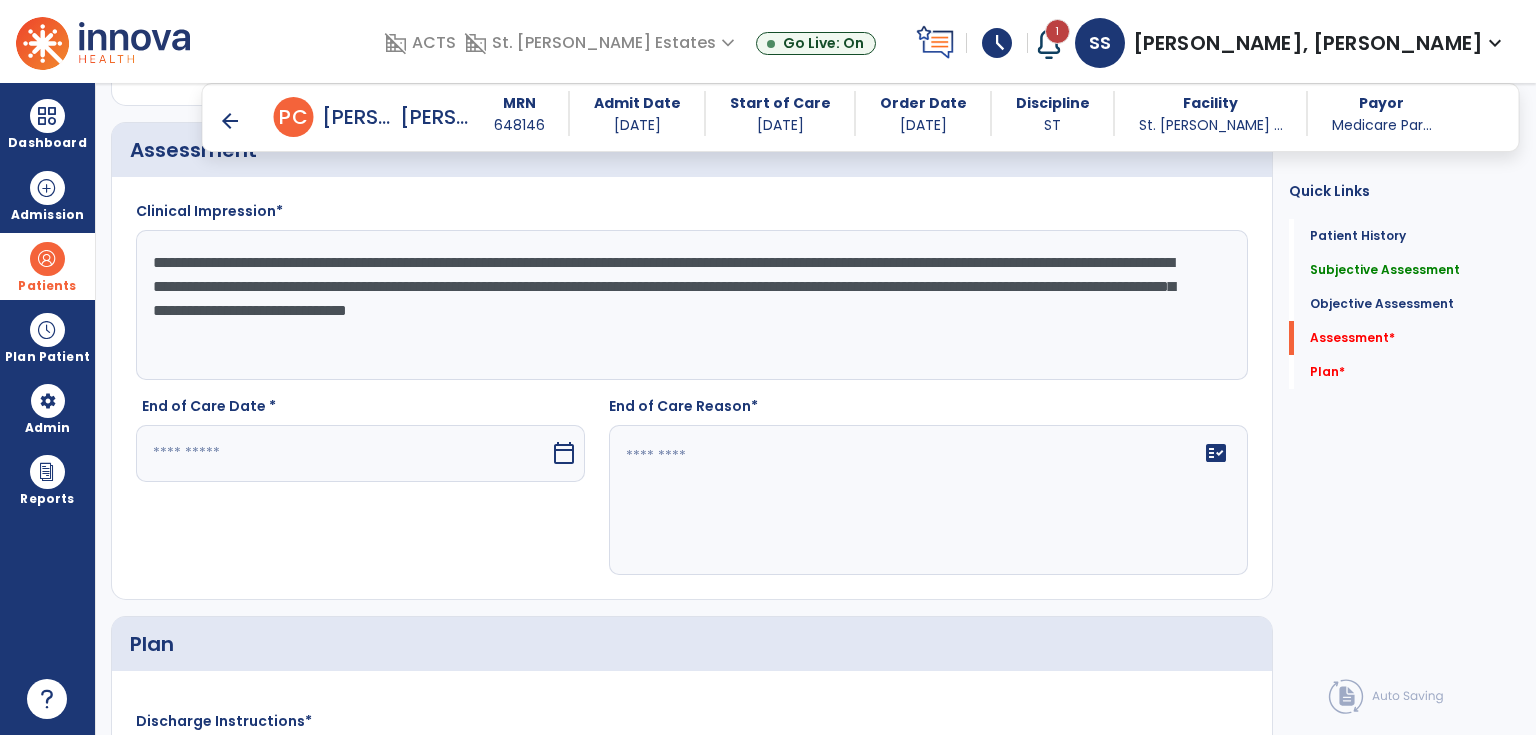 click on "**********" 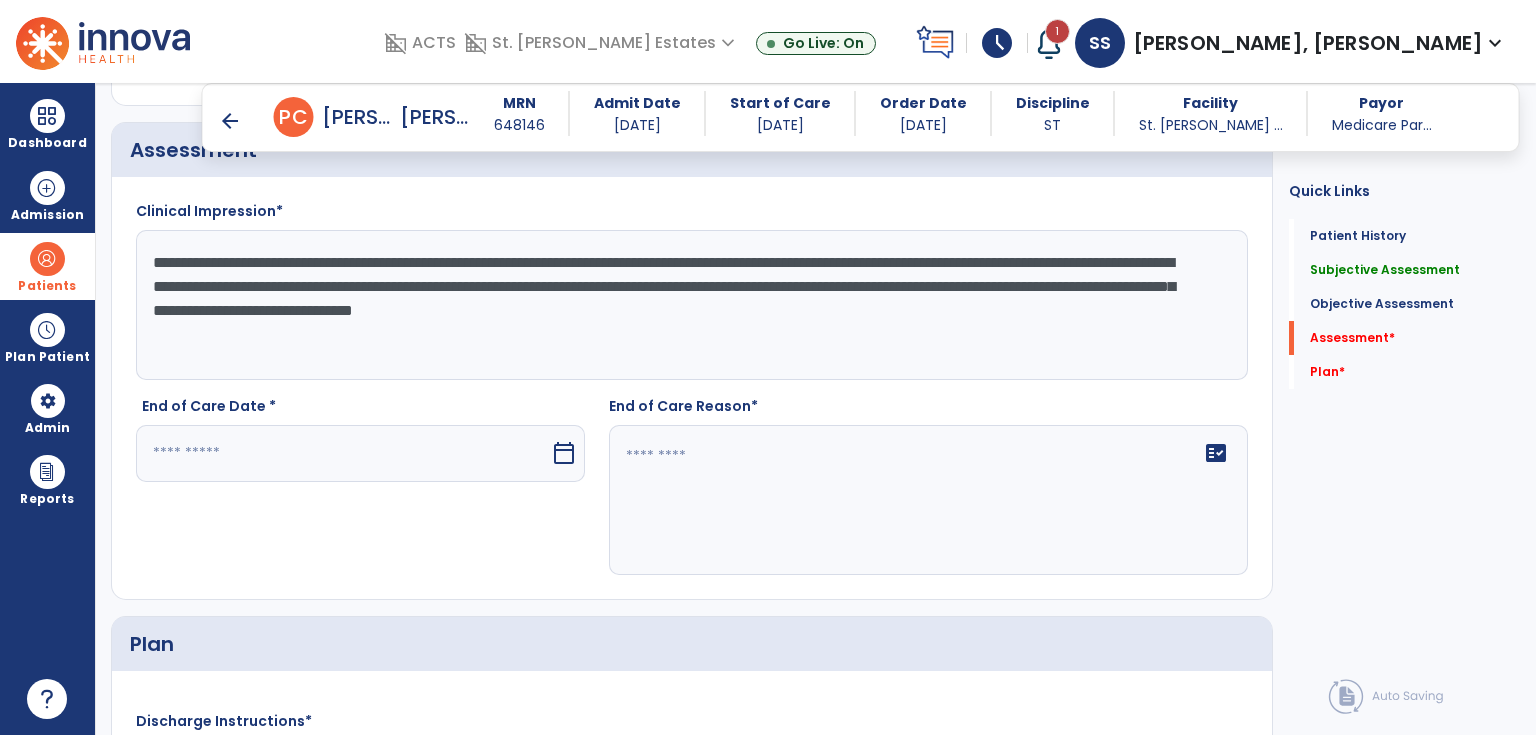 type on "**********" 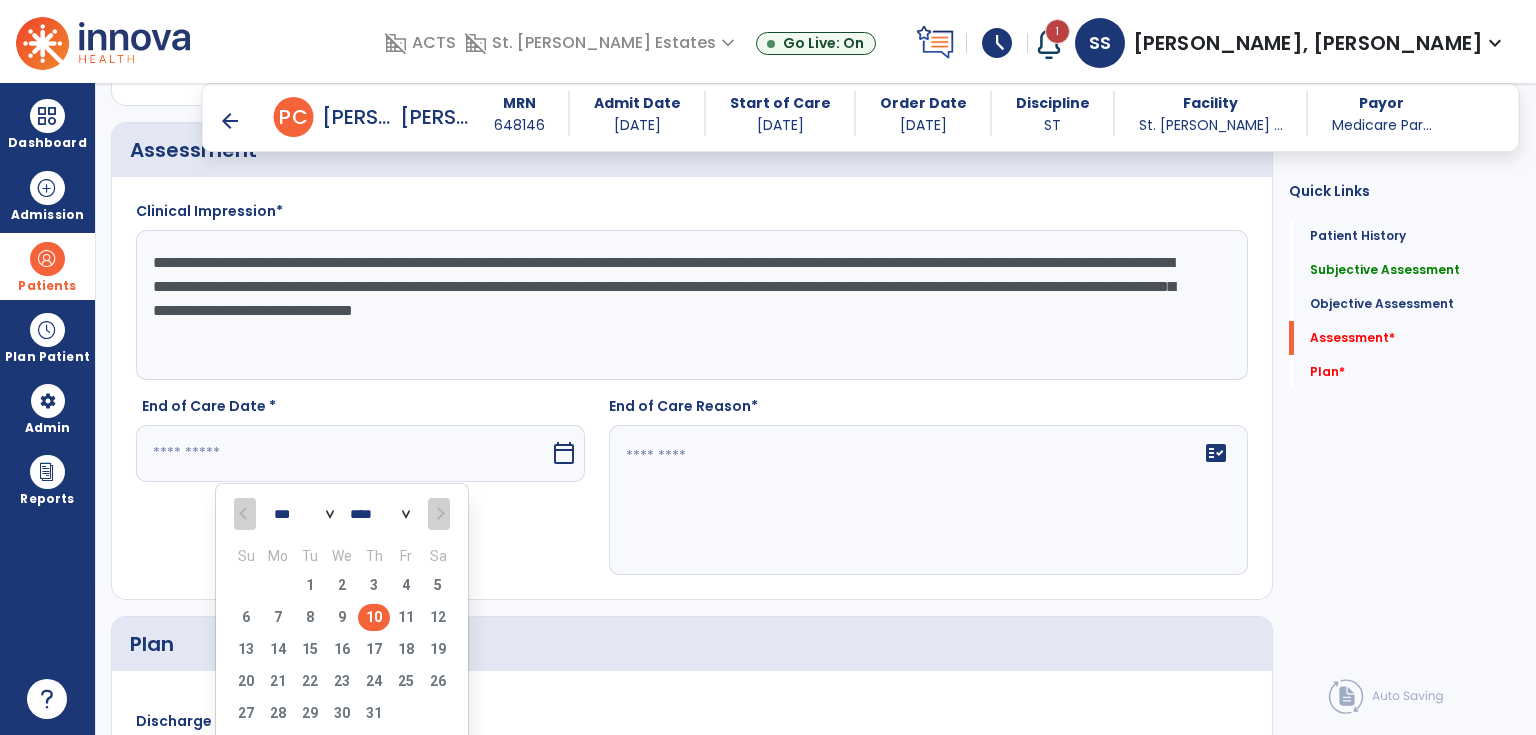 click on "10" at bounding box center [374, 617] 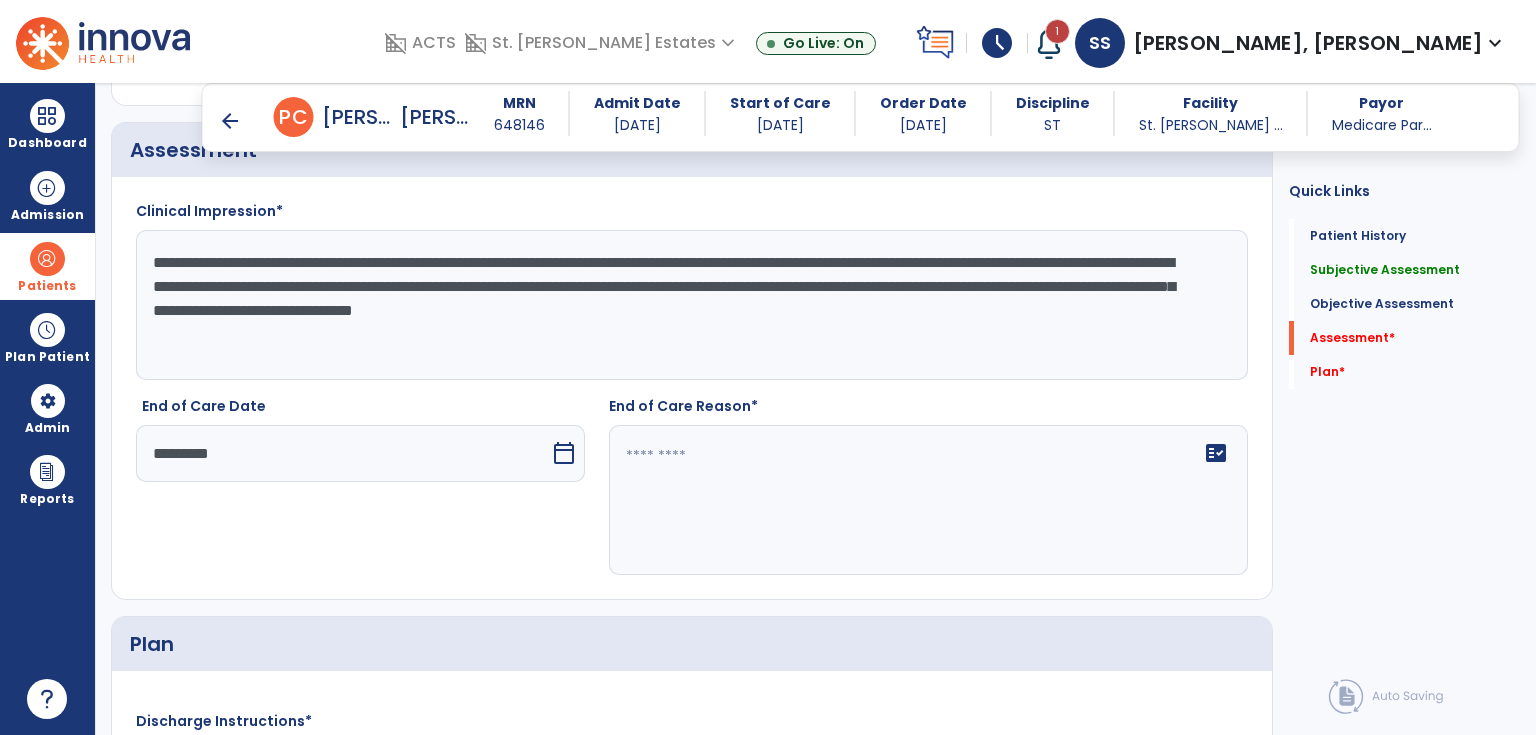 click on "**********" 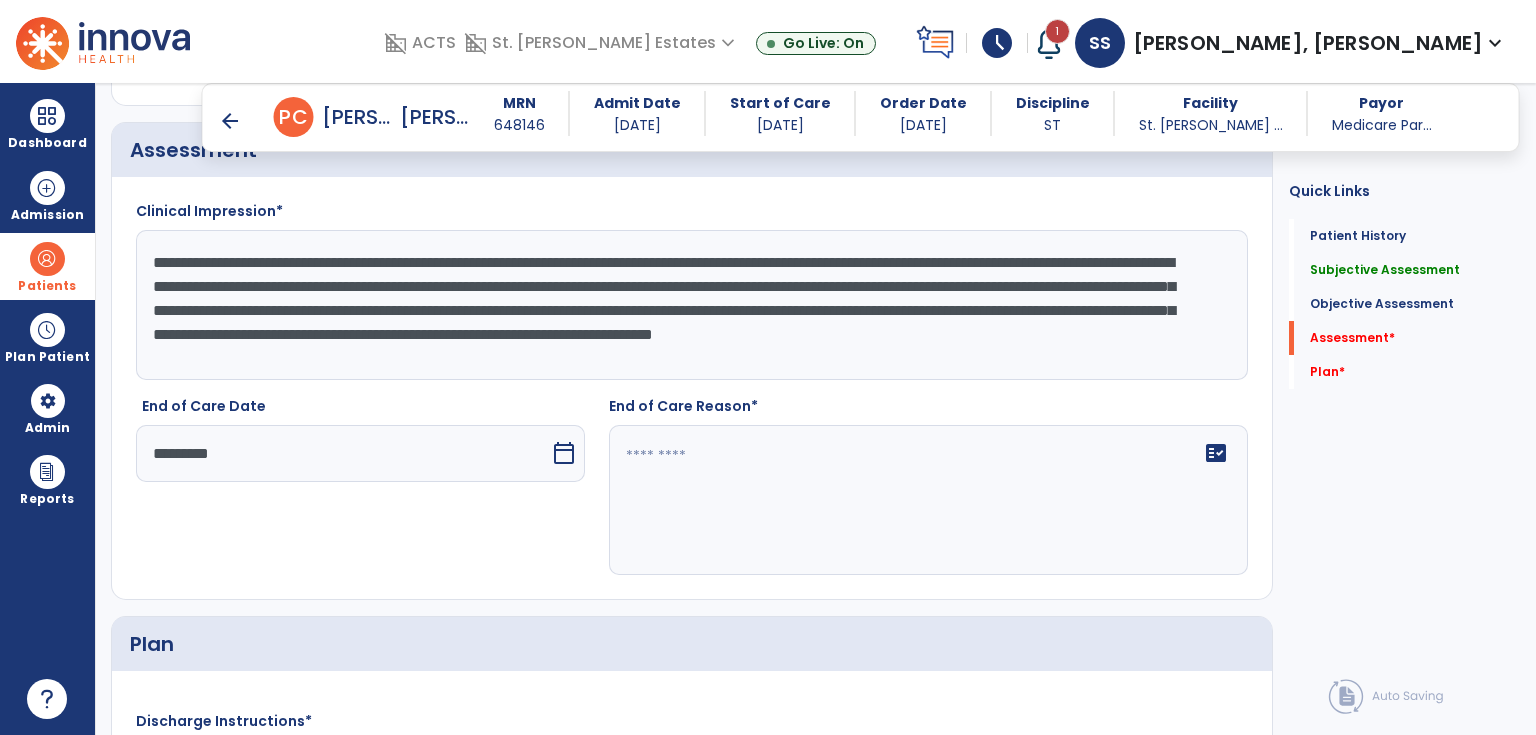type on "**********" 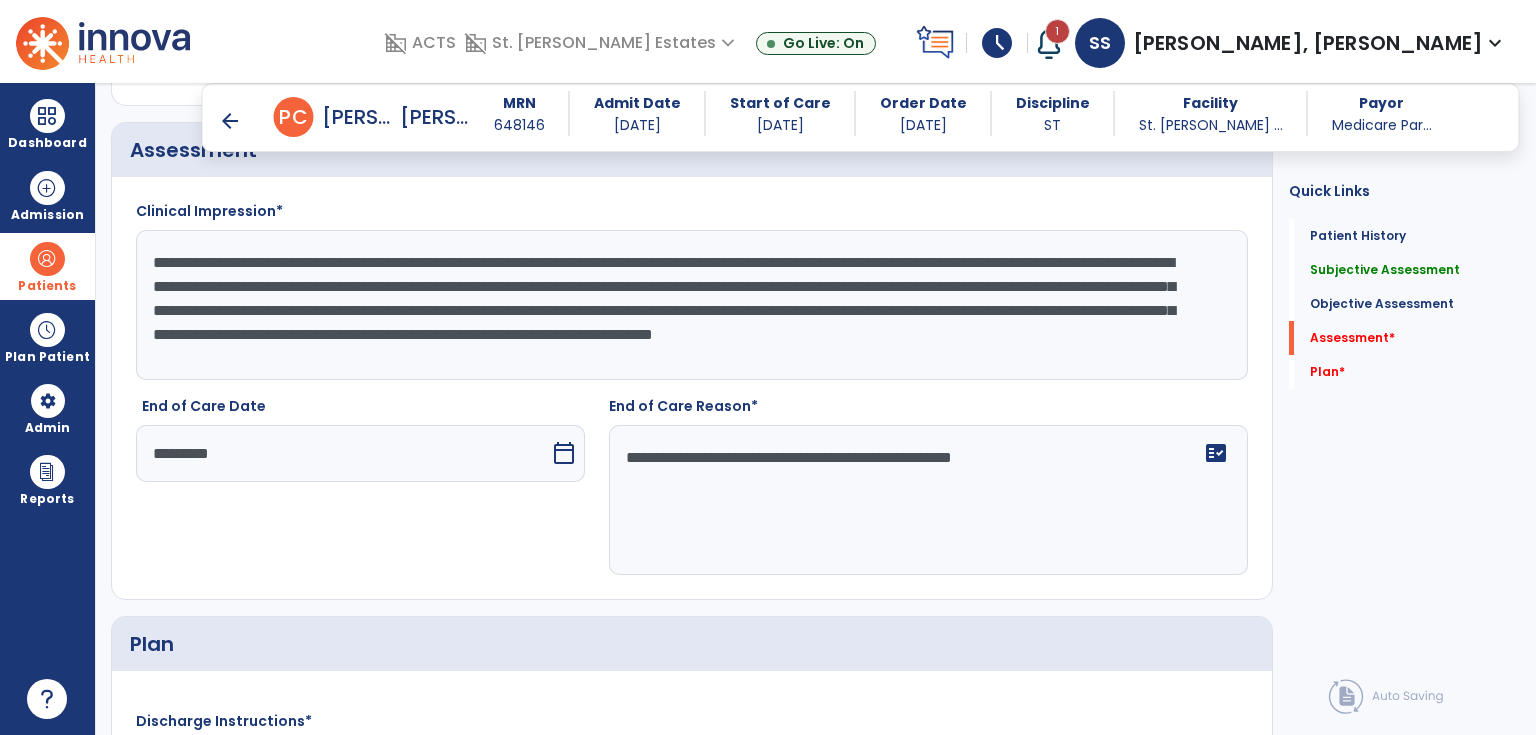 scroll, scrollTop: 1840, scrollLeft: 0, axis: vertical 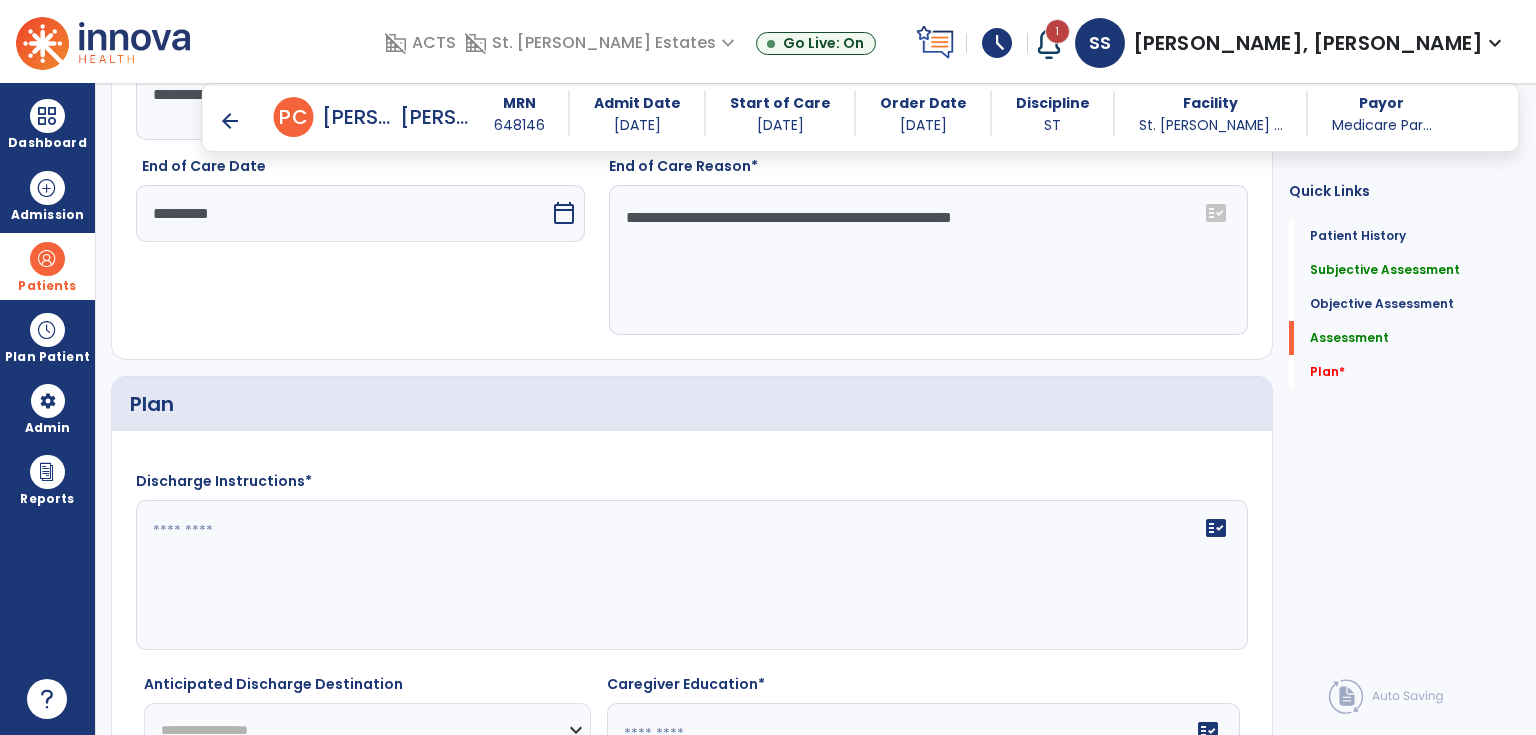 type on "**********" 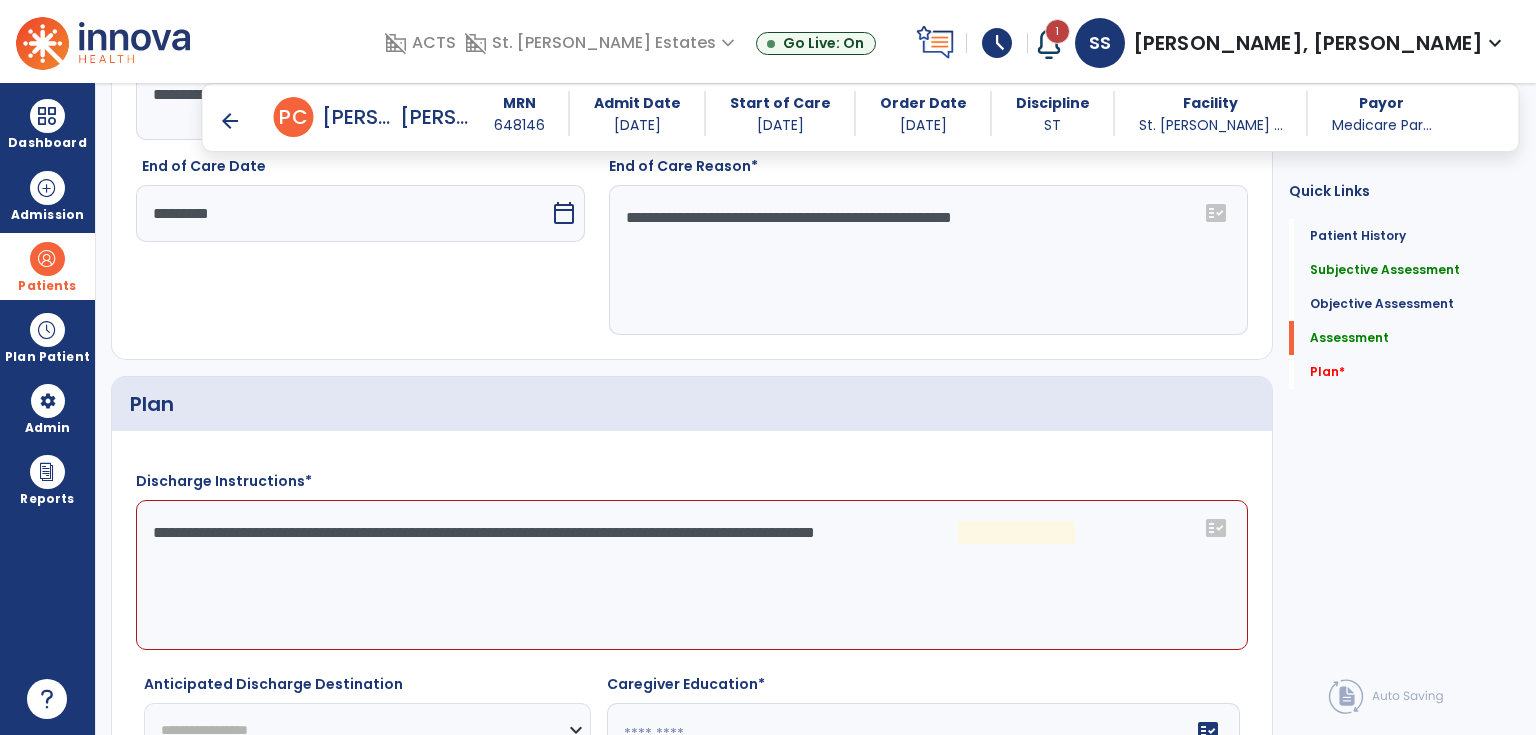 click on "**********" 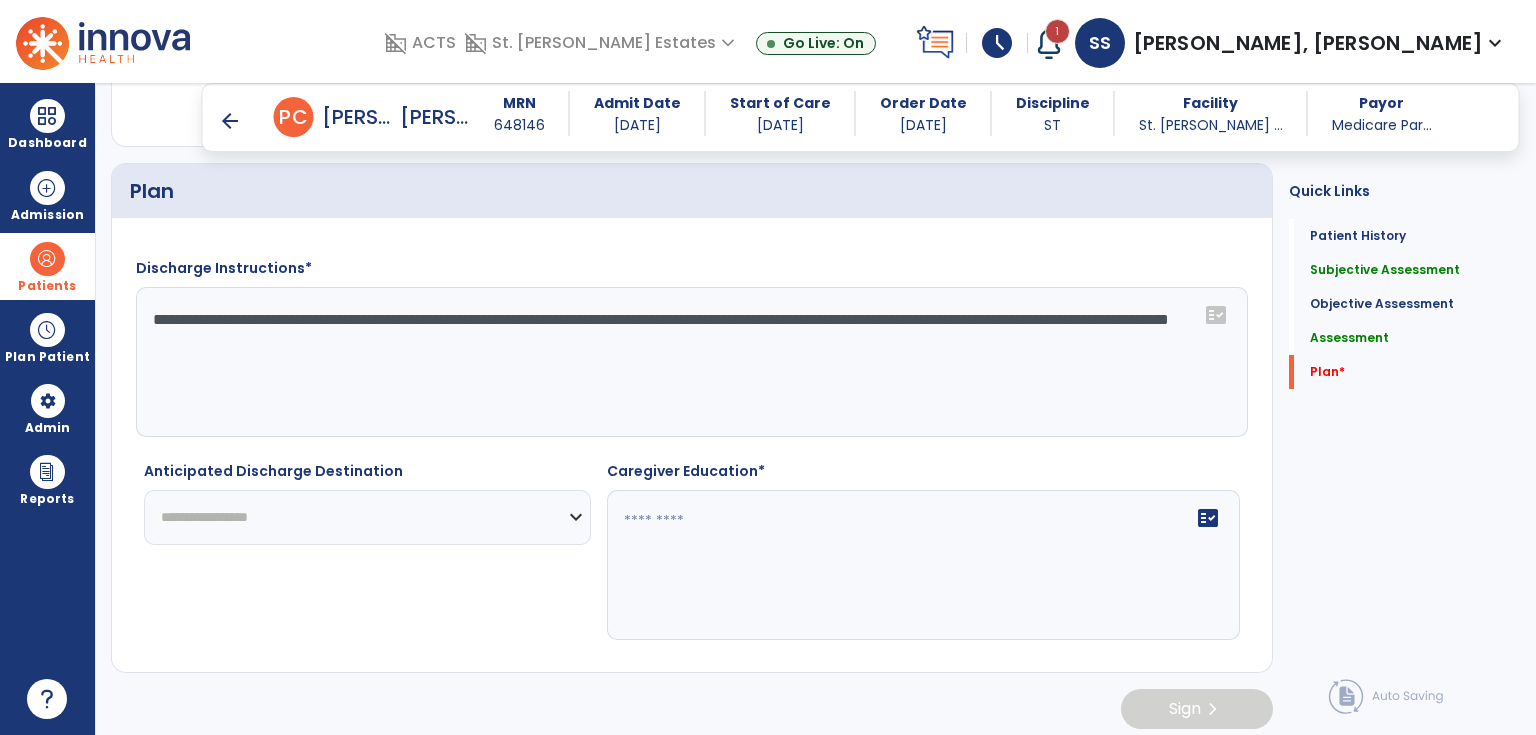 scroll, scrollTop: 2056, scrollLeft: 0, axis: vertical 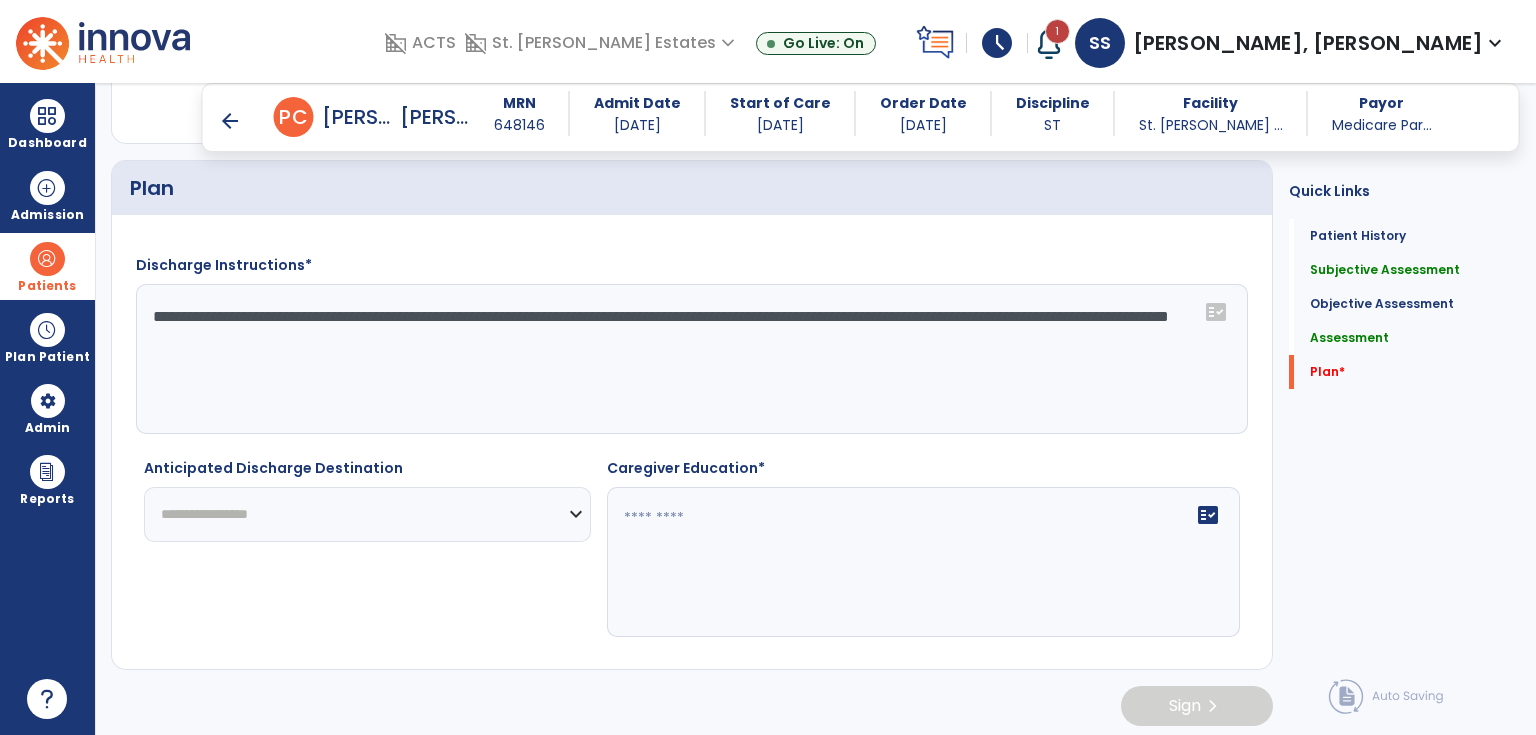 type on "**********" 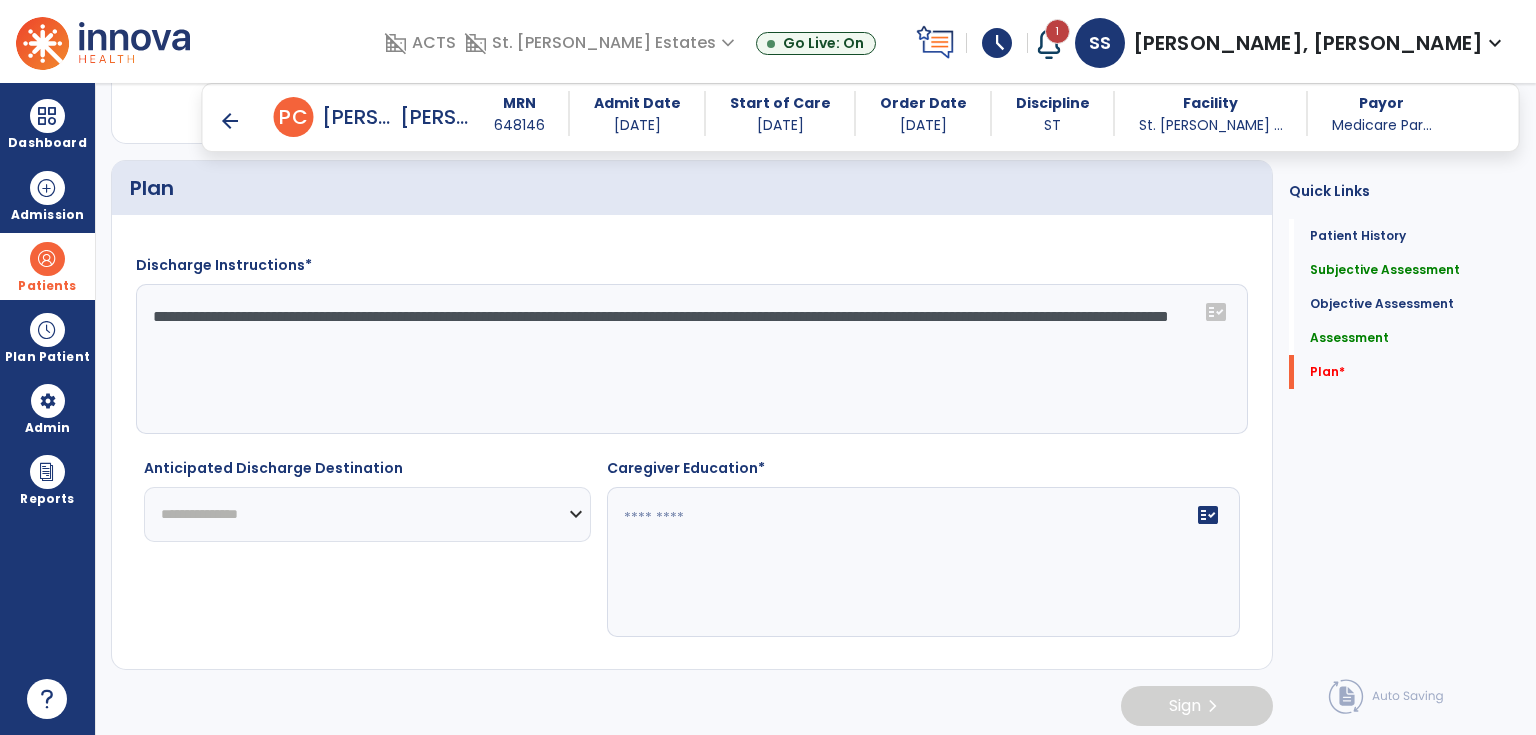 click on "**********" 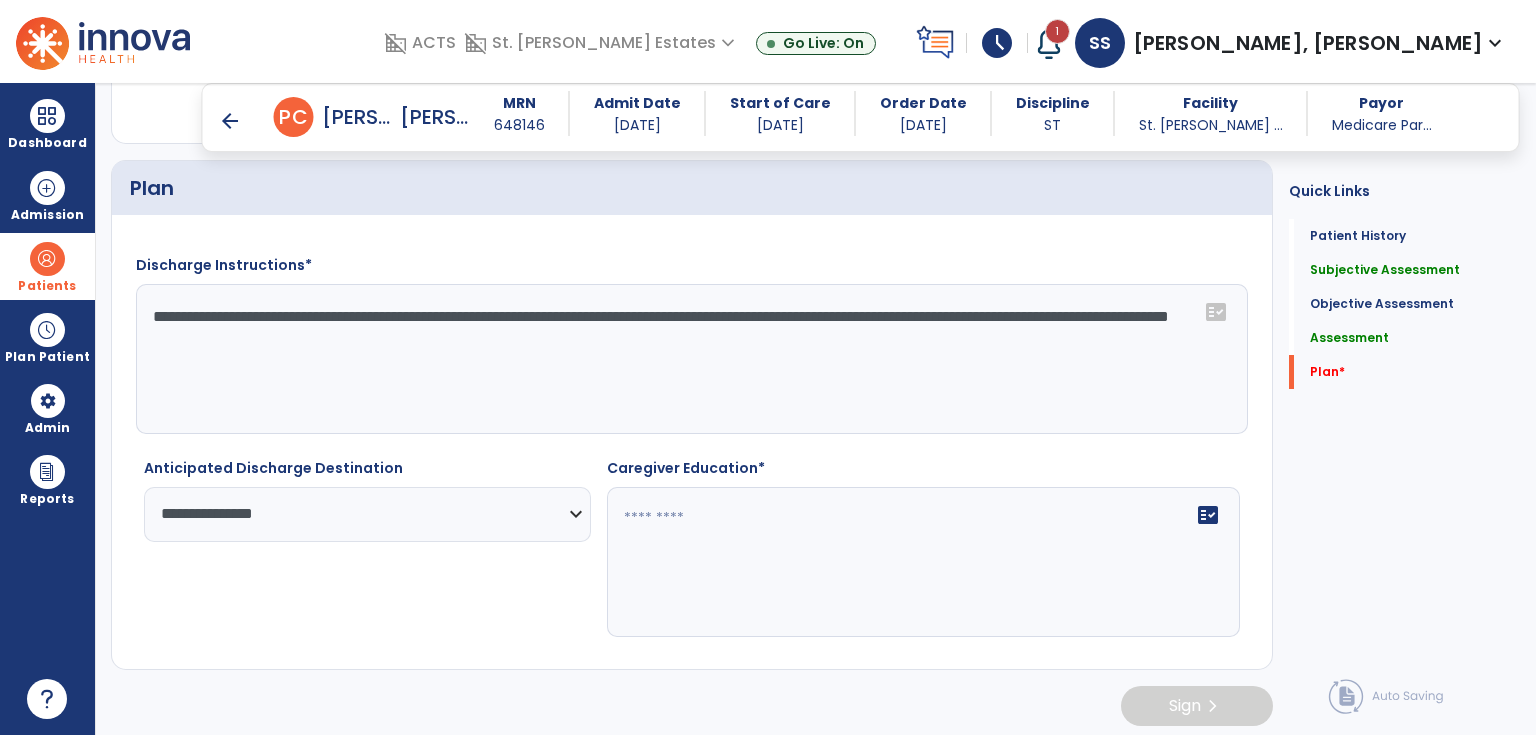 drag, startPoint x: 546, startPoint y: 347, endPoint x: 137, endPoint y: 316, distance: 410.17313 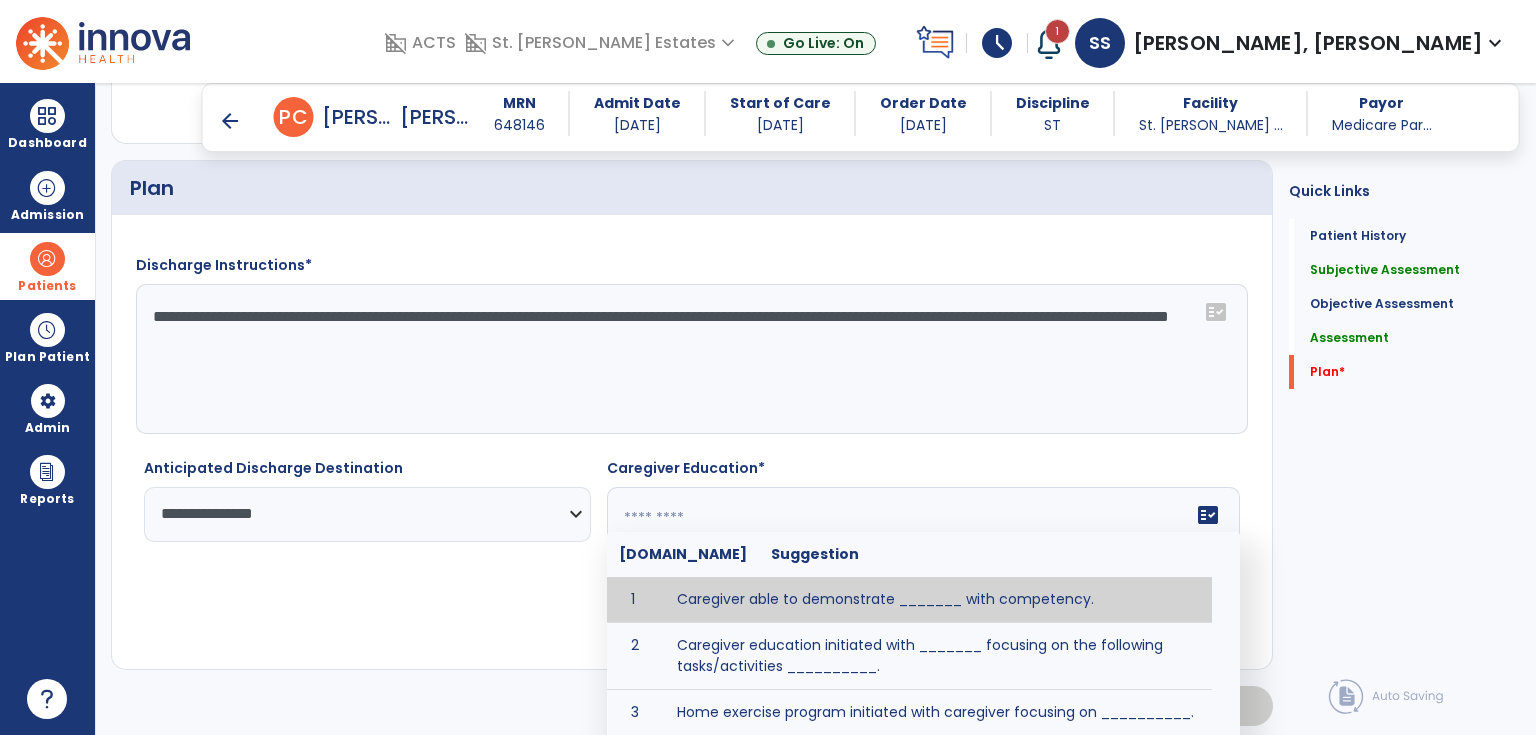 paste on "**********" 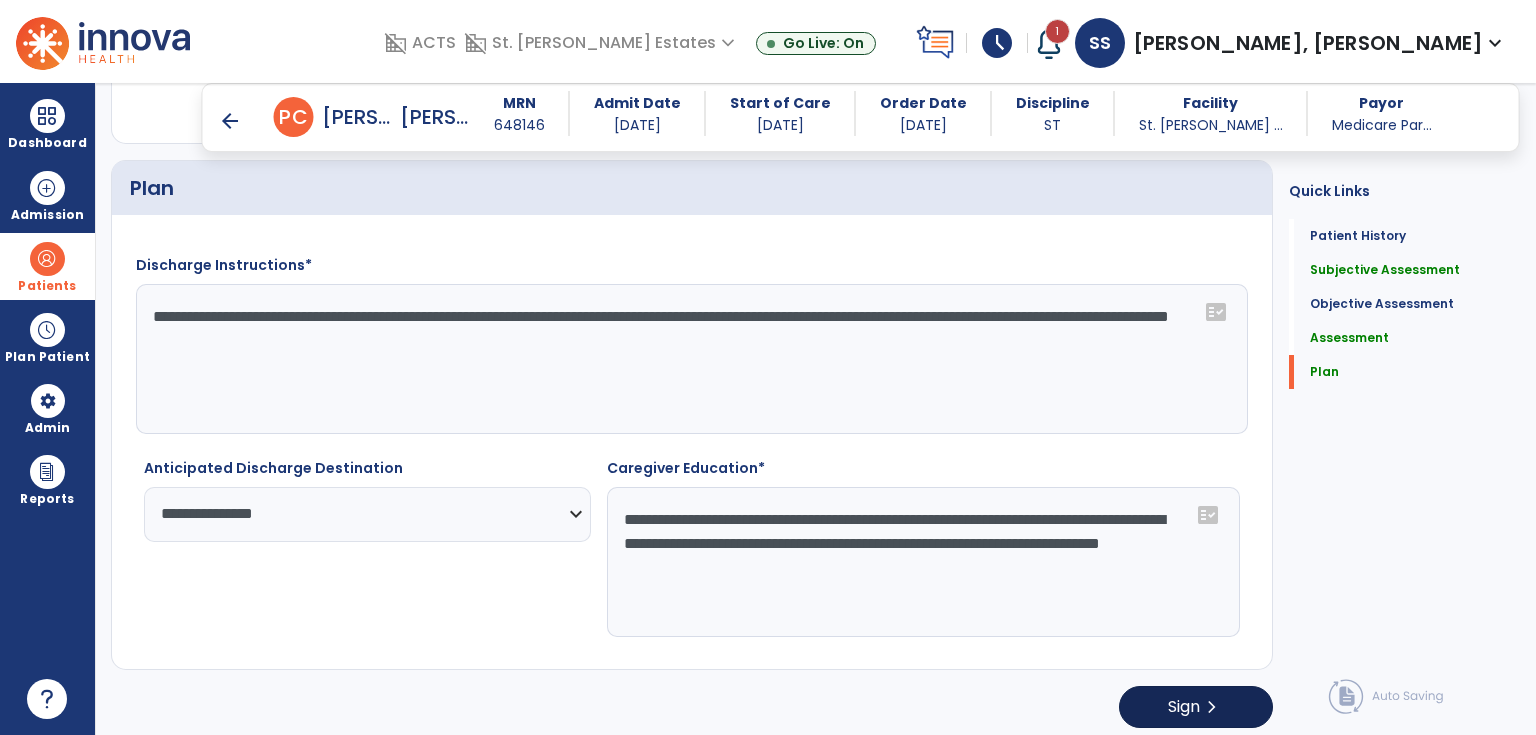type on "**********" 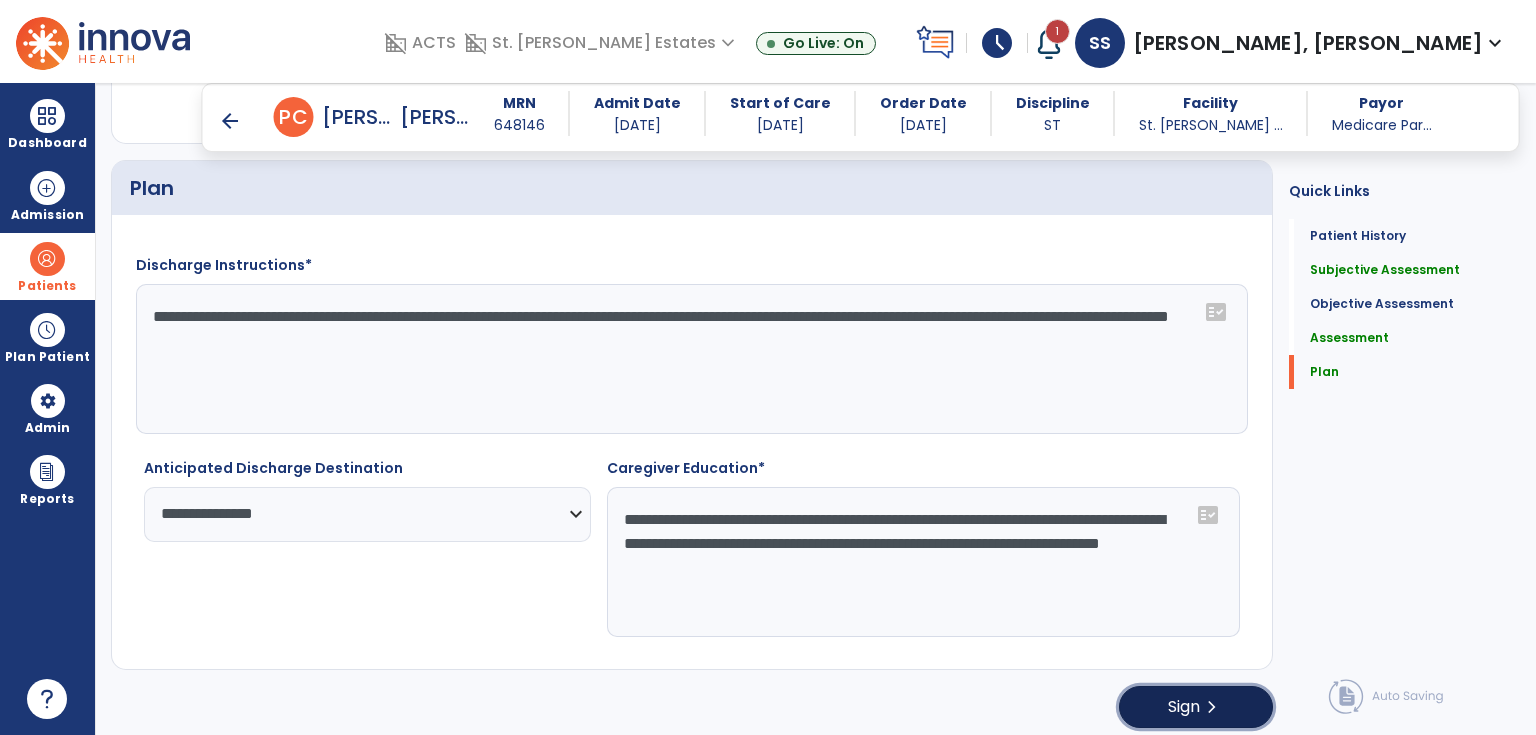 click on "Sign" 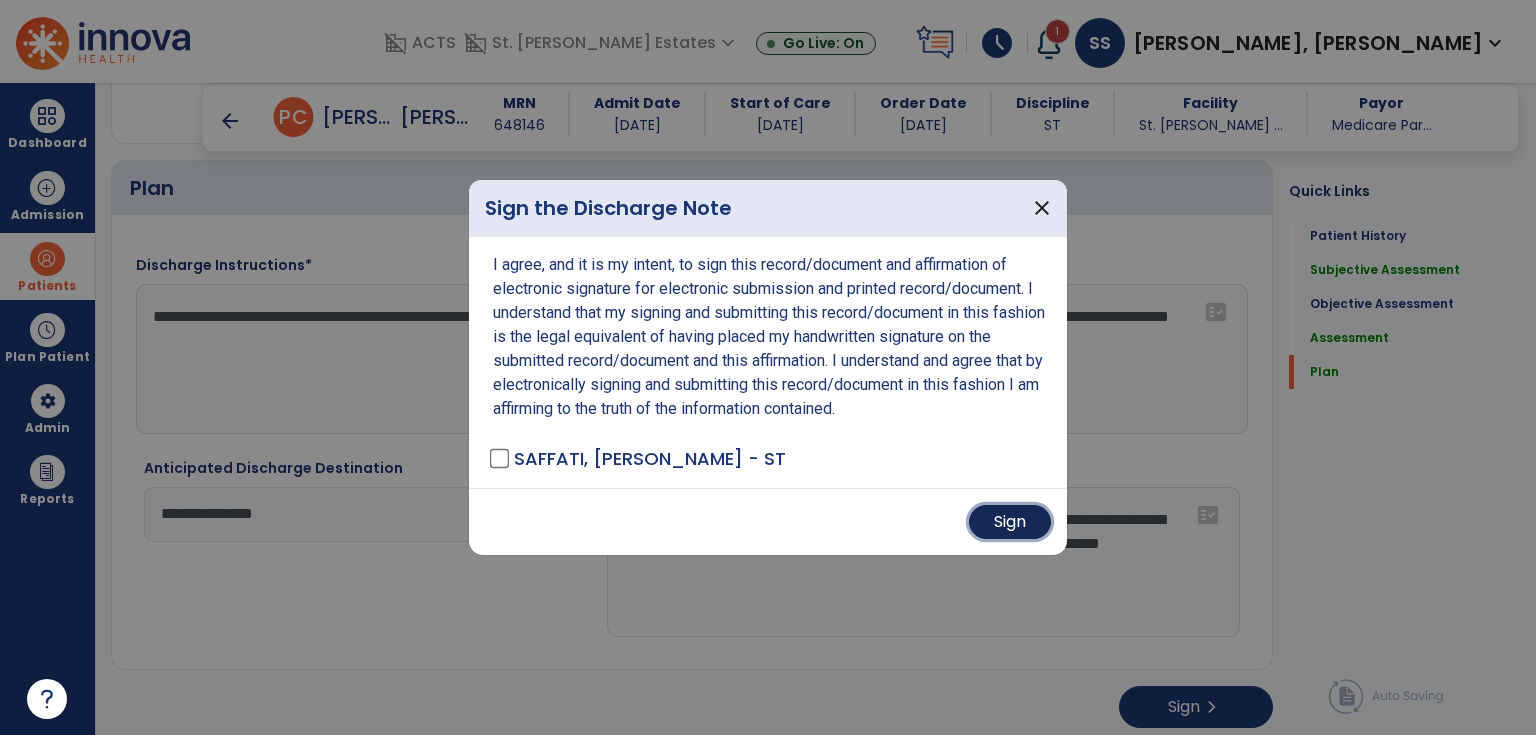 click on "Sign" at bounding box center (1010, 522) 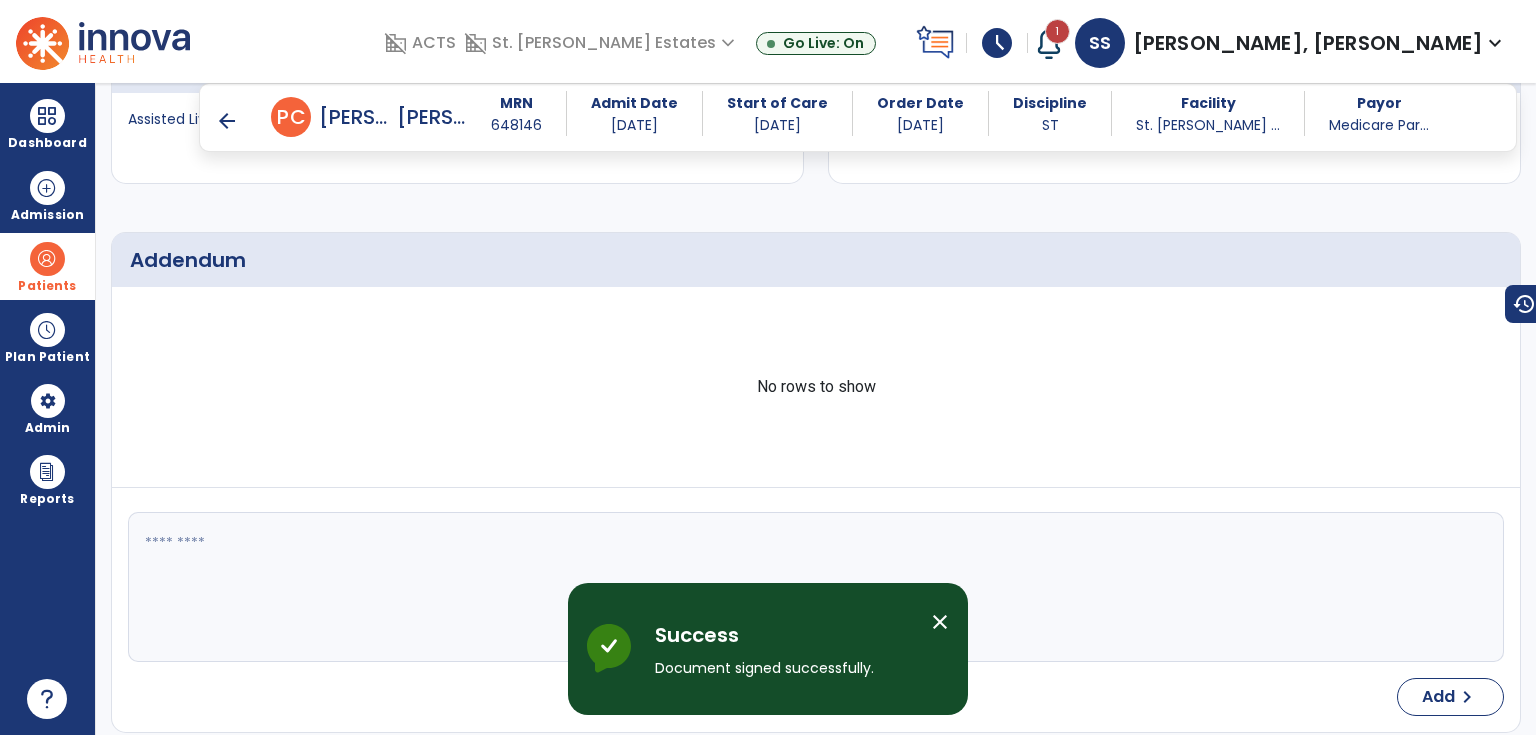 scroll, scrollTop: 2105, scrollLeft: 0, axis: vertical 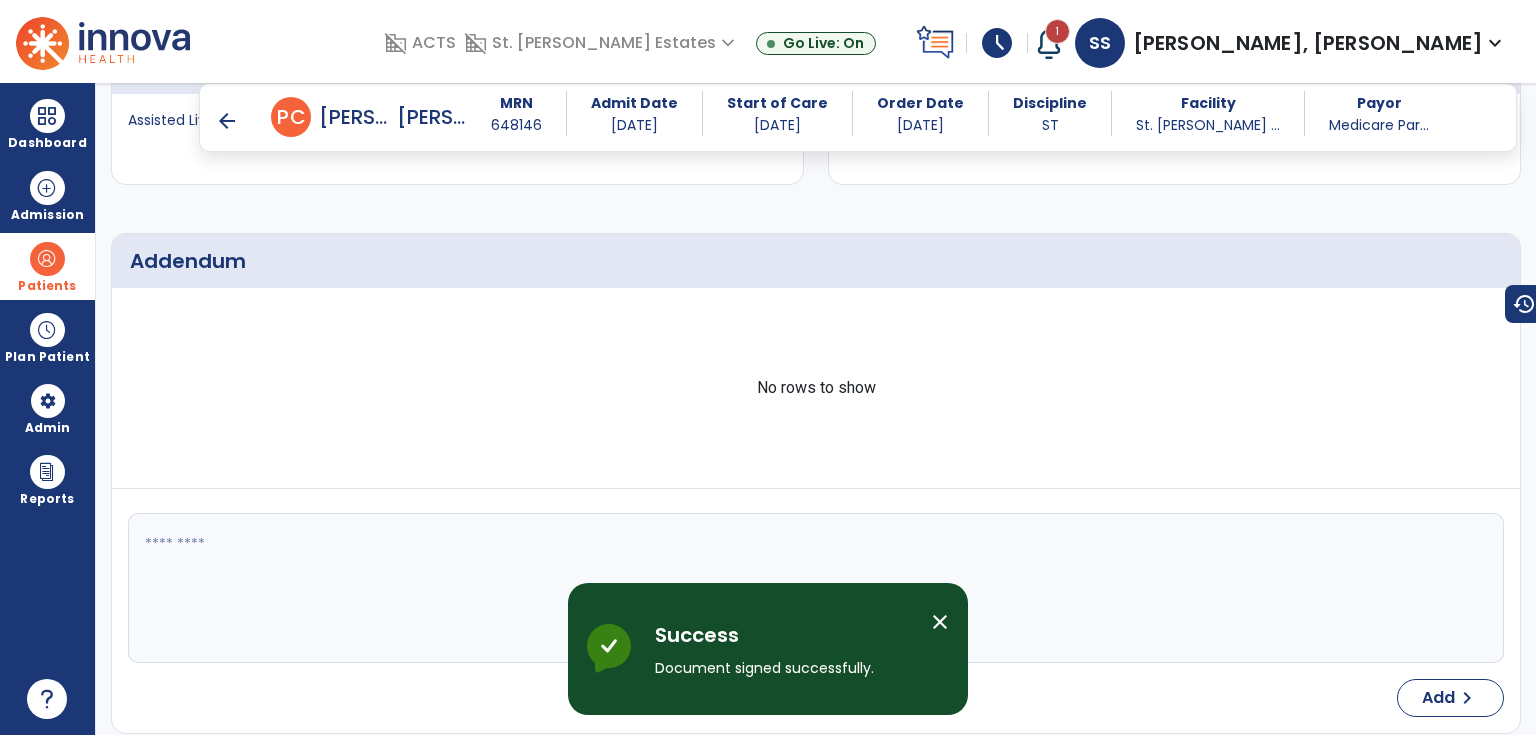 click on "arrow_back" at bounding box center [227, 121] 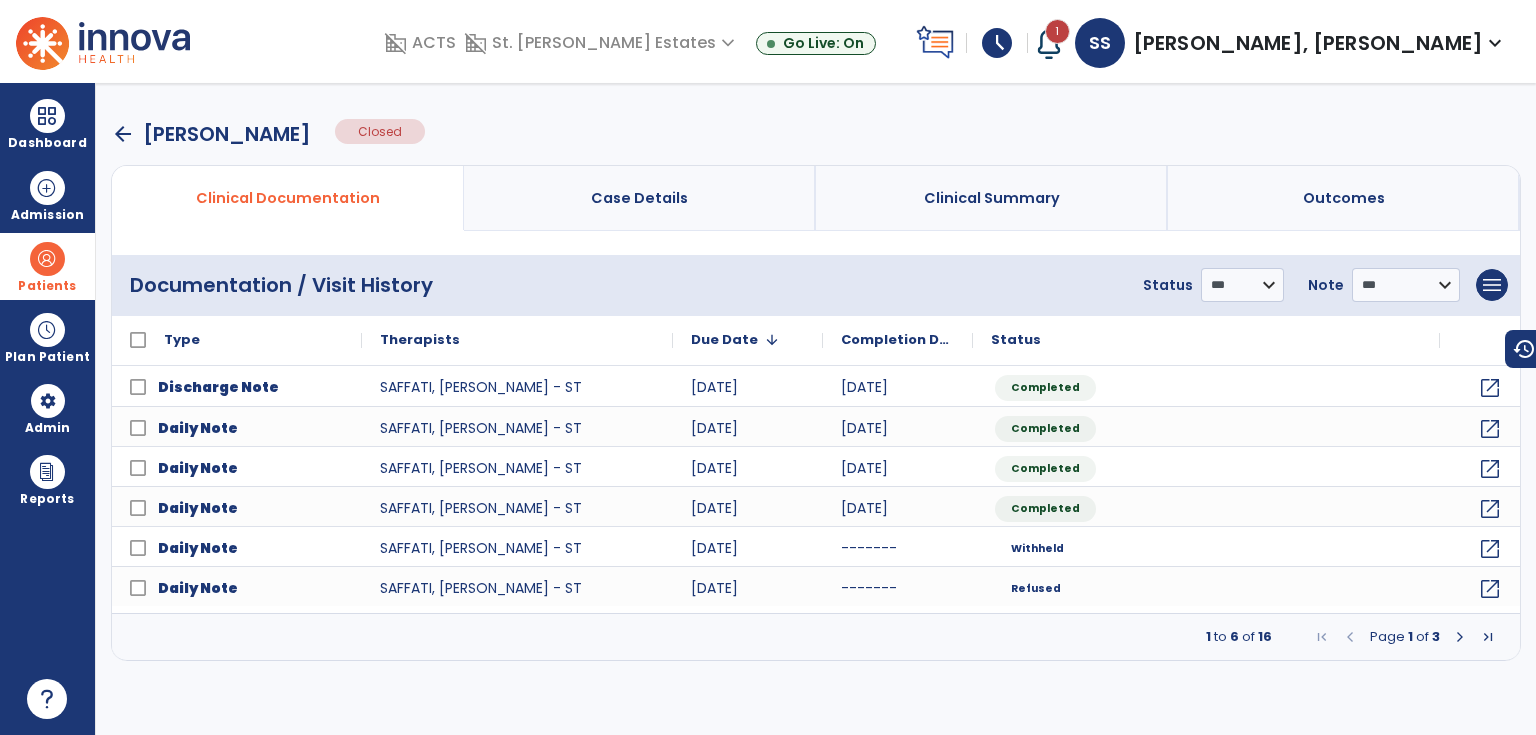 scroll, scrollTop: 0, scrollLeft: 0, axis: both 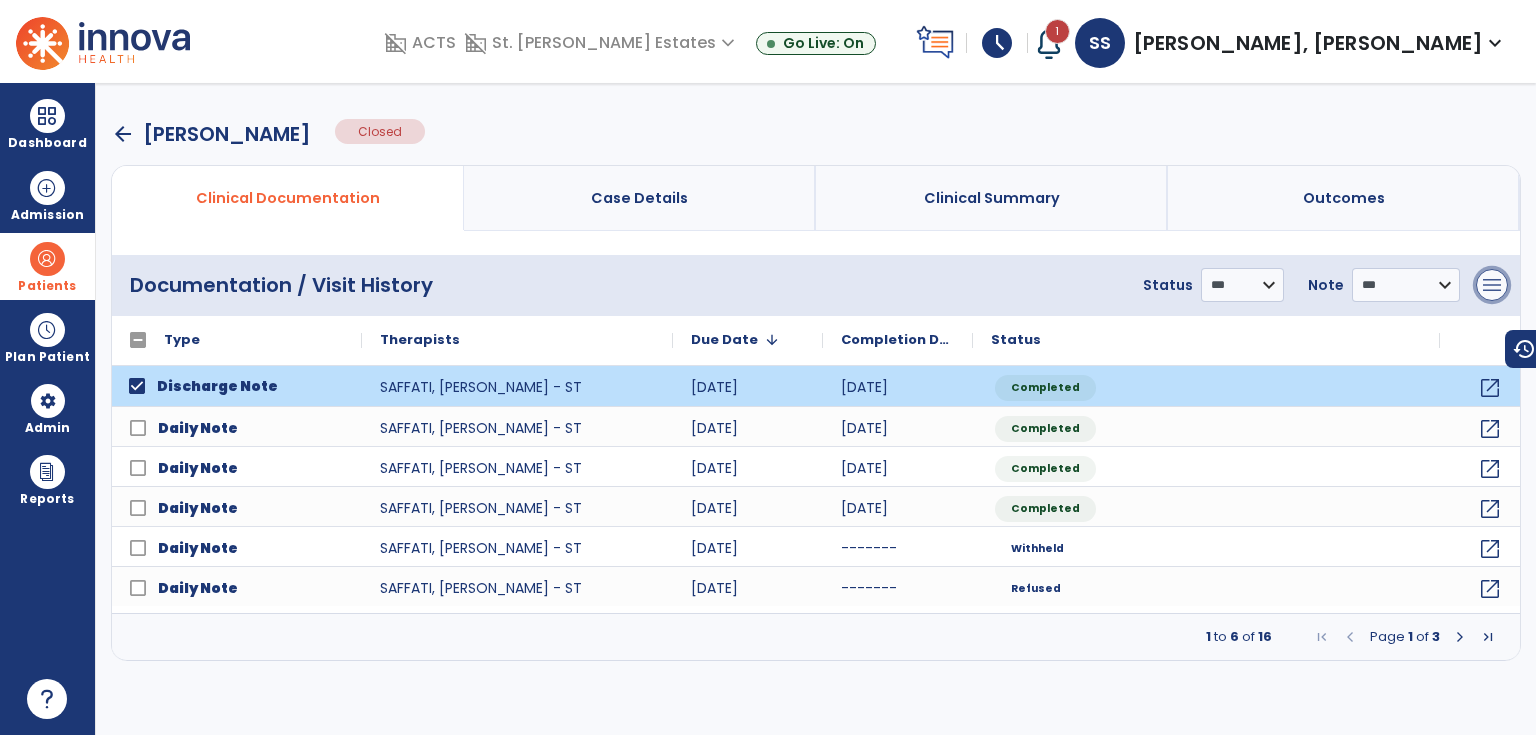 click on "menu" at bounding box center (1492, 285) 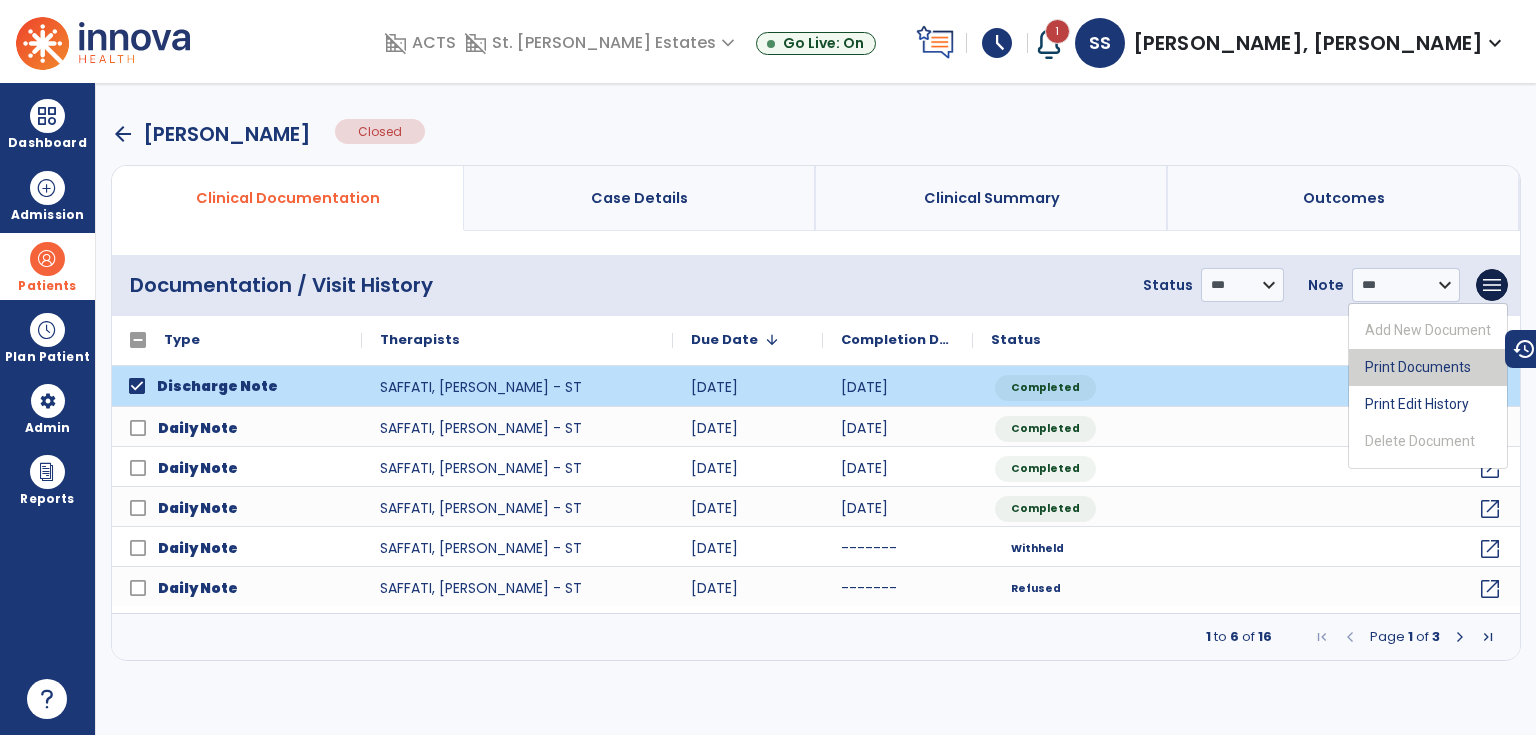 click on "Print Documents" at bounding box center [1428, 367] 